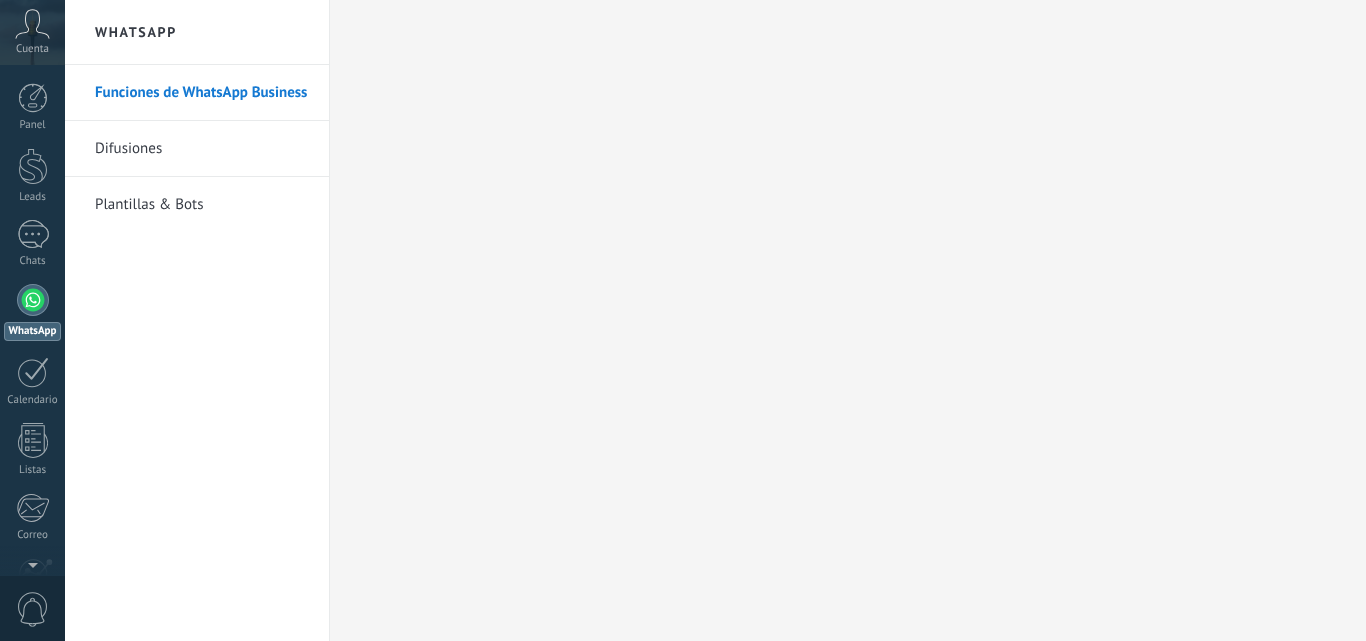 scroll, scrollTop: 0, scrollLeft: 0, axis: both 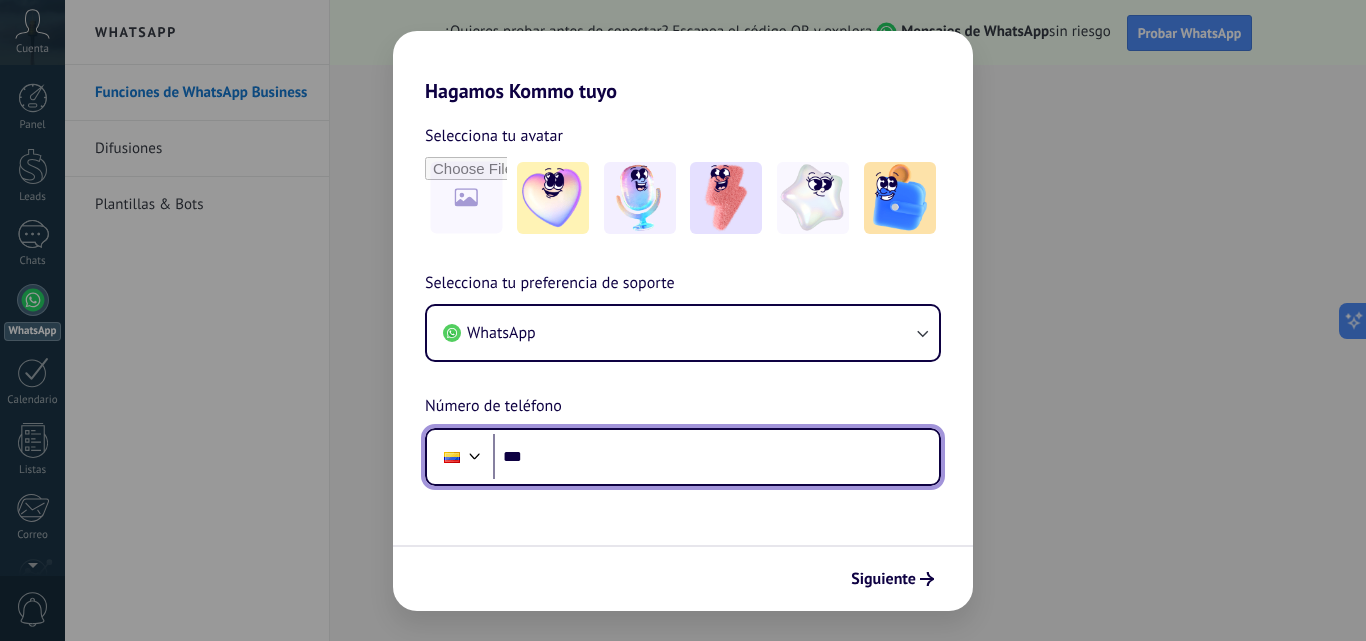 click on "***" at bounding box center (716, 457) 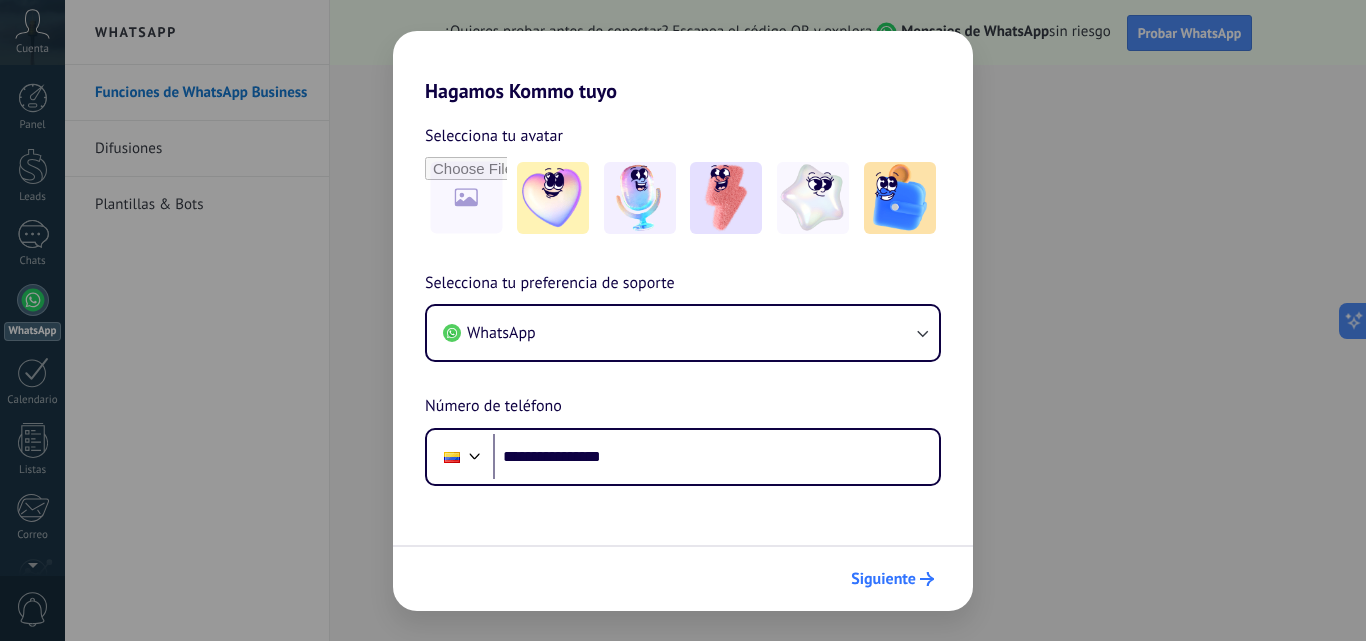 click on "Siguiente" at bounding box center [883, 579] 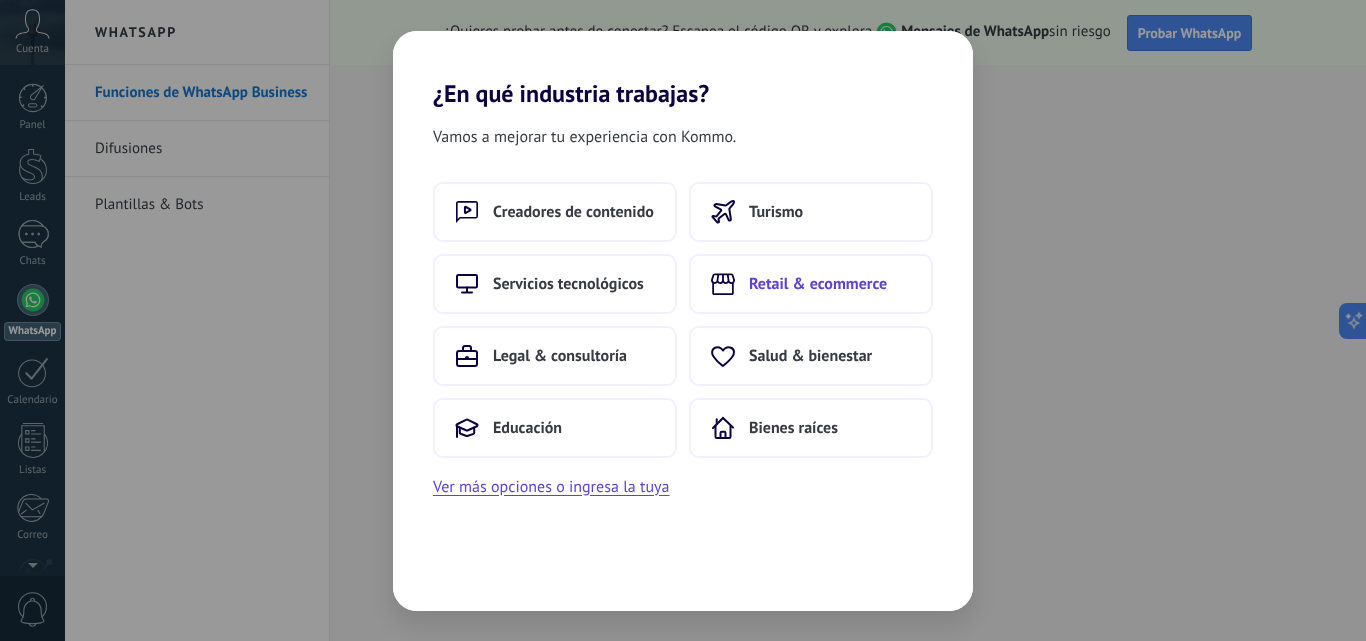click on "Retail & ecommerce" at bounding box center (573, 212) 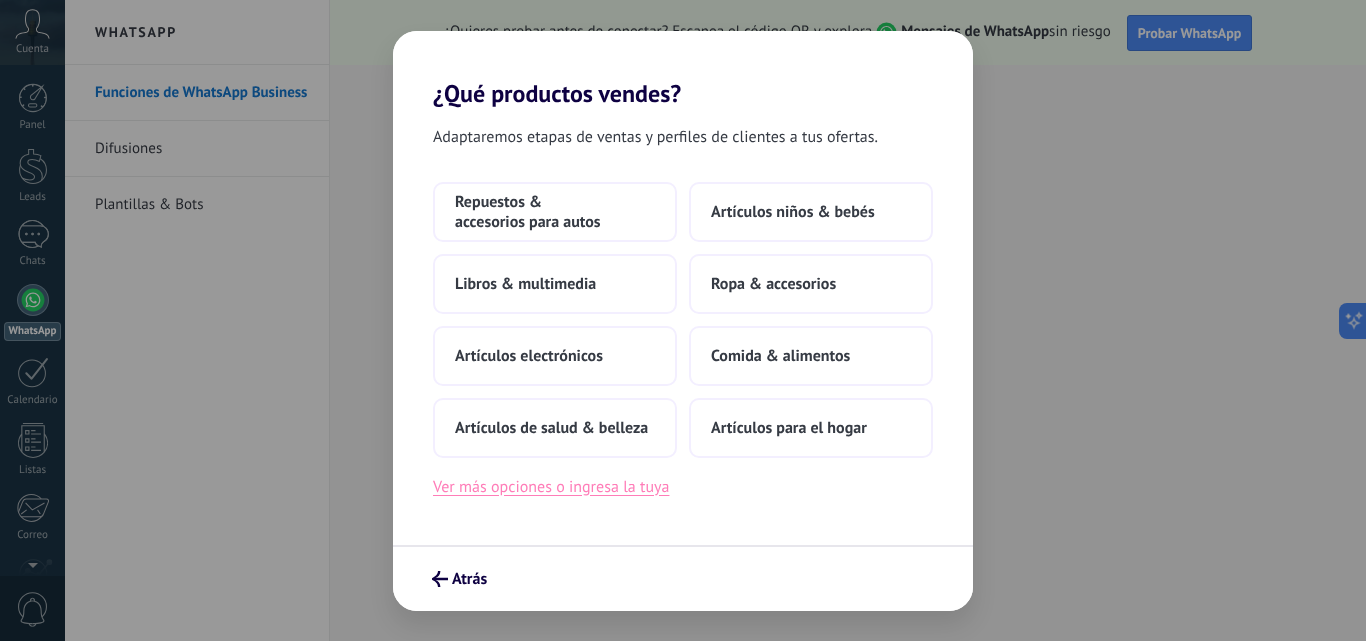 click on "Ver más opciones o ingresa la tuya" at bounding box center [551, 487] 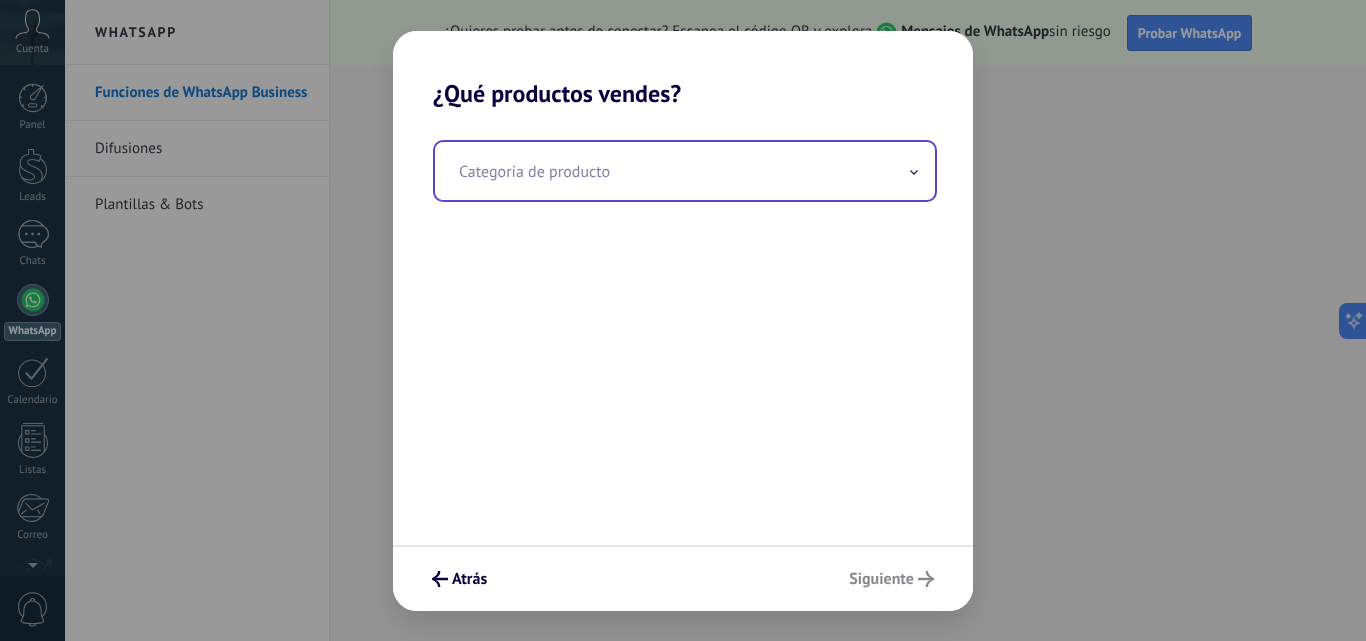 click at bounding box center (685, 171) 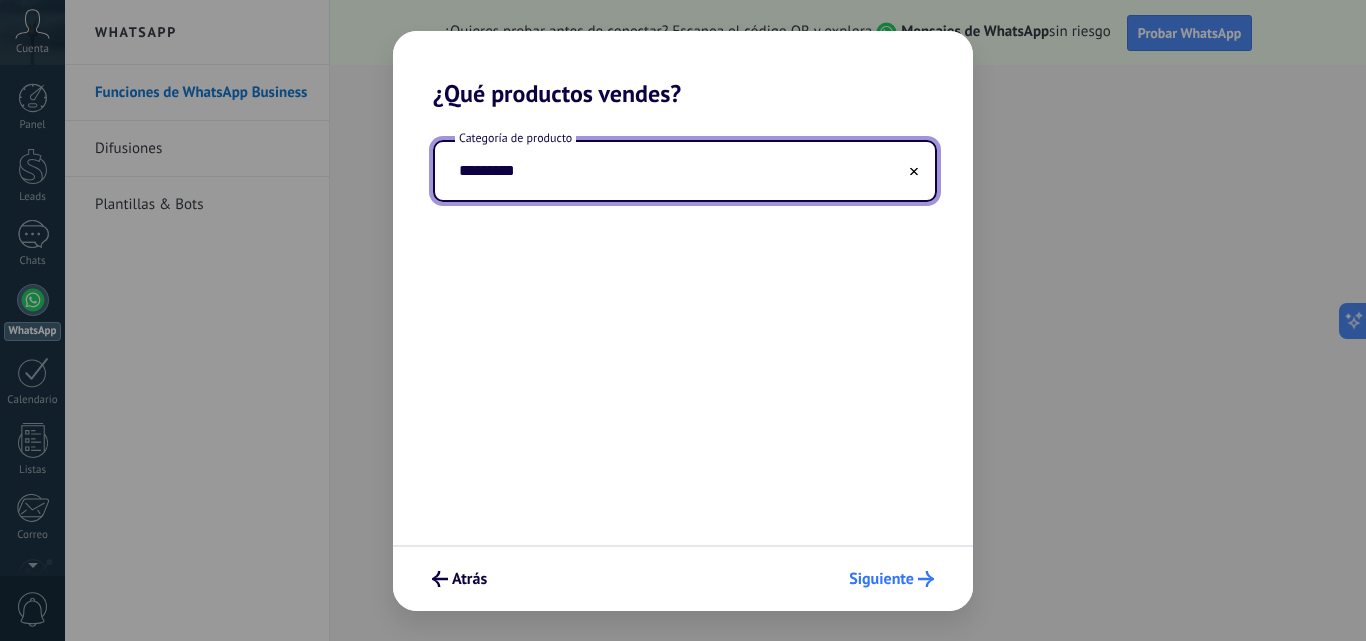 type on "*********" 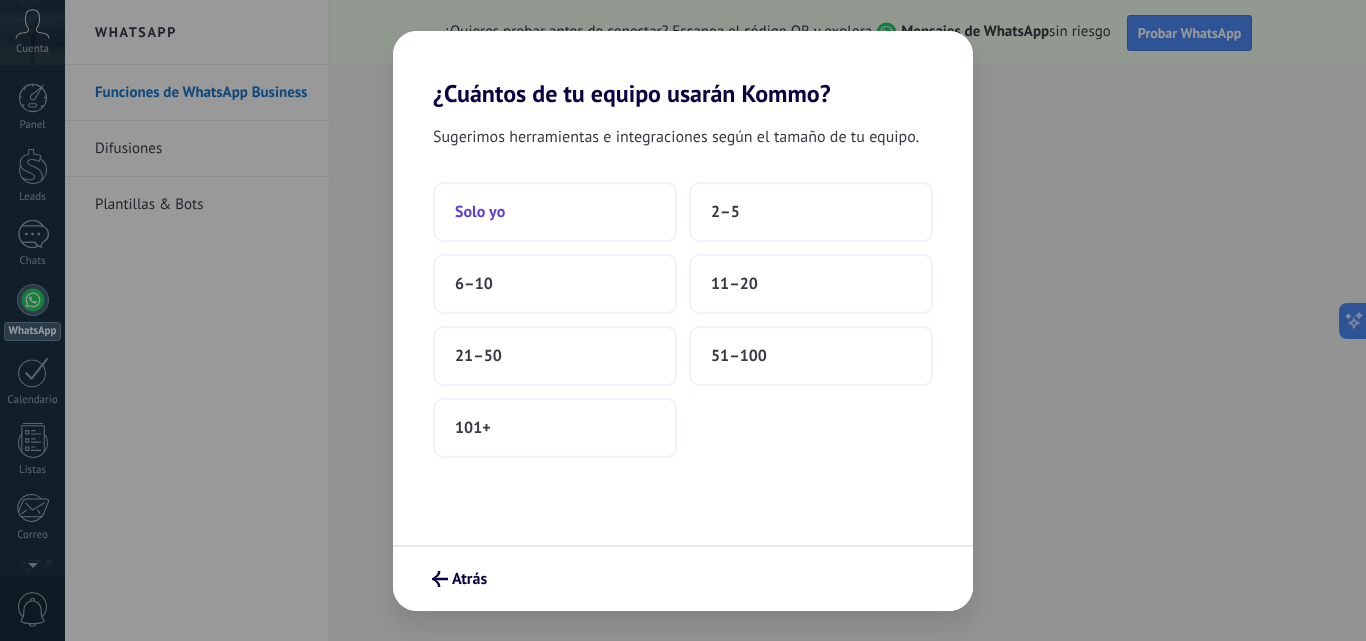 click on "Solo yo" at bounding box center [555, 212] 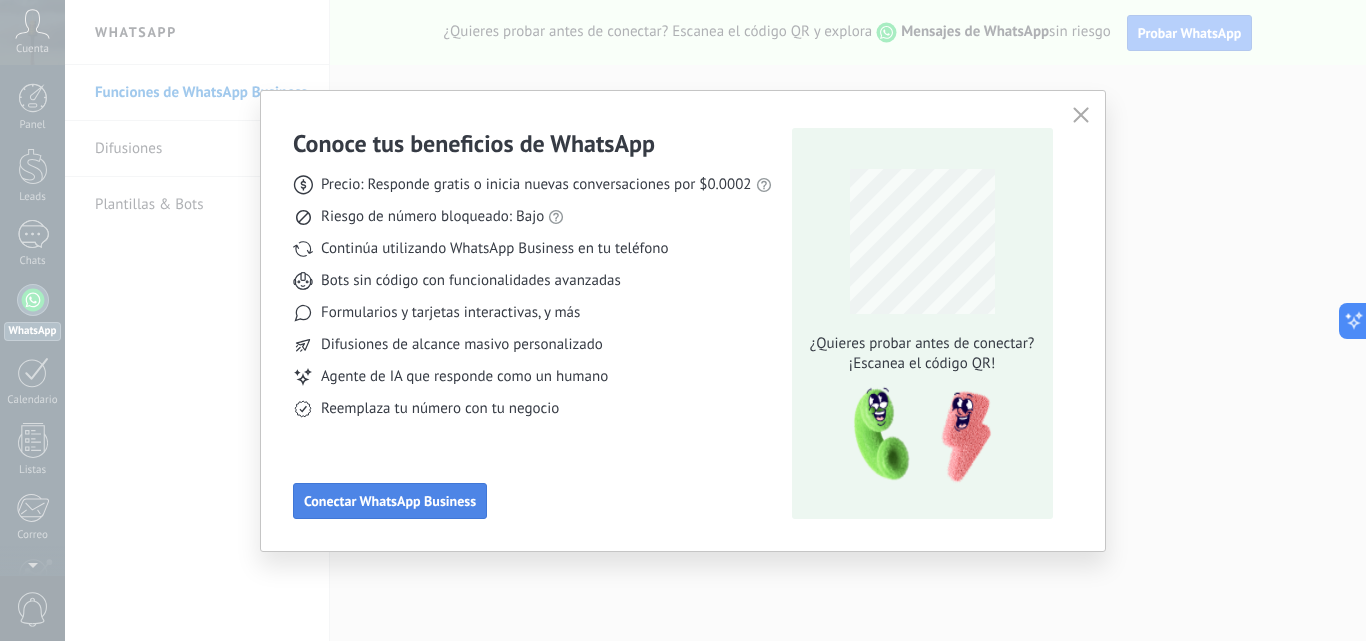 click on "Conectar WhatsApp Business" at bounding box center [390, 501] 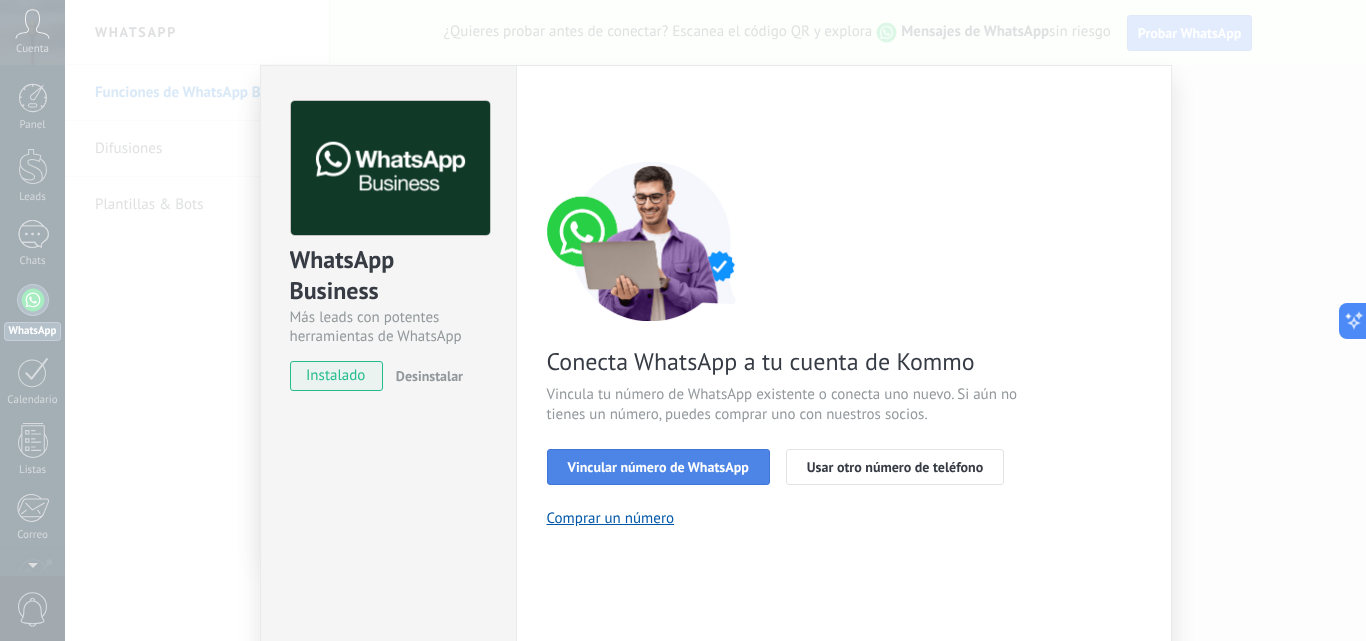 click on "Vincular número de WhatsApp" at bounding box center [658, 467] 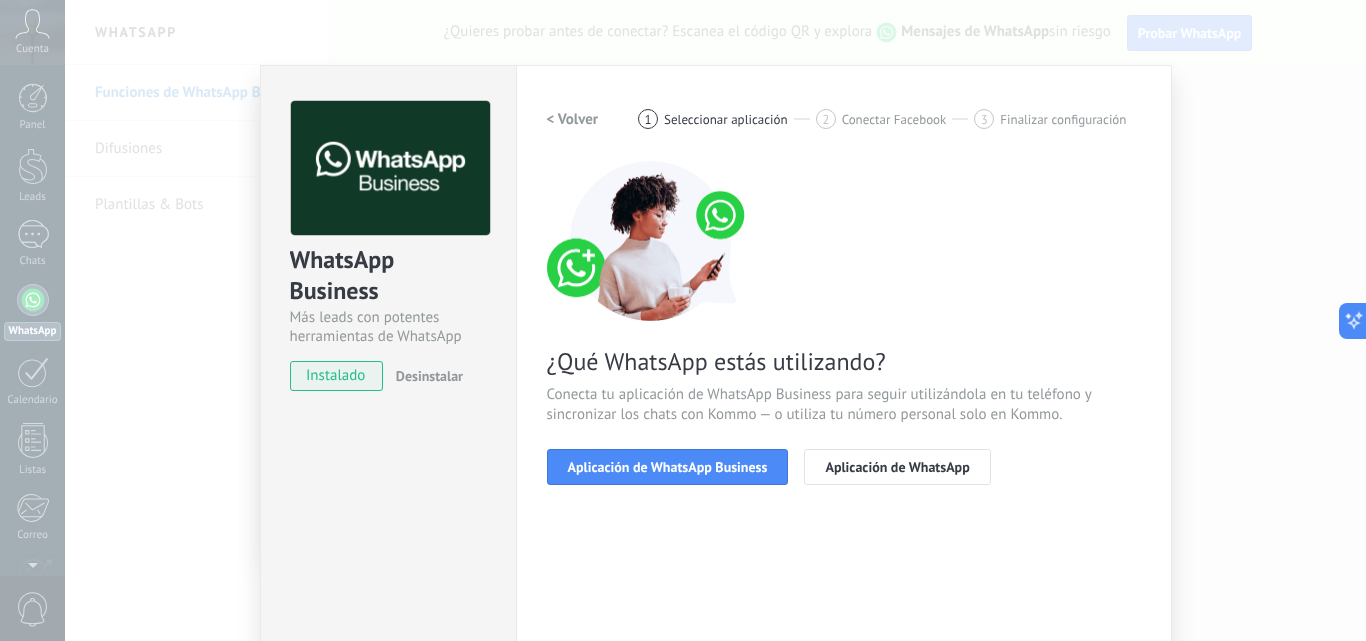 scroll, scrollTop: 189, scrollLeft: 0, axis: vertical 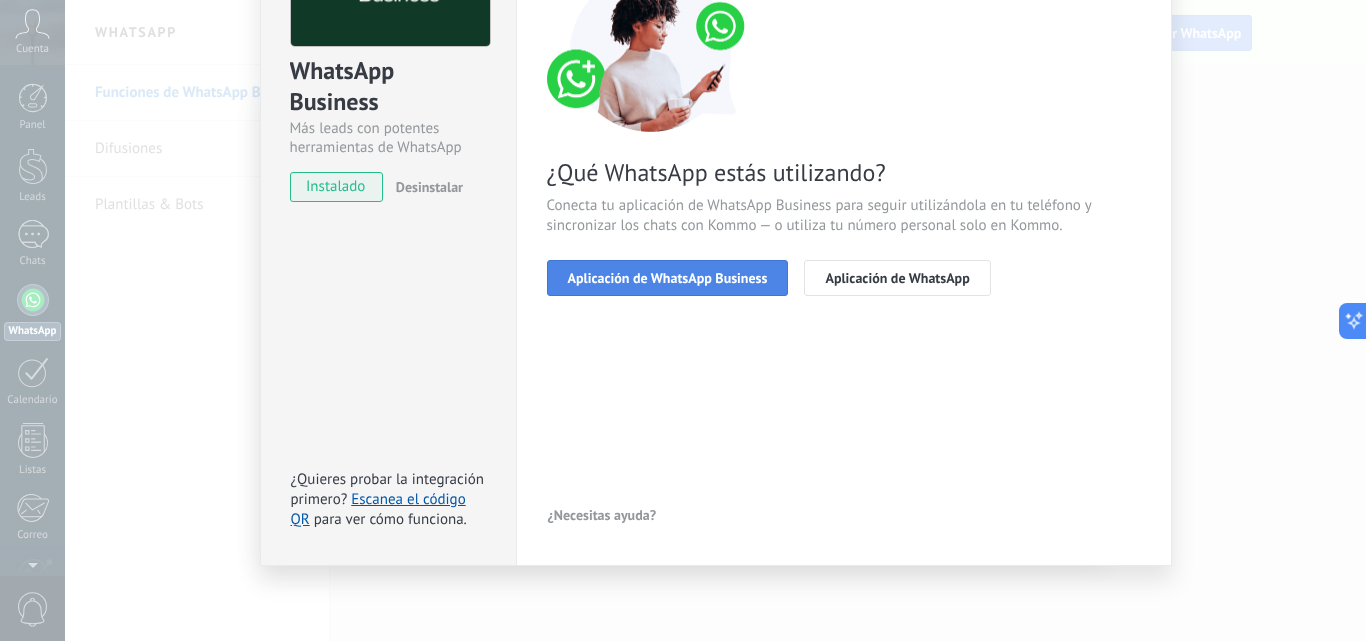 click on "Aplicación de WhatsApp Business" at bounding box center (668, 278) 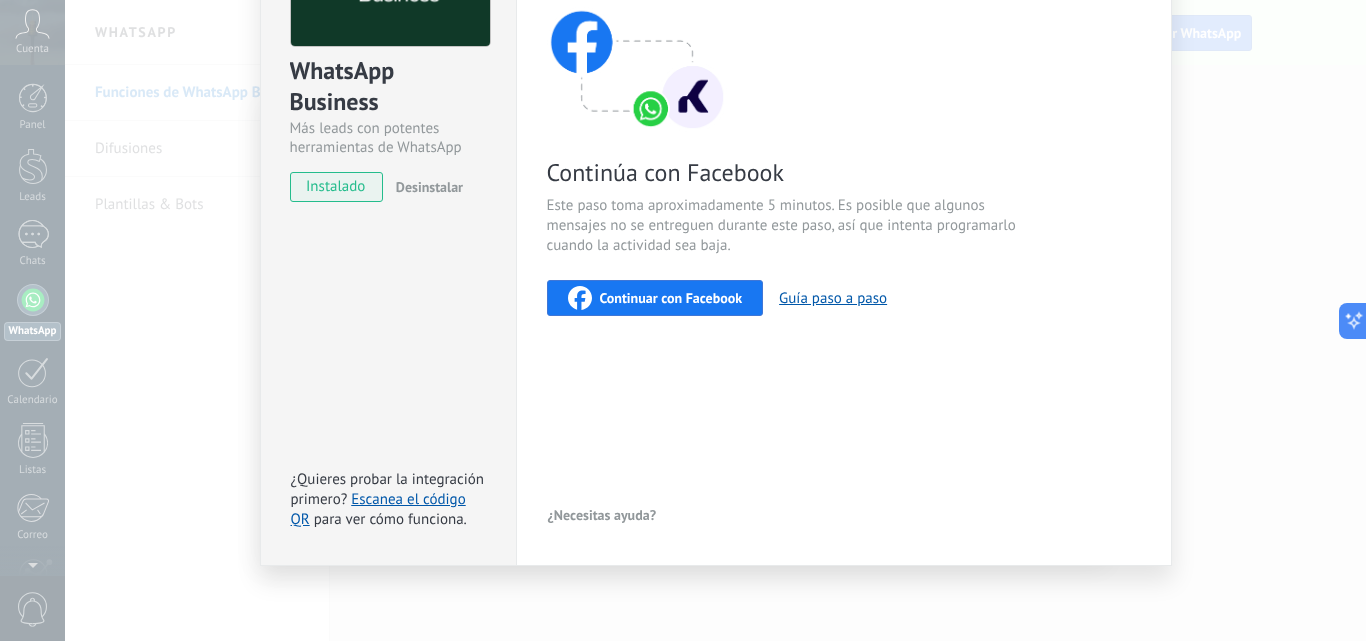 scroll, scrollTop: 0, scrollLeft: 0, axis: both 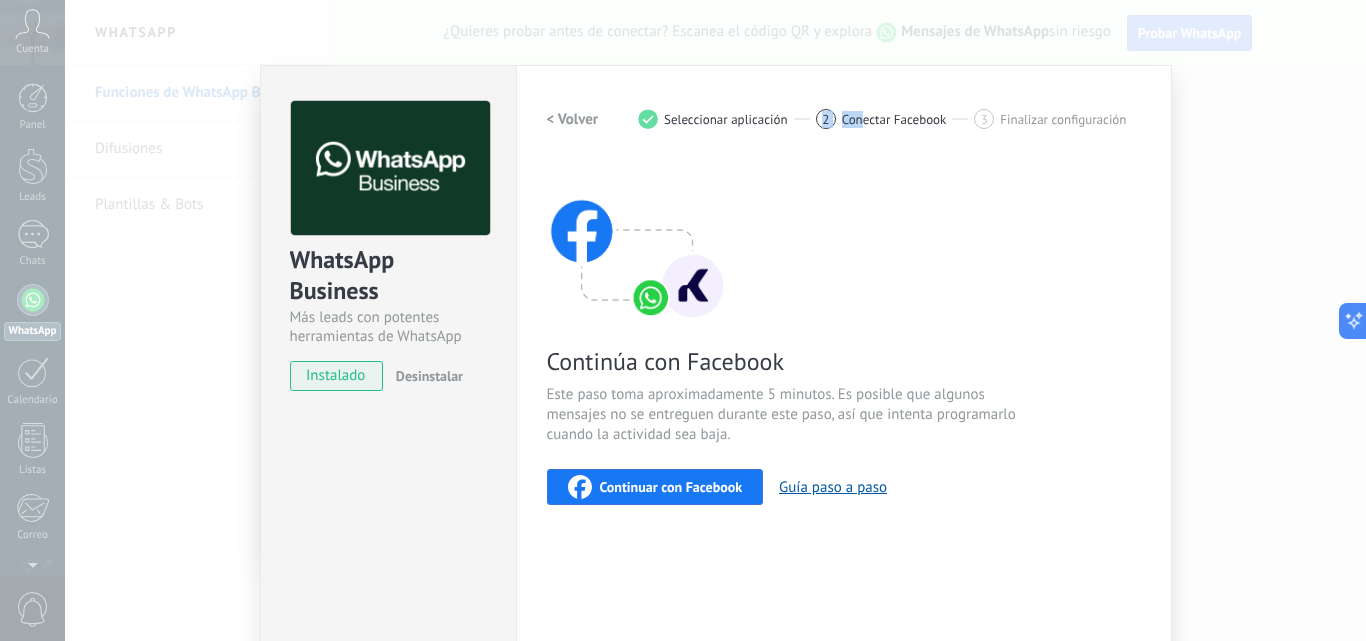 drag, startPoint x: 818, startPoint y: 111, endPoint x: 857, endPoint y: 118, distance: 39.623226 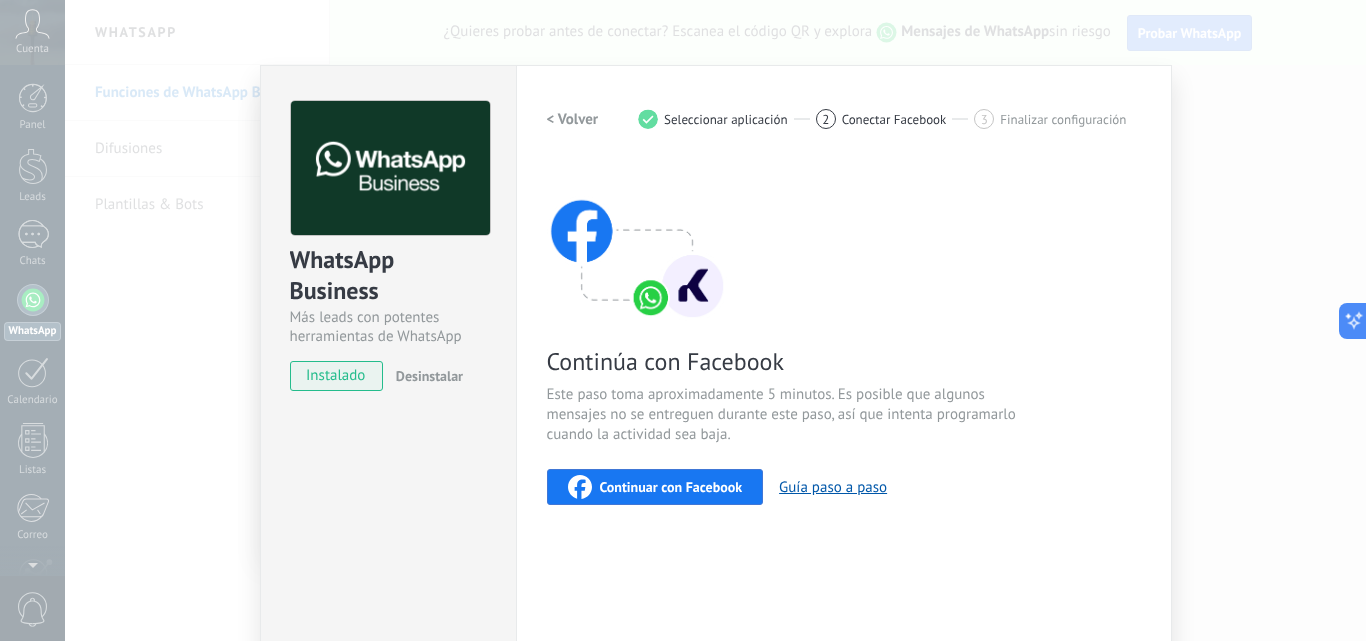 click on "Seleccionar aplicación" at bounding box center (726, 119) 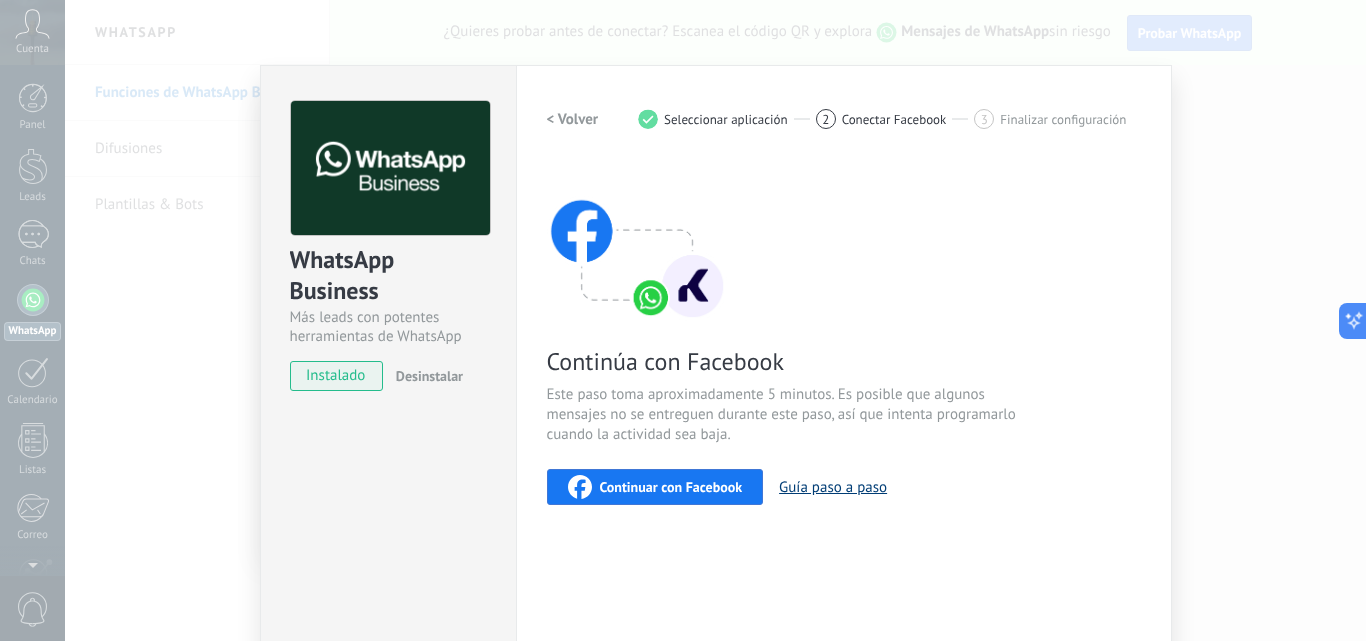 click on "Guía paso a paso" at bounding box center [833, 487] 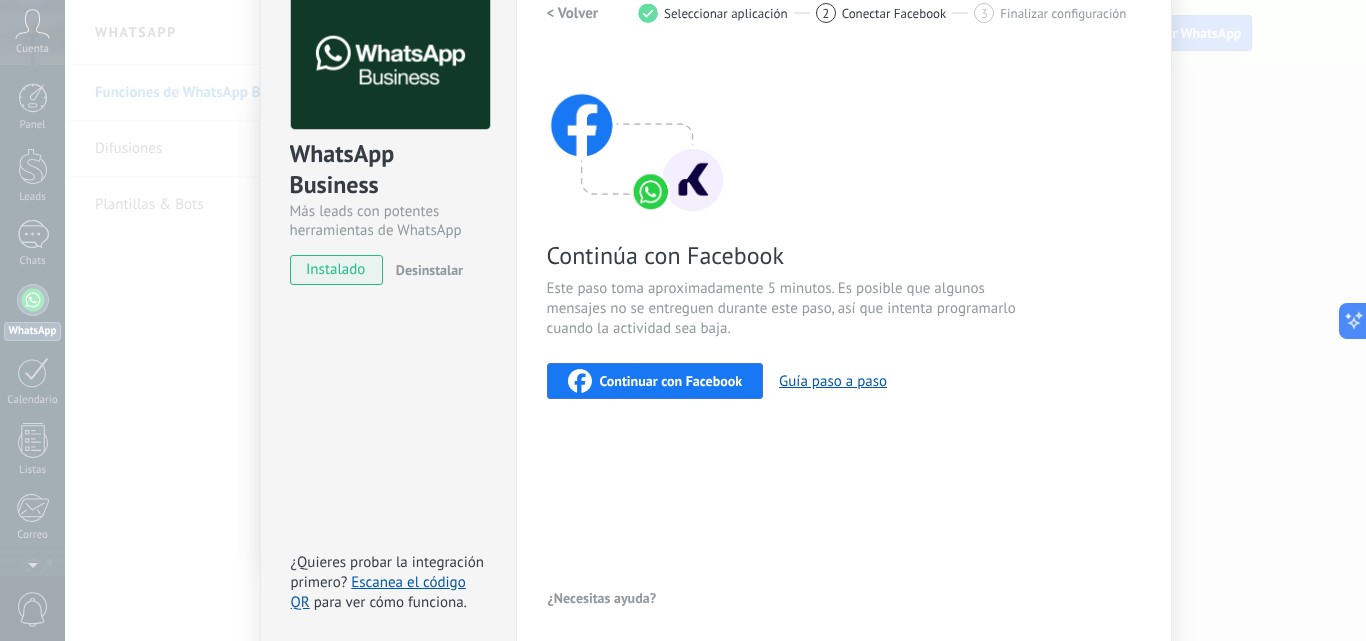scroll, scrollTop: 89, scrollLeft: 0, axis: vertical 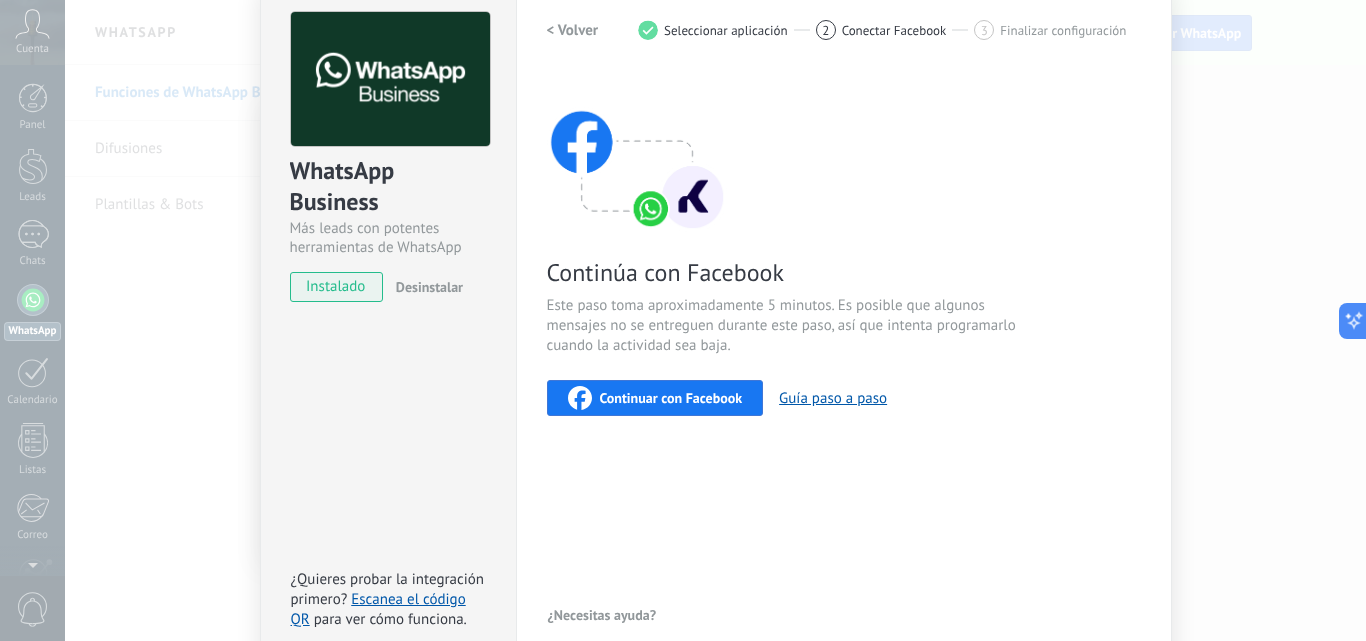 click on "Continúa con Facebook Este paso toma aproximadamente 5 minutos. Es posible que algunos mensajes no se entreguen durante este paso, así que intenta programarlo cuando la actividad sea baja. Continuar con Facebook Guía paso a paso" at bounding box center (844, 244) 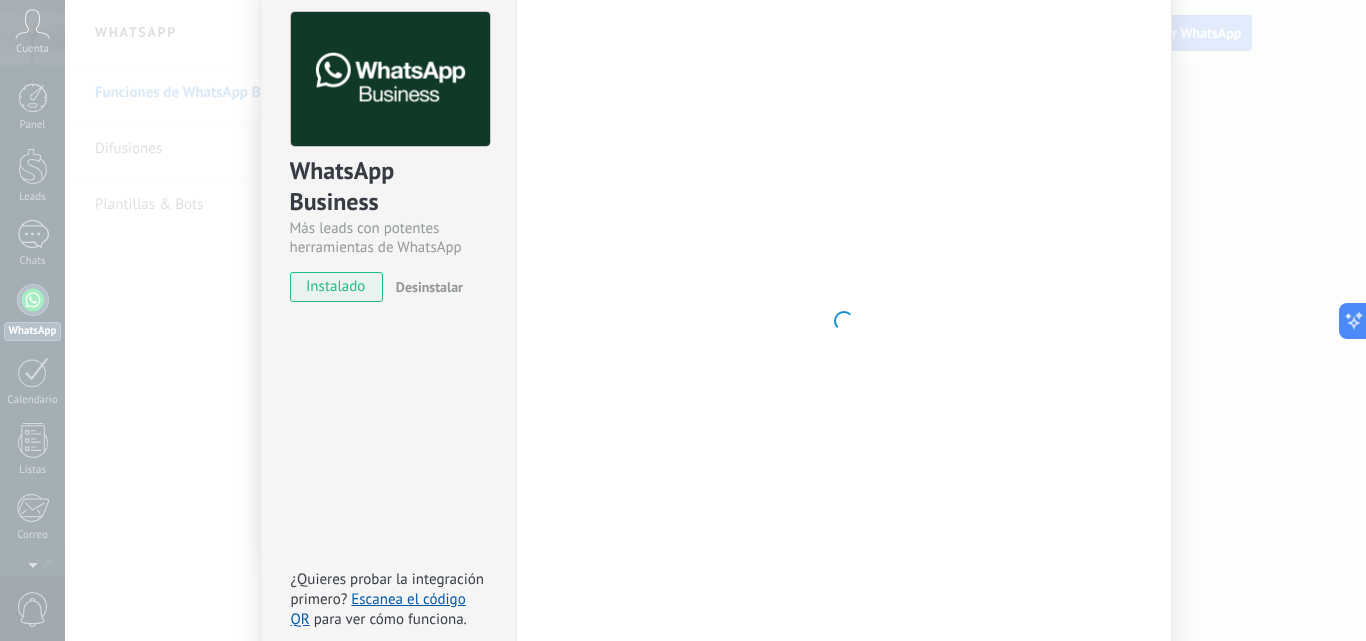 click at bounding box center [844, 321] 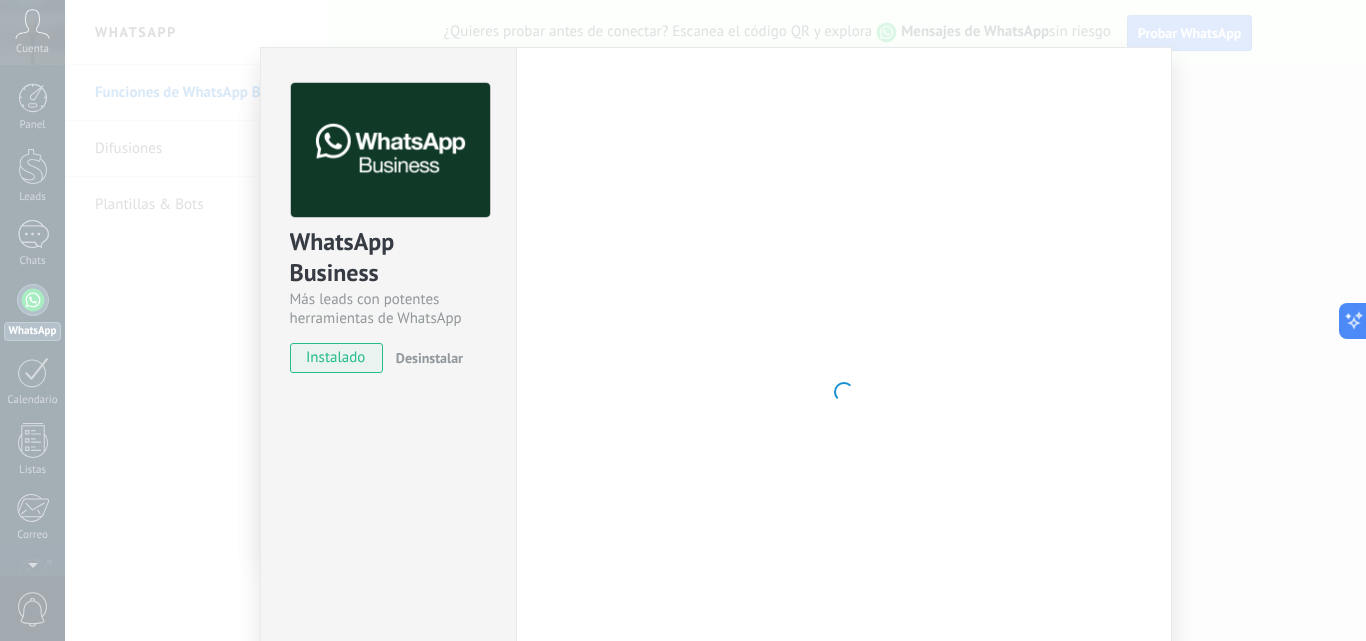 scroll, scrollTop: 0, scrollLeft: 0, axis: both 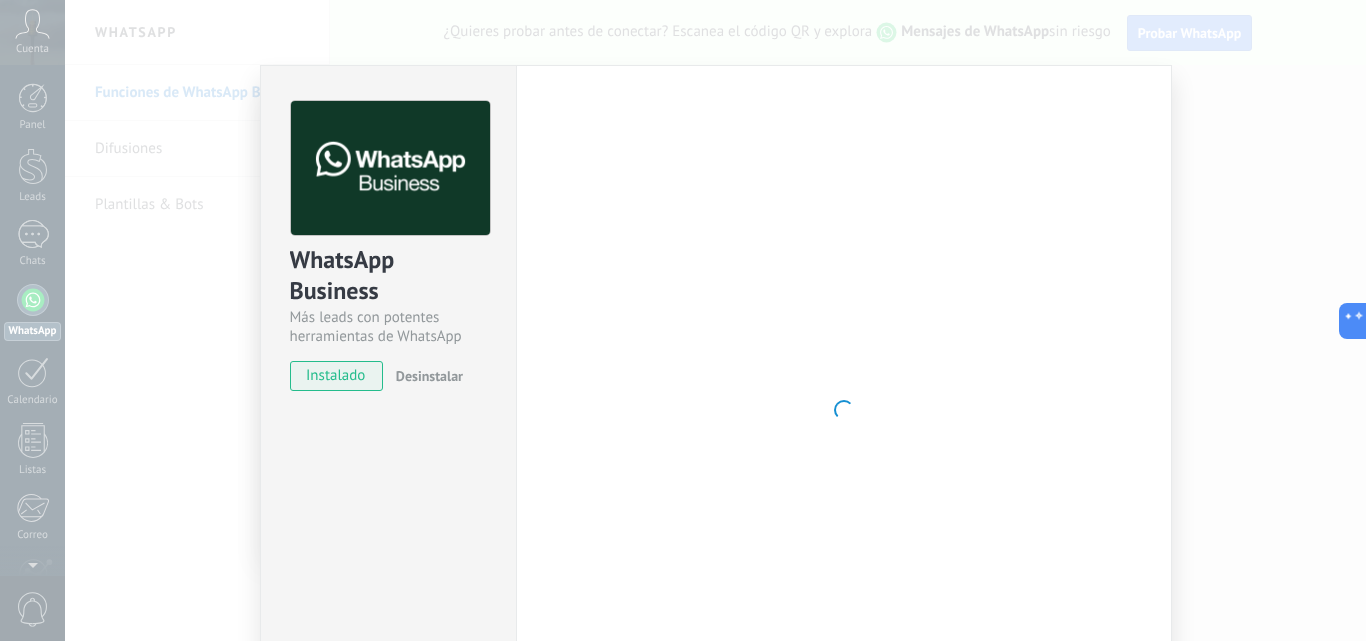 click on "Configuraciones Autorizaciones This tab logs the users who have granted integration access to this account. If you want to to remove a user's ability to send requests to the account on behalf of this integration, you can revoke access. If access is revoked from all users, the integration will stop working. This app is installed, but no one has given it access yet. WhatsApp Cloud API más _:  Guardar < Volver 1 Seleccionar aplicación 2 Conectar Facebook  3 Finalizar configuración Continúa con Facebook Este paso toma aproximadamente 5 minutos. Es posible que algunos mensajes no se entreguen durante este paso, así que intenta programarlo cuando la actividad sea baja. Continuar con Facebook Guía paso a paso ¿Necesitas ayuda?" at bounding box center [715, 320] 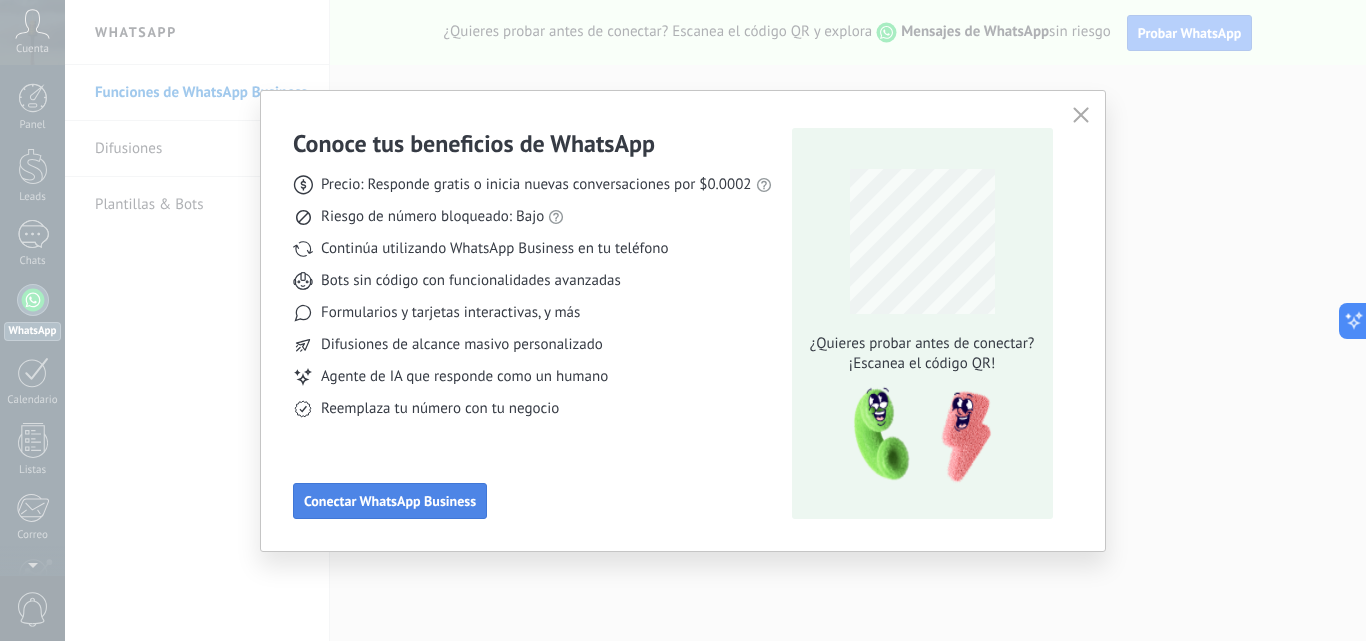 click on "Conectar WhatsApp Business" at bounding box center (390, 501) 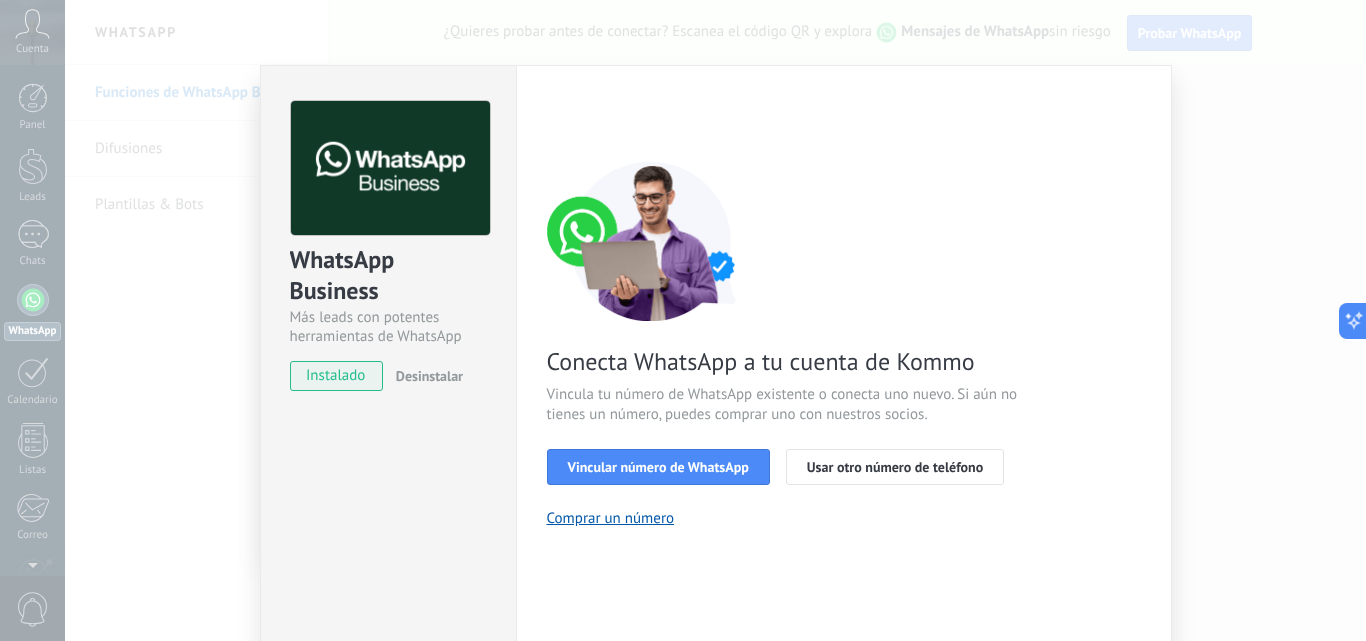 scroll, scrollTop: 100, scrollLeft: 0, axis: vertical 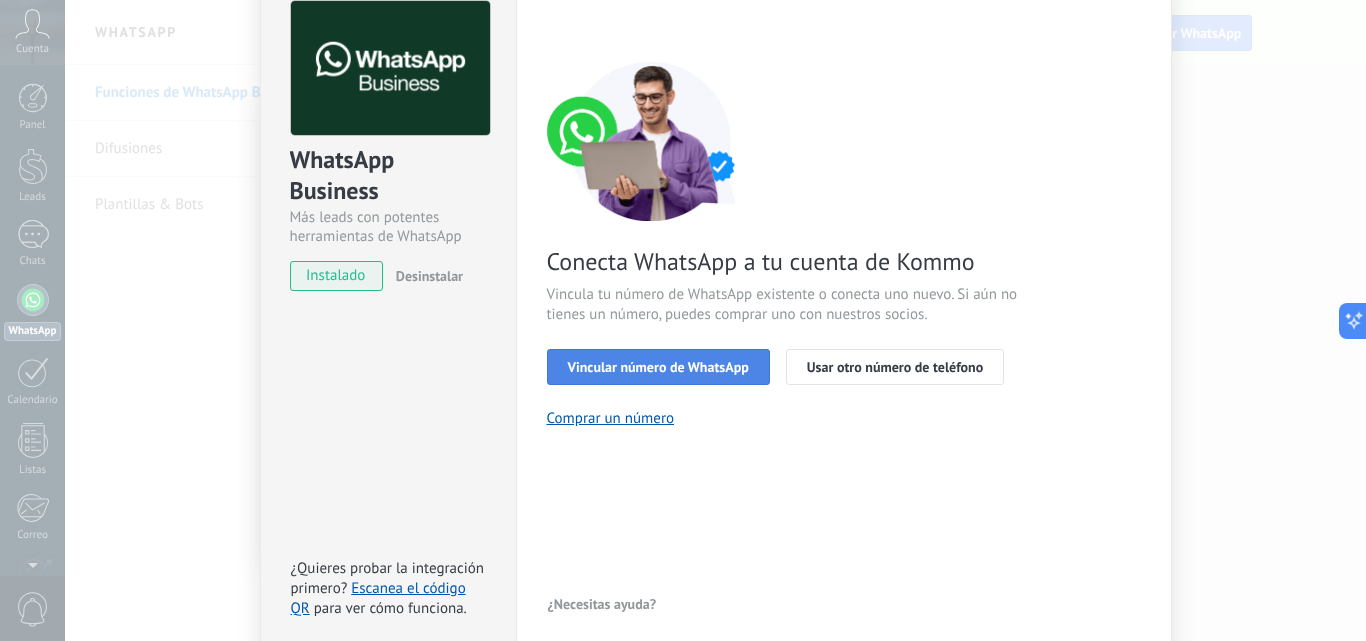 click on "Vincular número de WhatsApp" at bounding box center [658, 367] 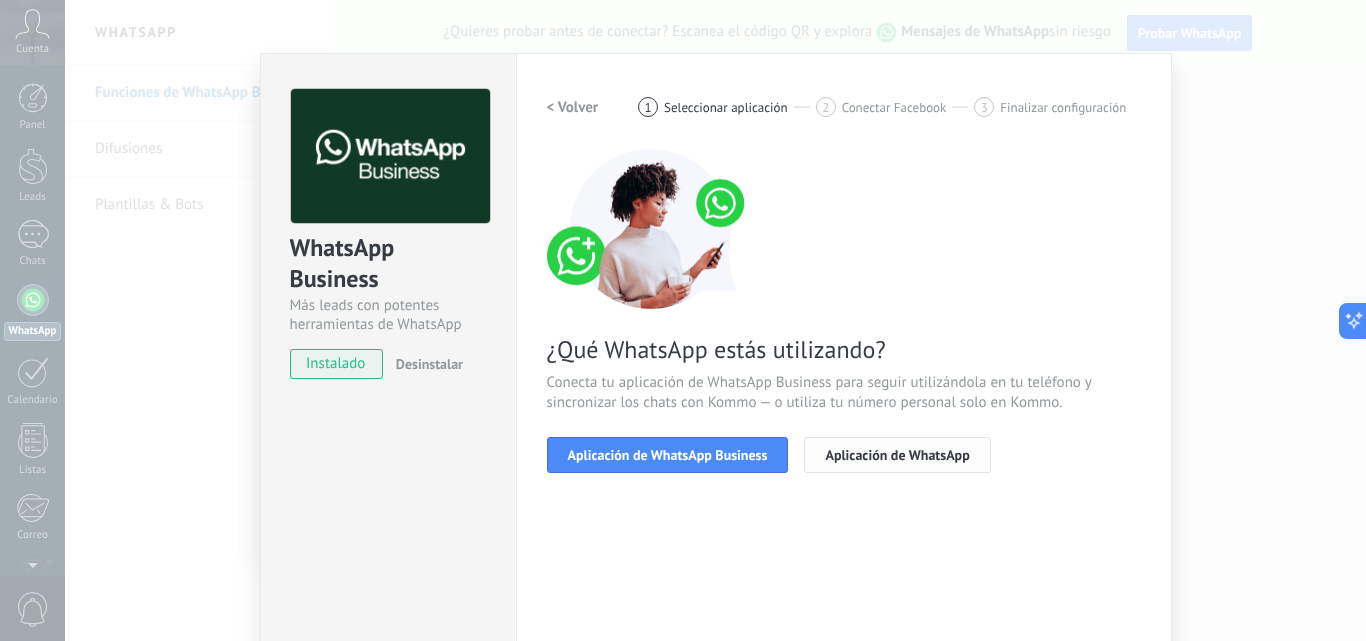 scroll, scrollTop: 0, scrollLeft: 0, axis: both 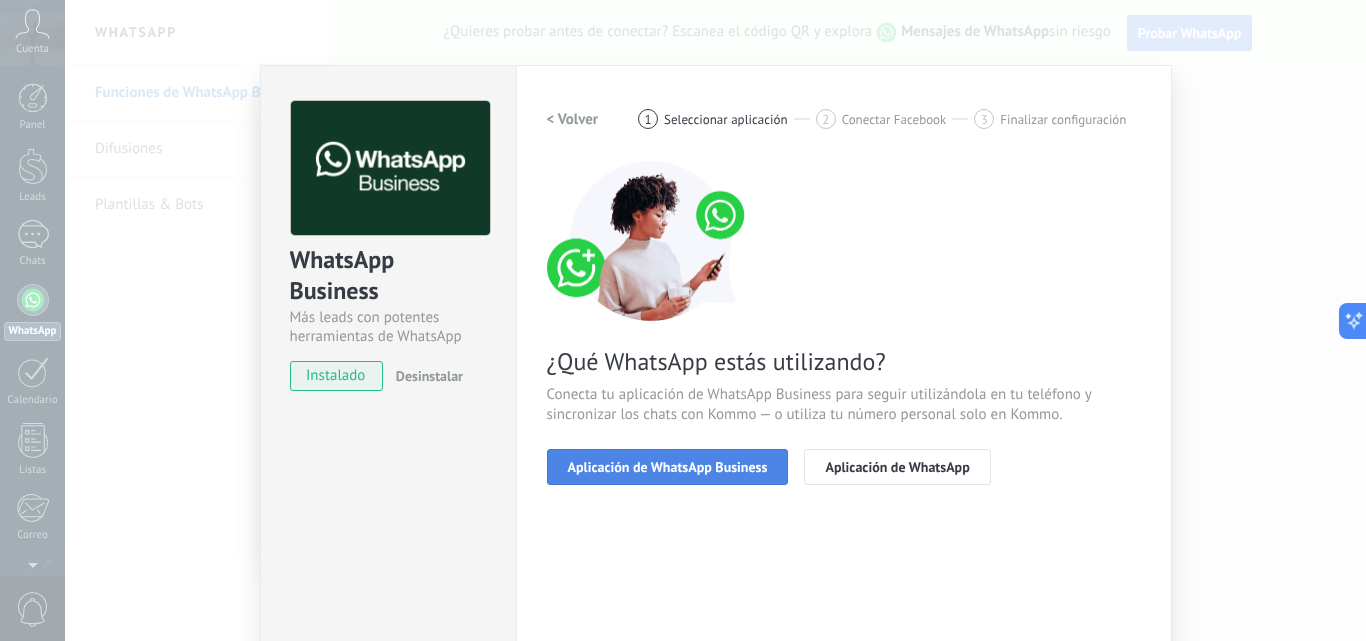 click on "Aplicación de WhatsApp Business" at bounding box center (668, 467) 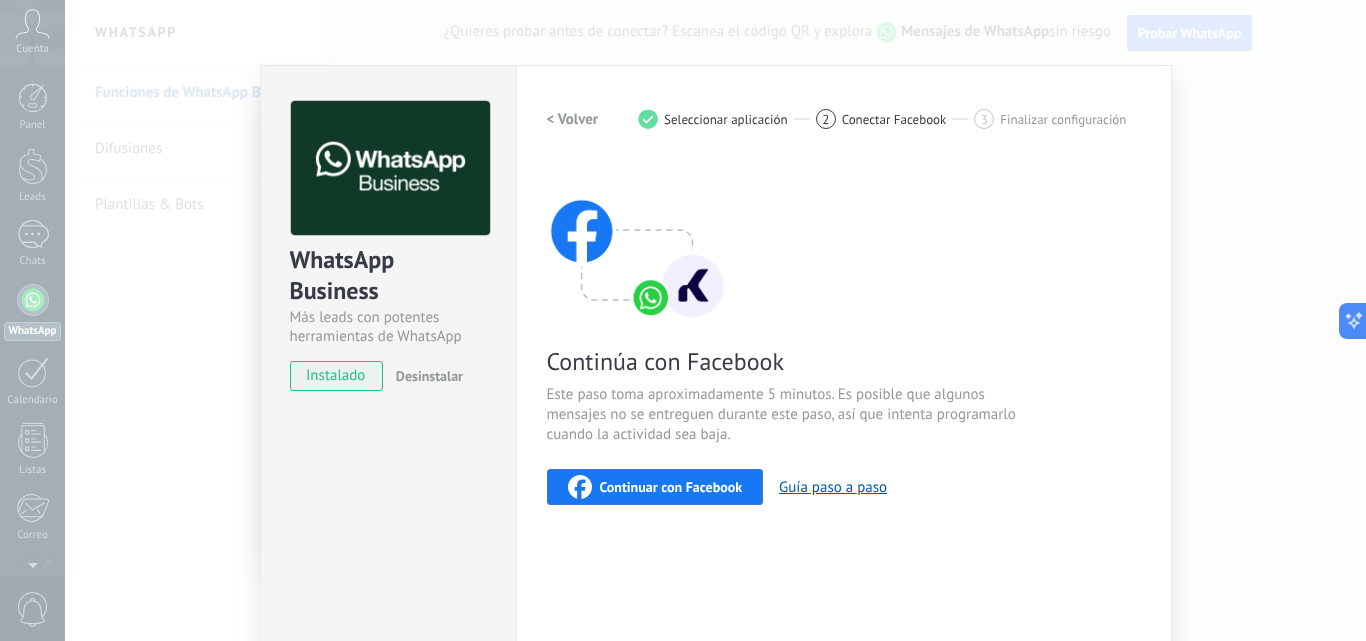 click on "Continuar con Facebook" at bounding box center (655, 487) 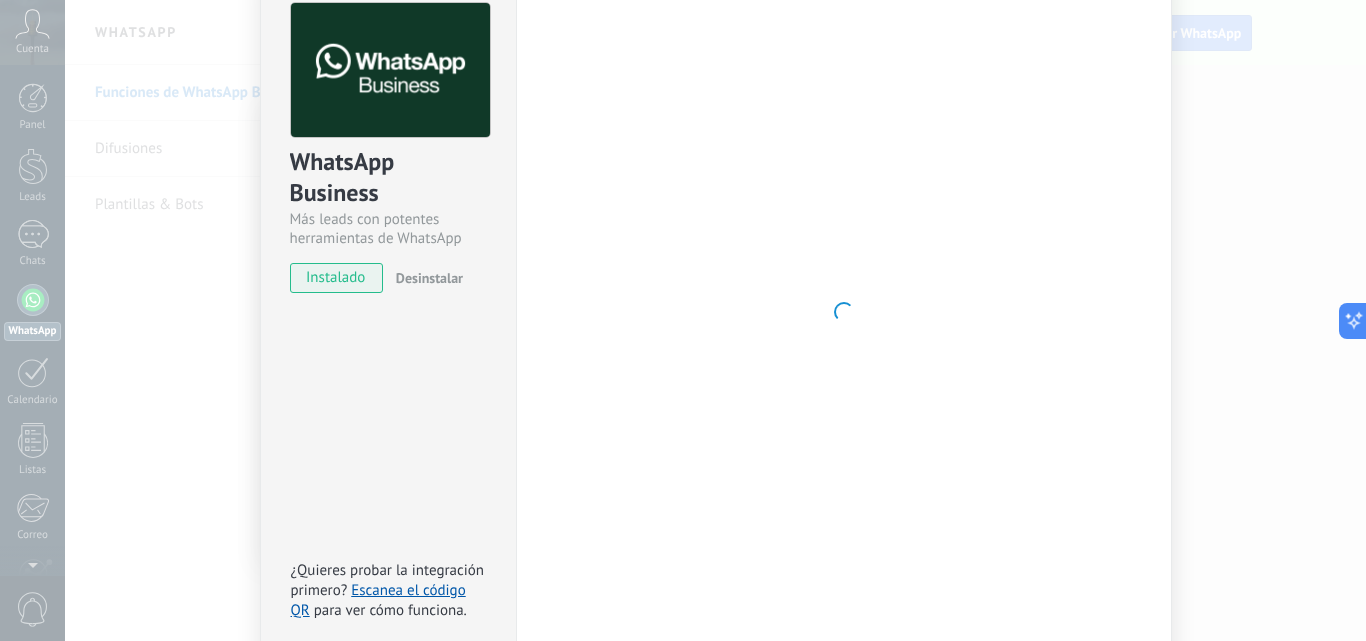 scroll, scrollTop: 0, scrollLeft: 0, axis: both 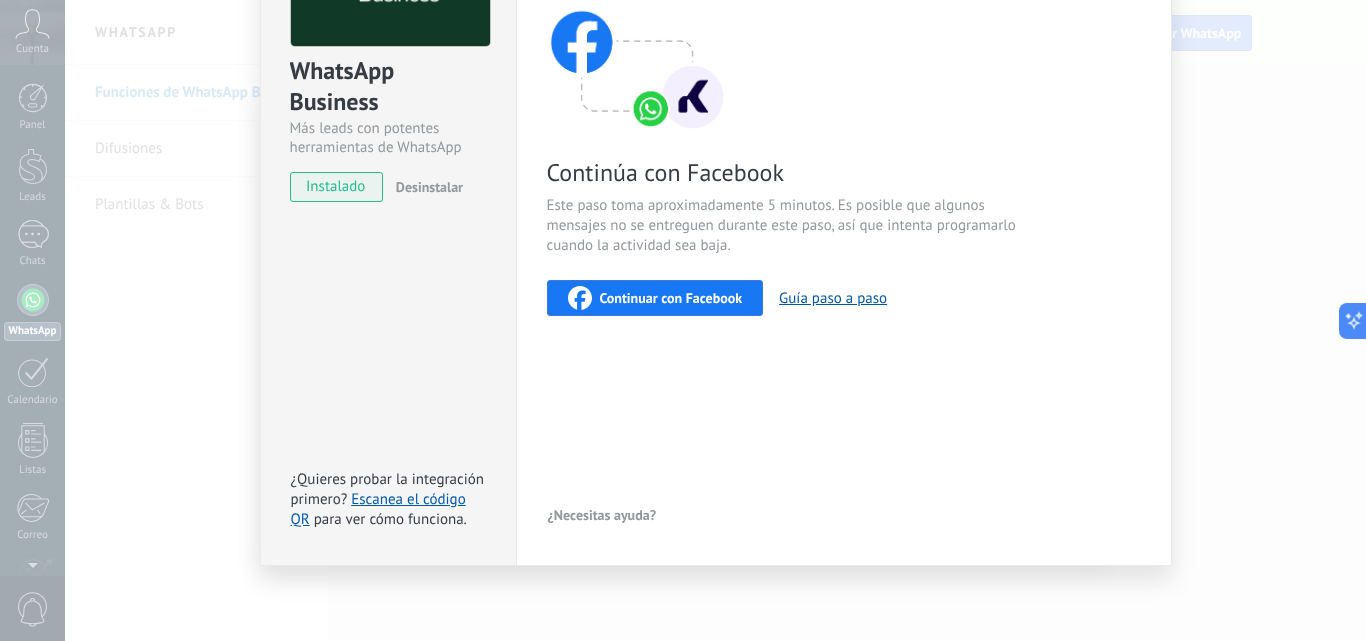 click on "Continuar con Facebook" at bounding box center [655, 298] 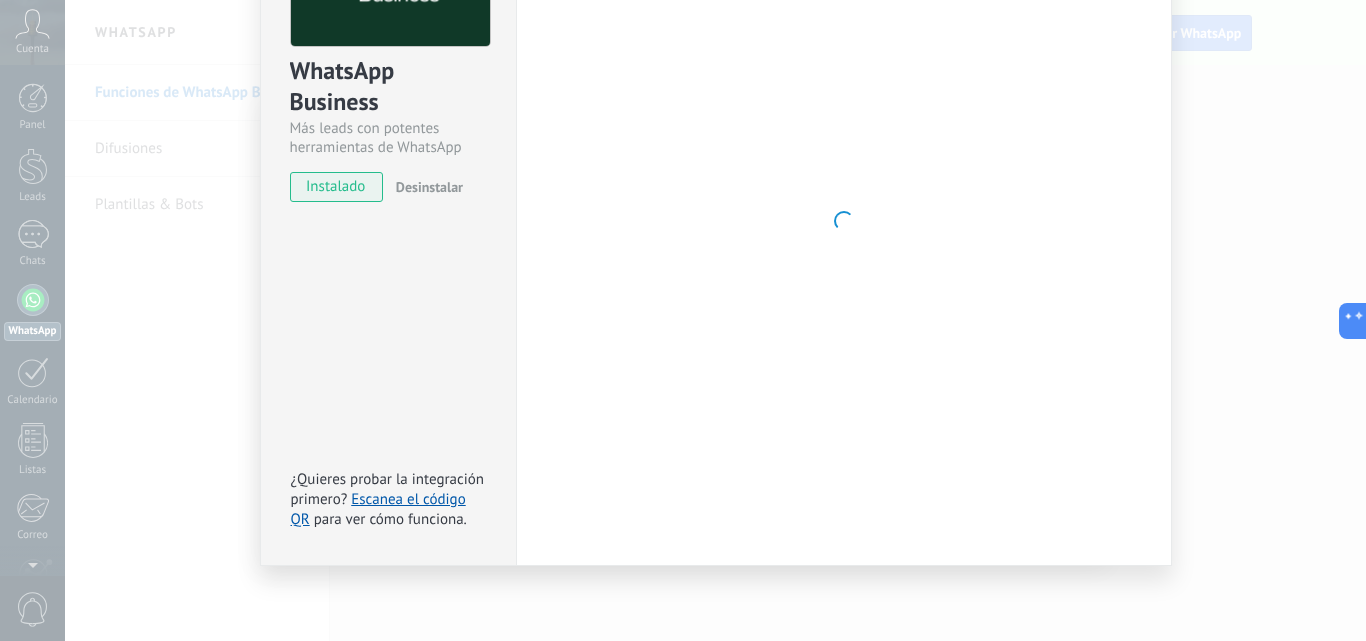 click at bounding box center [844, 221] 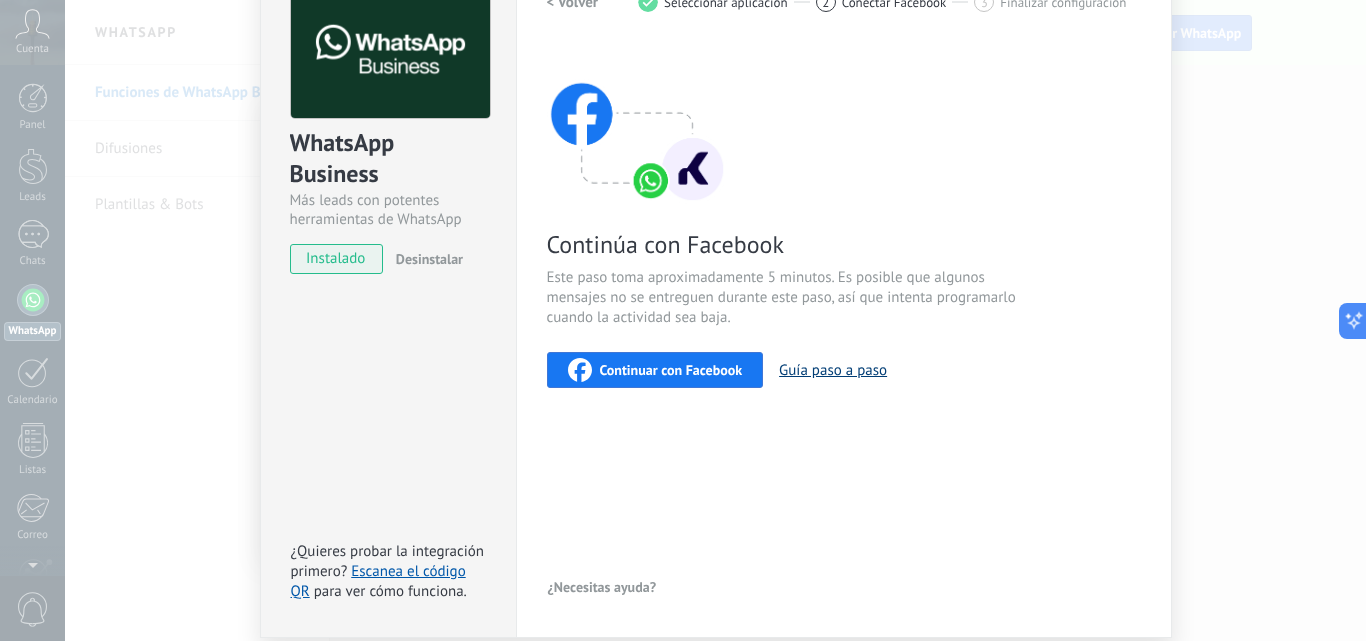 scroll, scrollTop: 0, scrollLeft: 0, axis: both 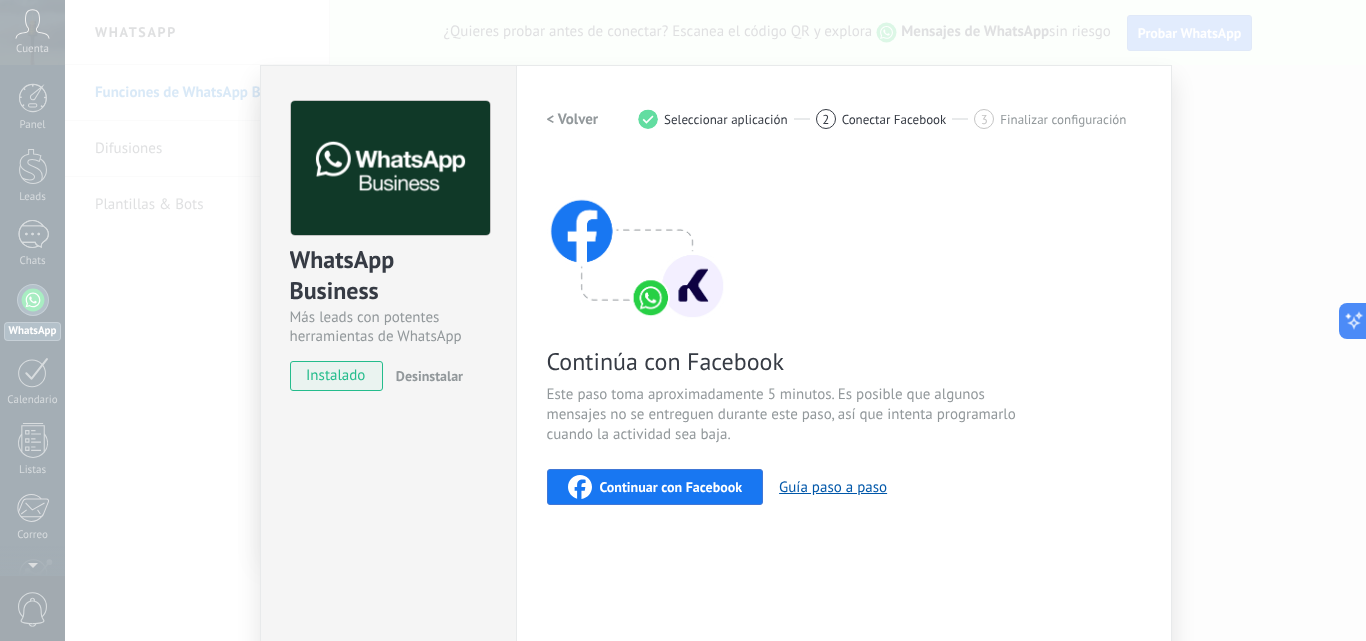 click on "Configuraciones Autorizaciones This tab logs the users who have granted integration access to this account. If you want to to remove a user's ability to send requests to the account on behalf of this integration, you can revoke access. If access is revoked from all users, the integration will stop working. This app is installed, but no one has given it access yet. WhatsApp Cloud API más _:  Guardar < Volver 1 Seleccionar aplicación 2 Conectar Facebook  3 Finalizar configuración Continúa con Facebook Este paso toma aproximadamente 5 minutos. Es posible que algunos mensajes no se entreguen durante este paso, así que intenta programarlo cuando la actividad sea baja. Continuar con Facebook Guía paso a paso ¿Necesitas ayuda?" at bounding box center (844, 410) 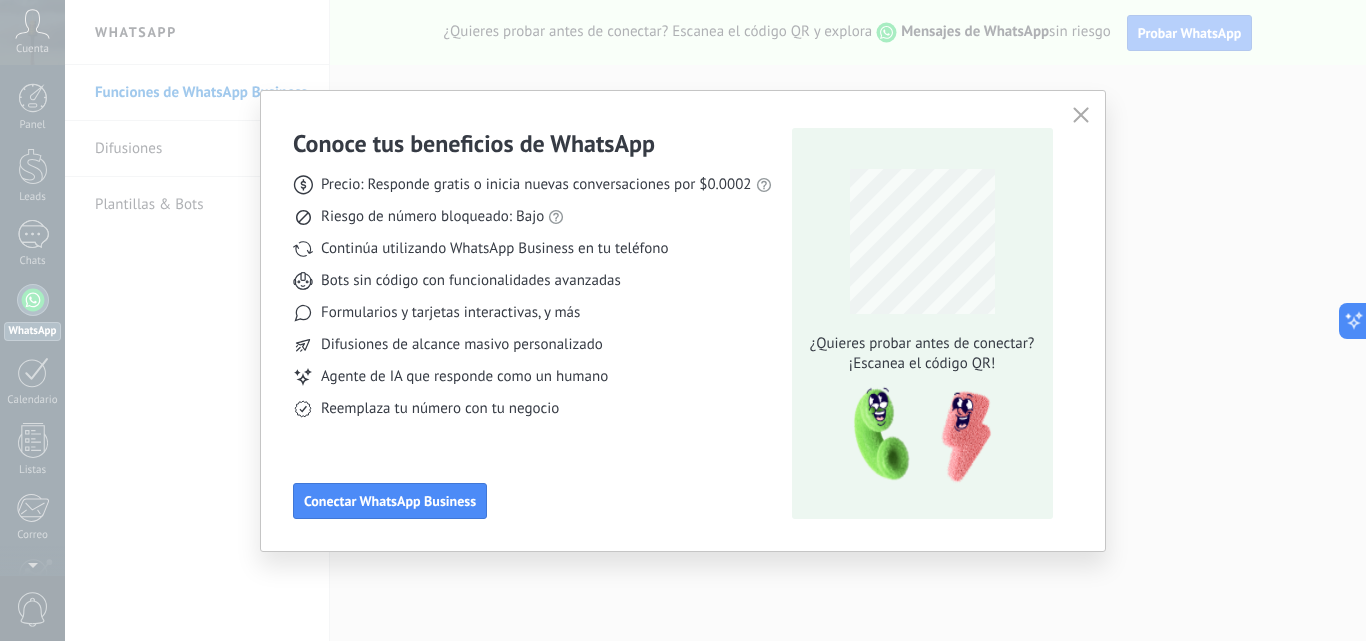 click on "Conoce tus beneficios de WhatsApp Precio: Responde gratis o inicia nuevas conversaciones por $0.0002 Riesgo de número bloqueado: Bajo Continúa utilizando WhatsApp Business en tu teléfono Bots sin código con funcionalidades avanzadas Formularios y tarjetas interactivas, y más Difusiones de alcance masivo personalizado Agente de IA que responde como un humano Reemplaza tu número con tu negocio Conectar WhatsApp Business ¿Quieres probar antes de conectar? ¡Escanea el código QR!" at bounding box center [683, 320] 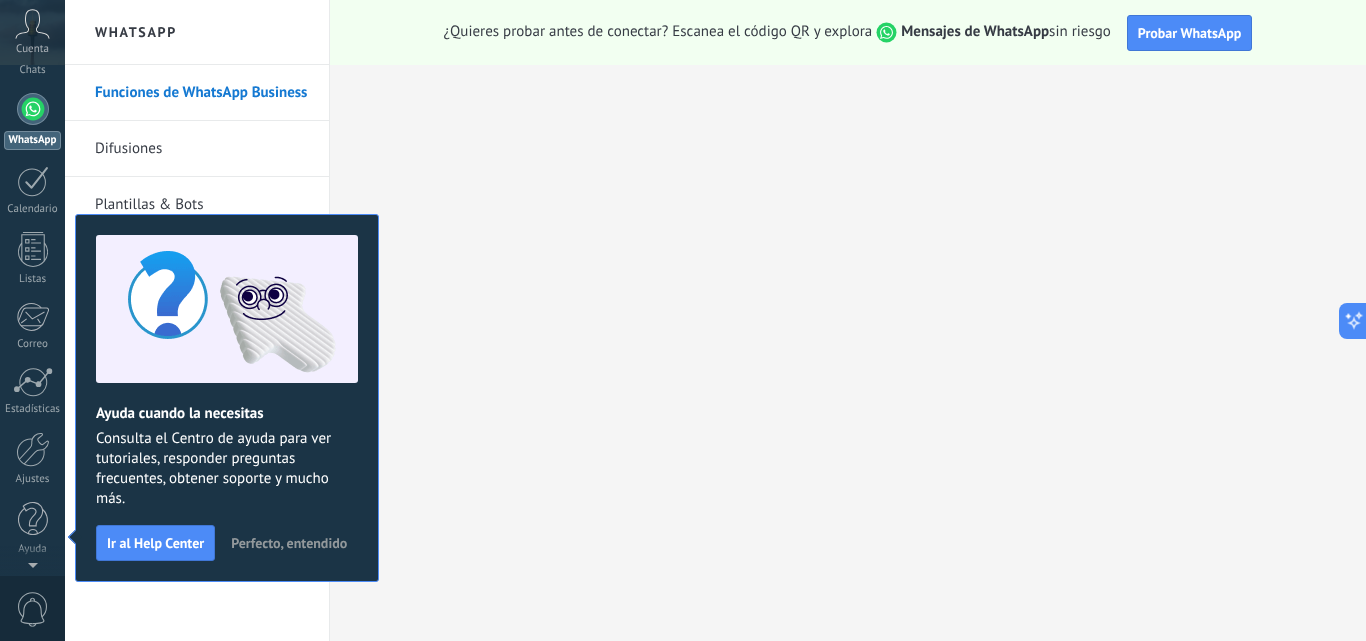 scroll, scrollTop: 0, scrollLeft: 0, axis: both 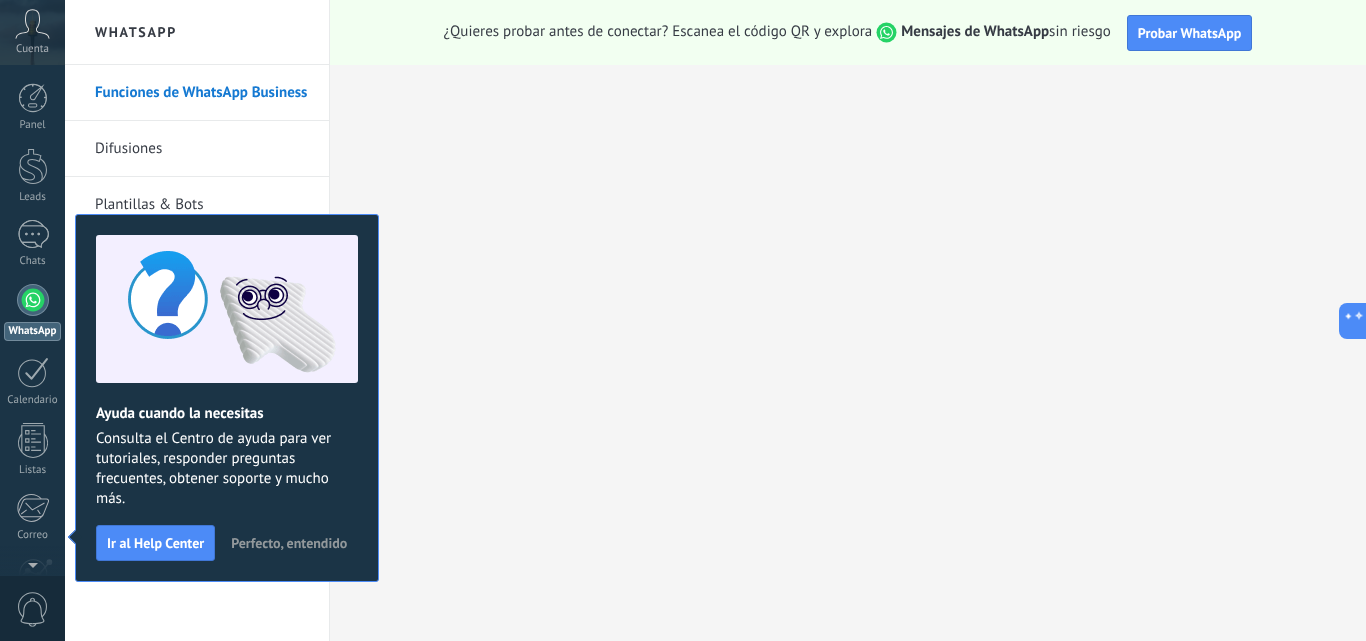 click on "Difusiones" at bounding box center (202, 149) 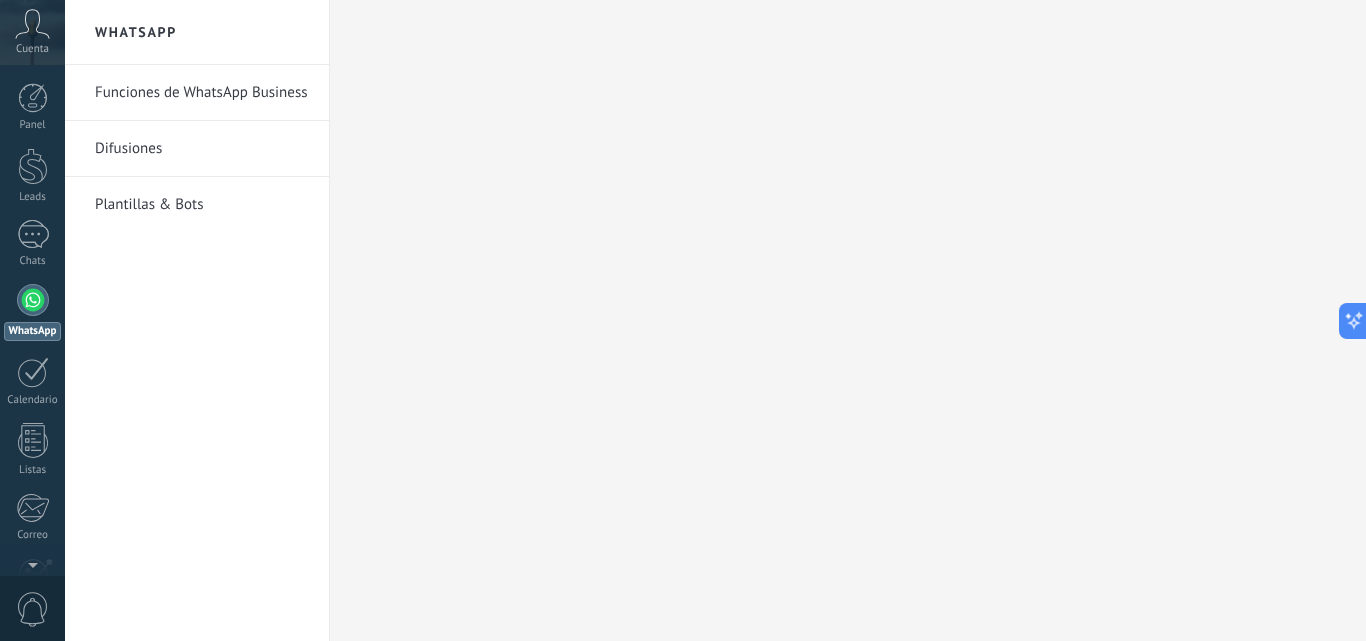 click on "Difusiones" at bounding box center [202, 149] 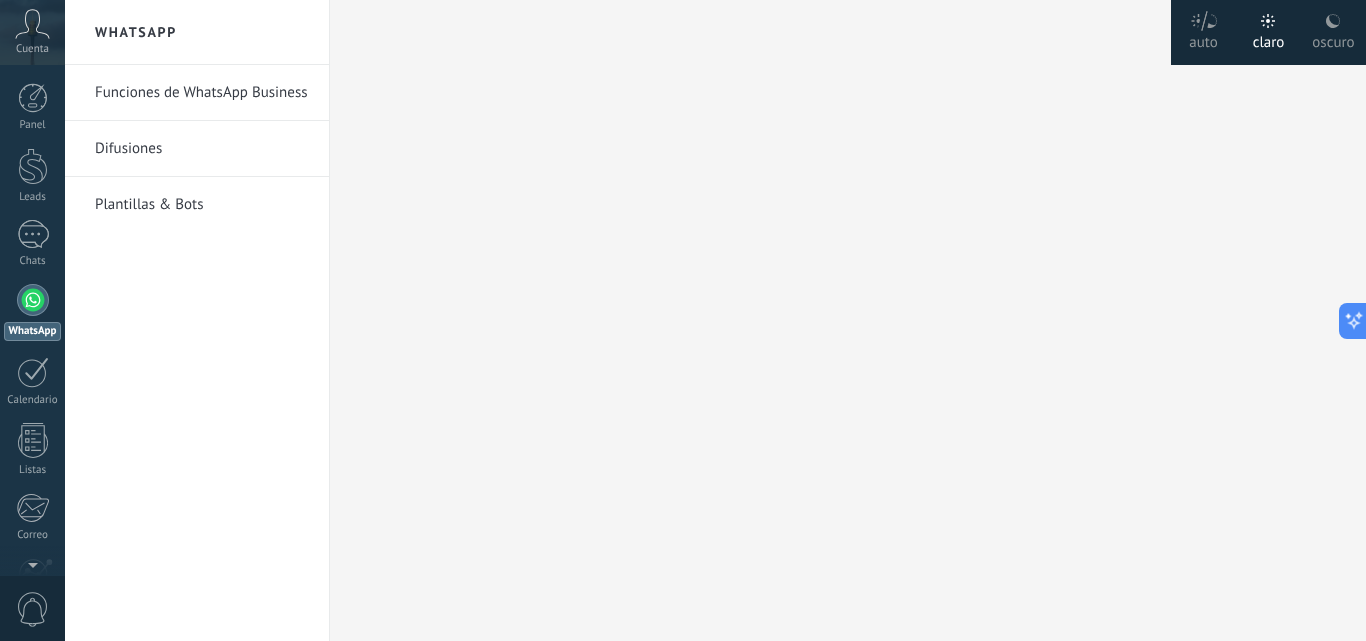click at bounding box center [33, 300] 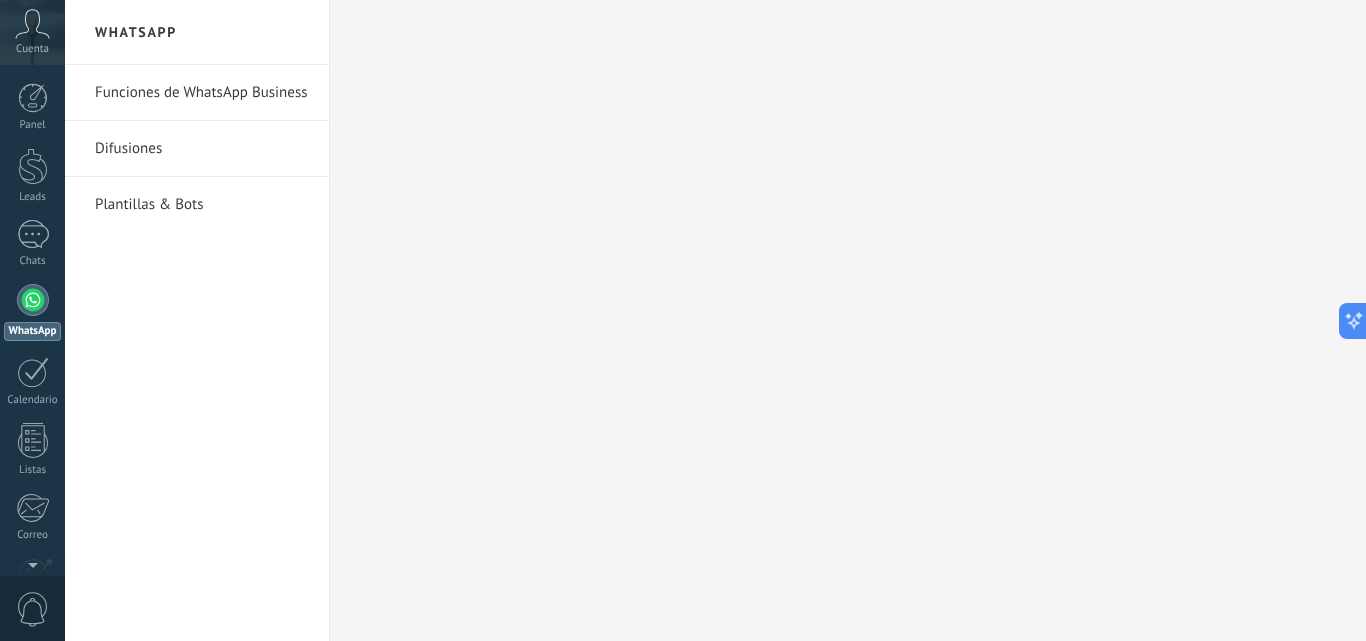 click at bounding box center [848, 320] 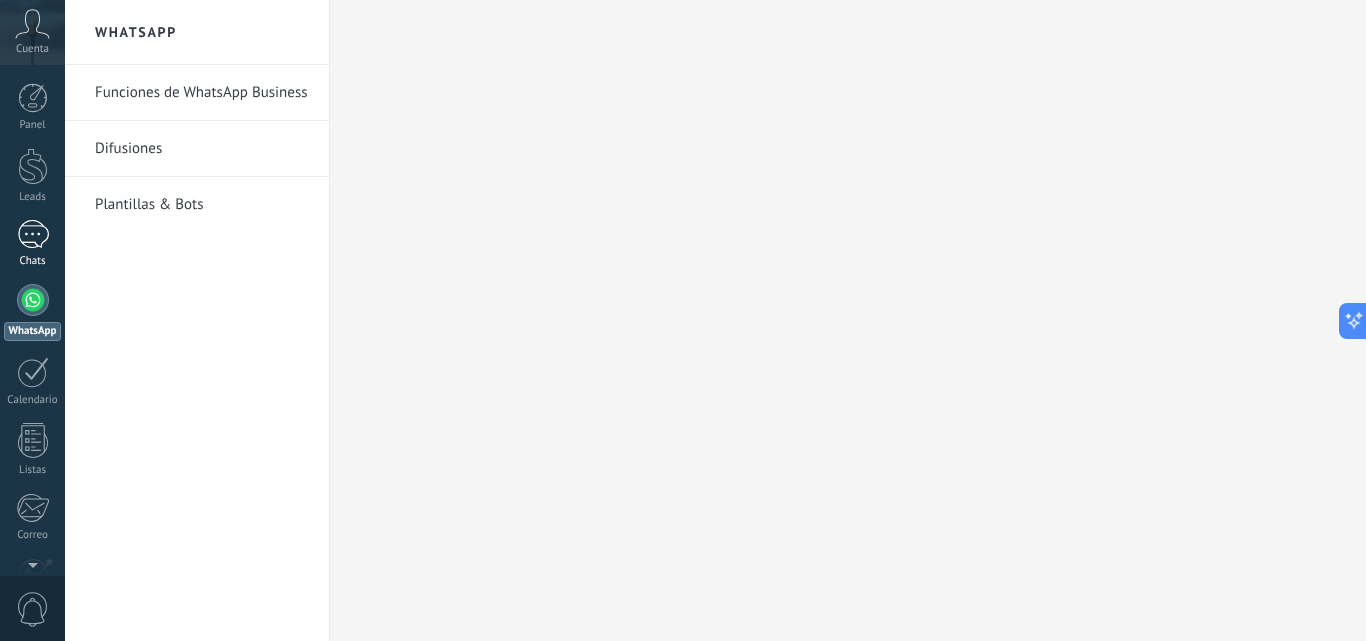 click at bounding box center [33, 234] 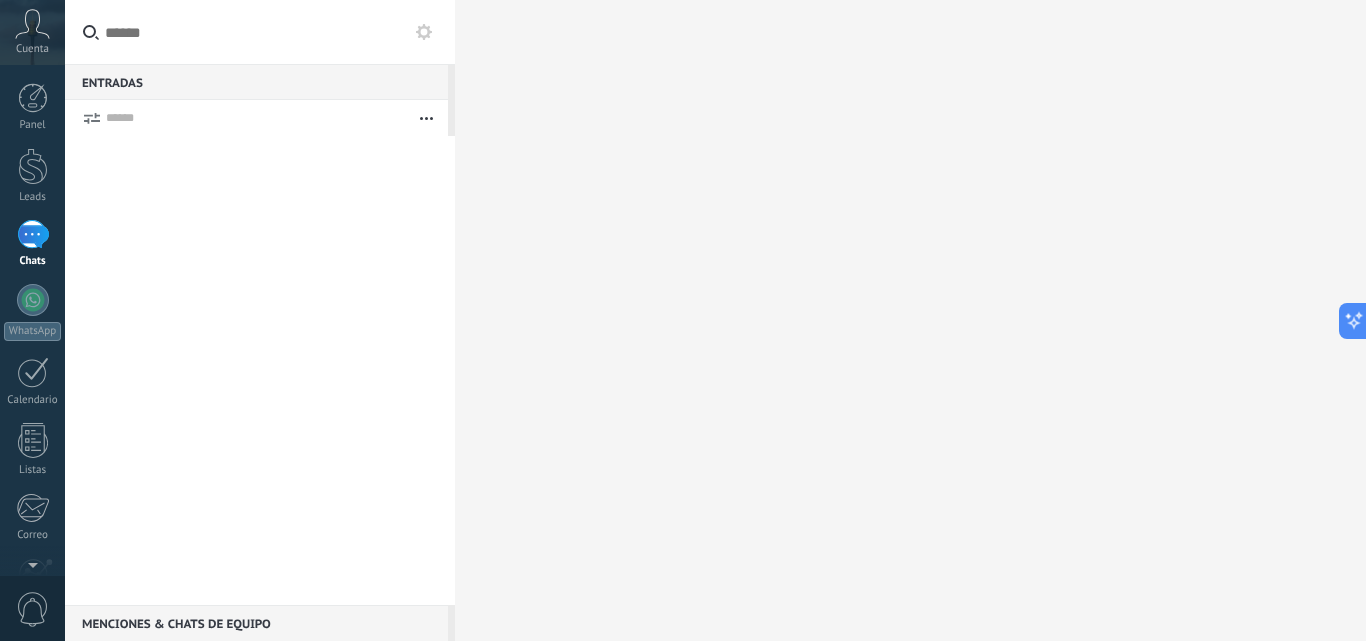 click at bounding box center [426, 118] 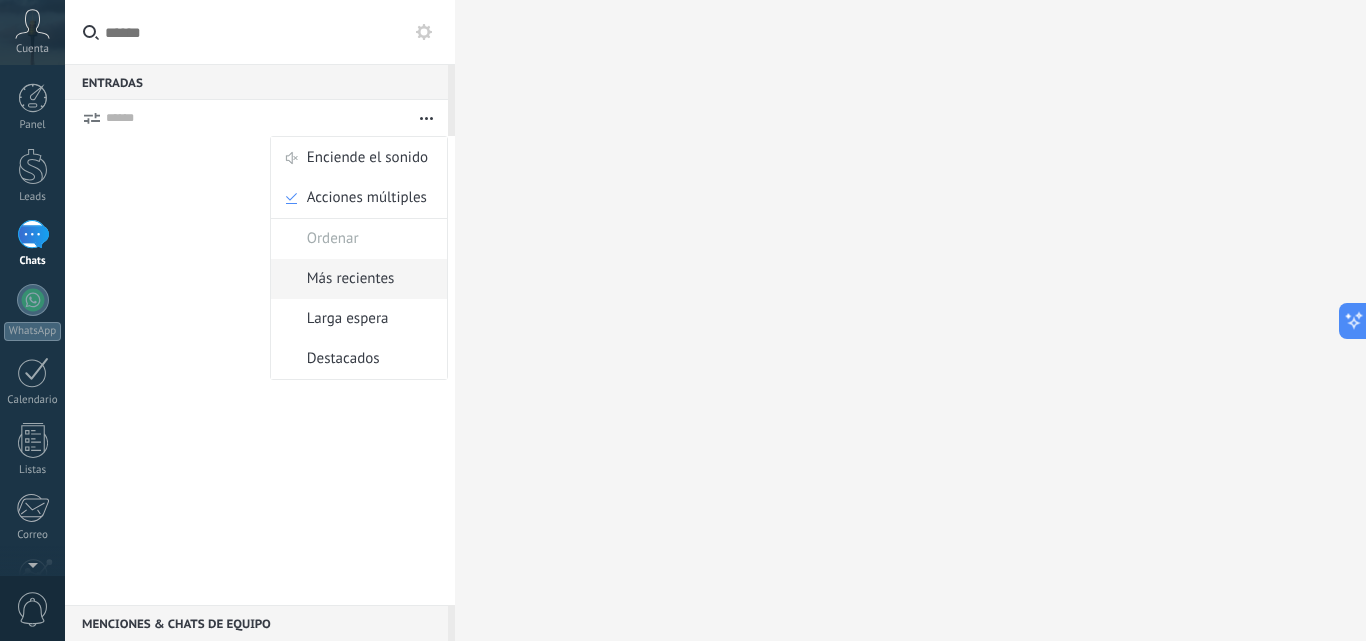 click on "Más recientes" at bounding box center [351, 279] 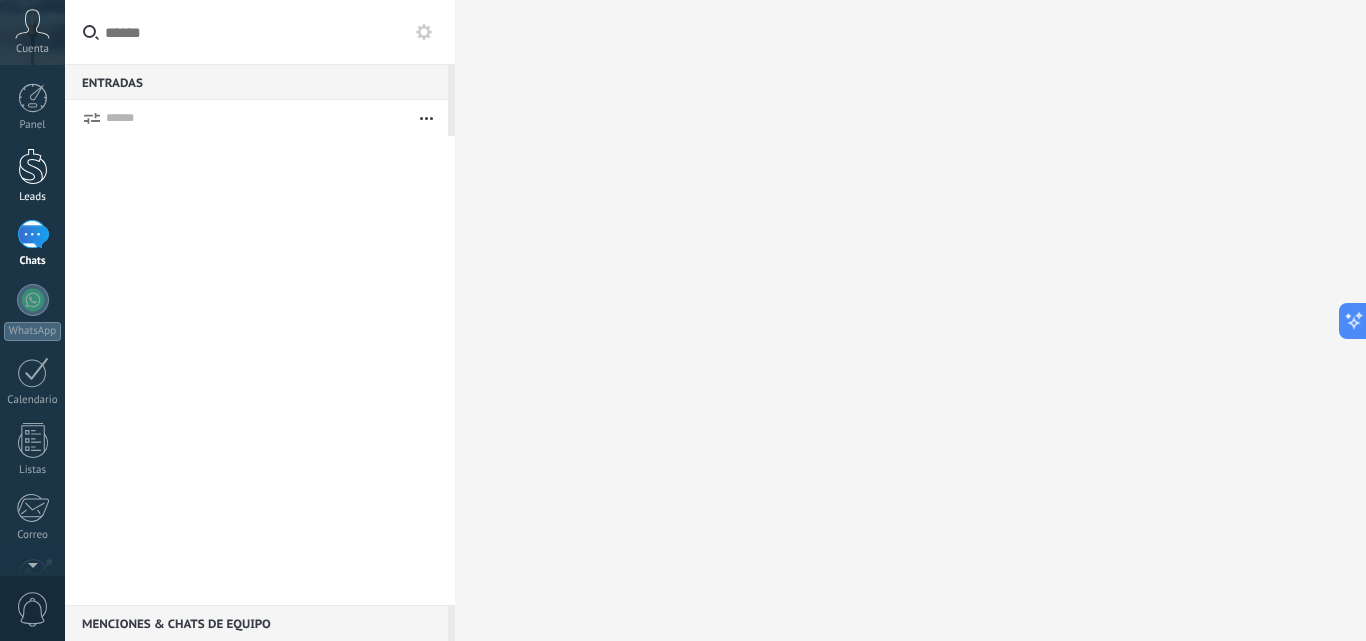 click on "Leads" at bounding box center [33, 197] 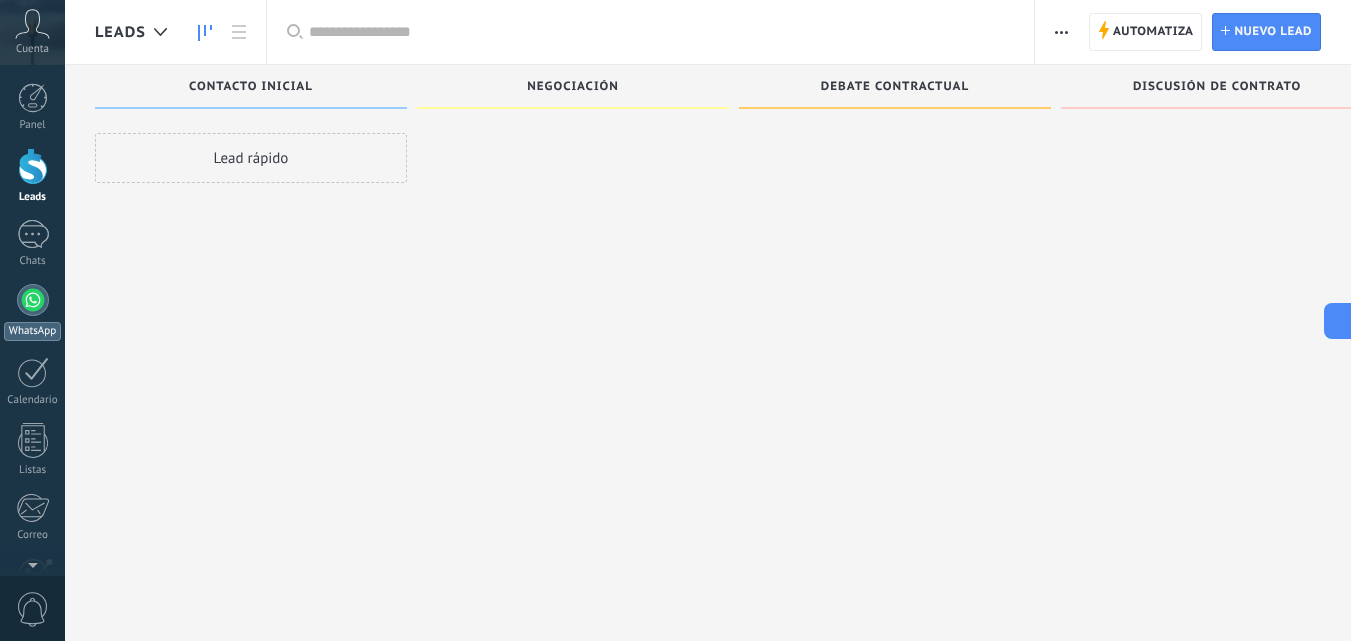 click at bounding box center [33, 300] 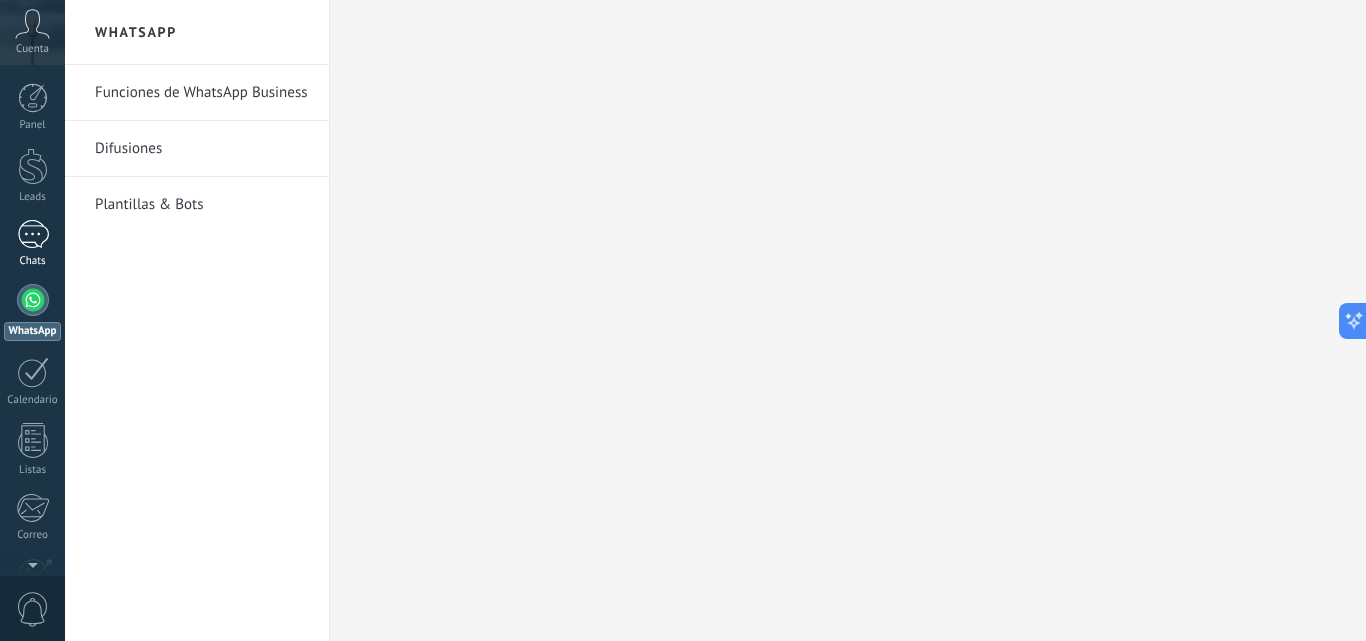 click on "Chats" at bounding box center (32, 244) 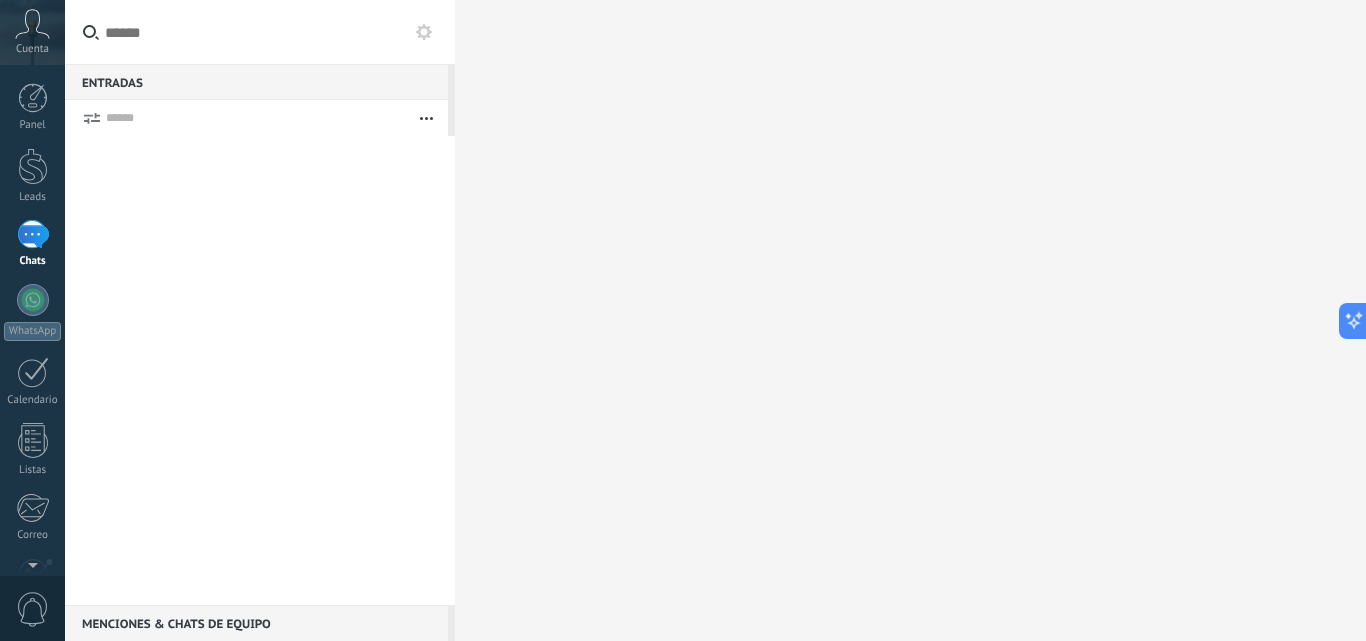 click at bounding box center (260, 370) 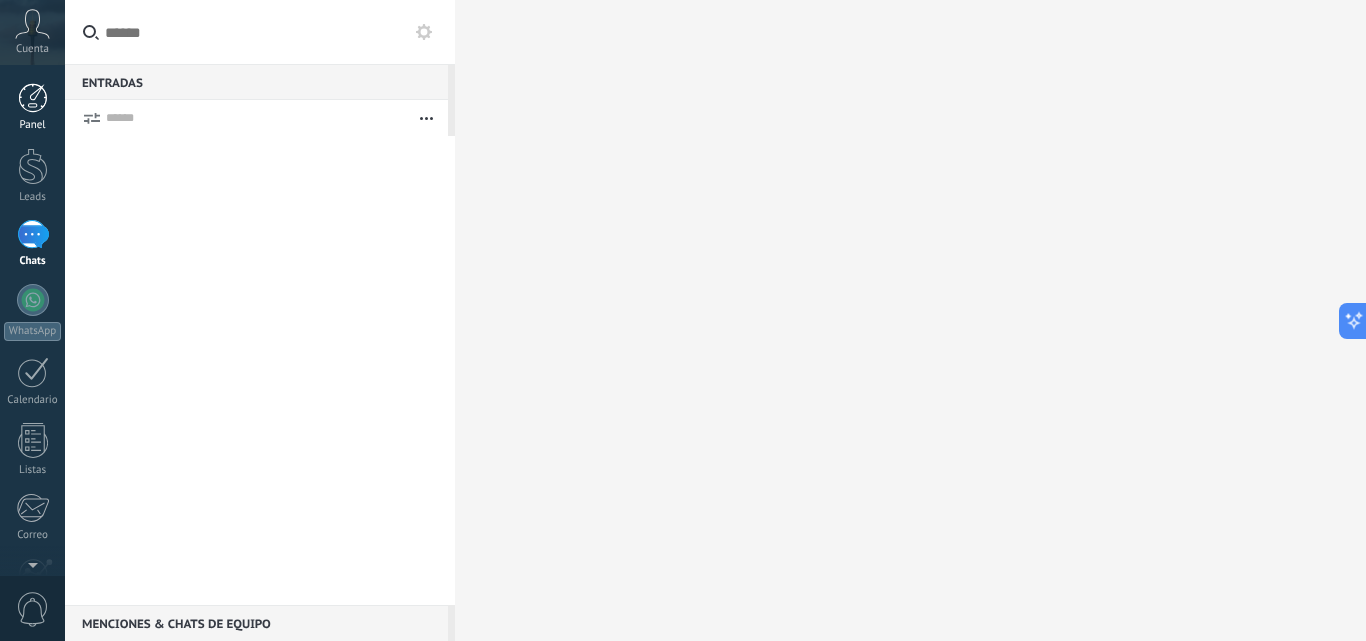 click on "Panel" at bounding box center (33, 125) 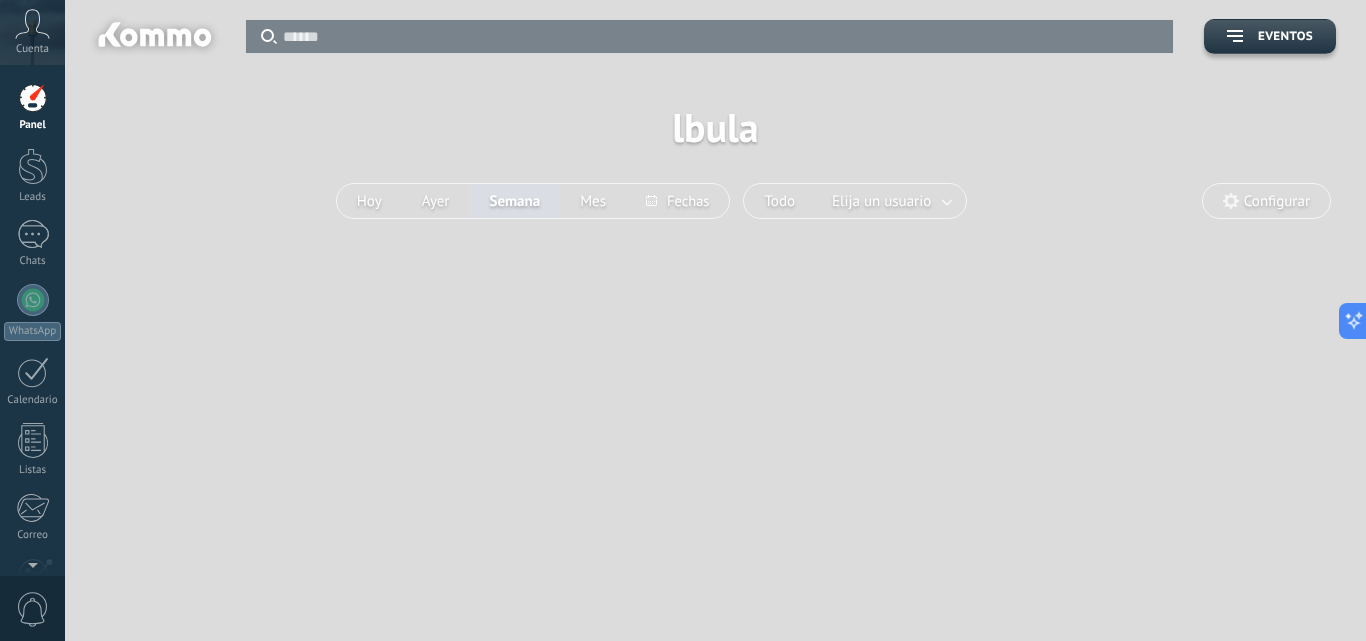 click on "Cuenta" at bounding box center [32, 49] 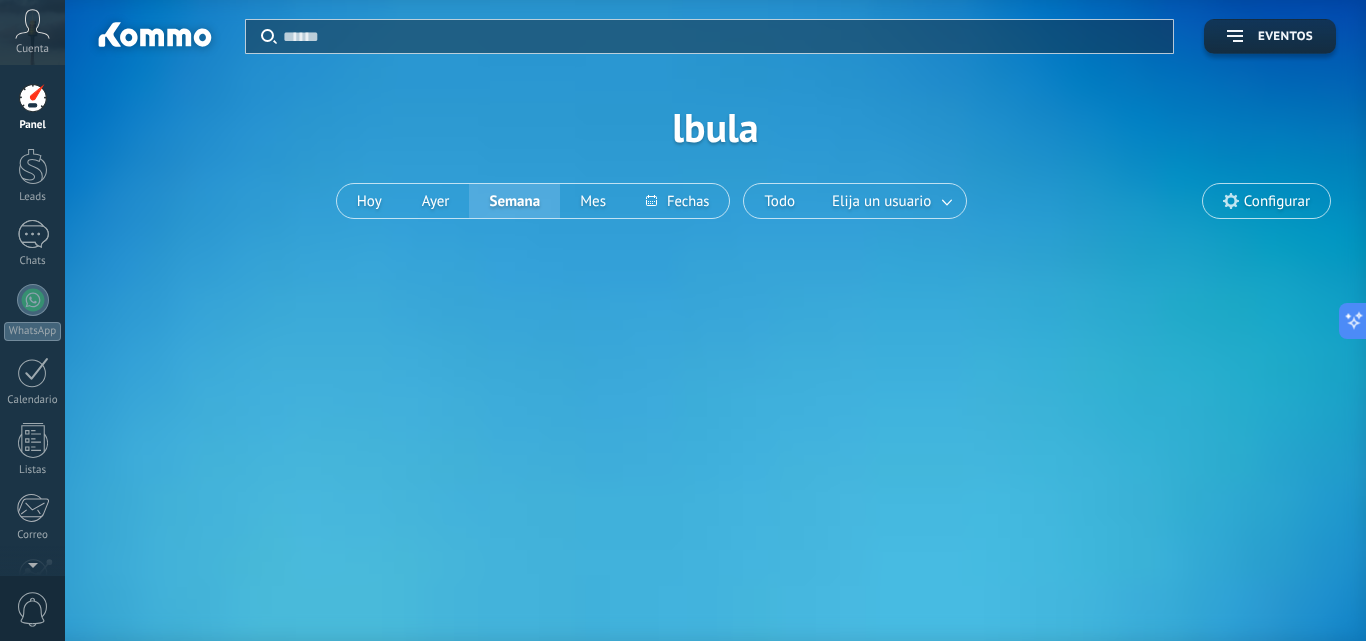 click at bounding box center [32, 24] 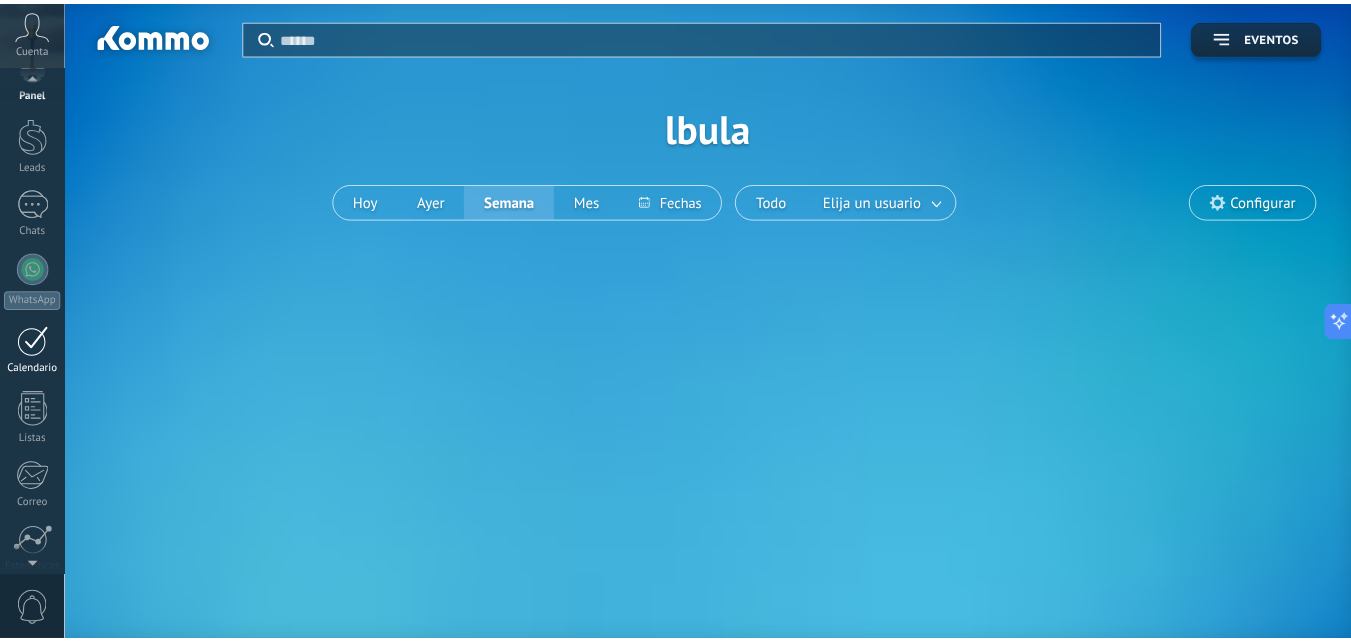 scroll, scrollTop: 0, scrollLeft: 0, axis: both 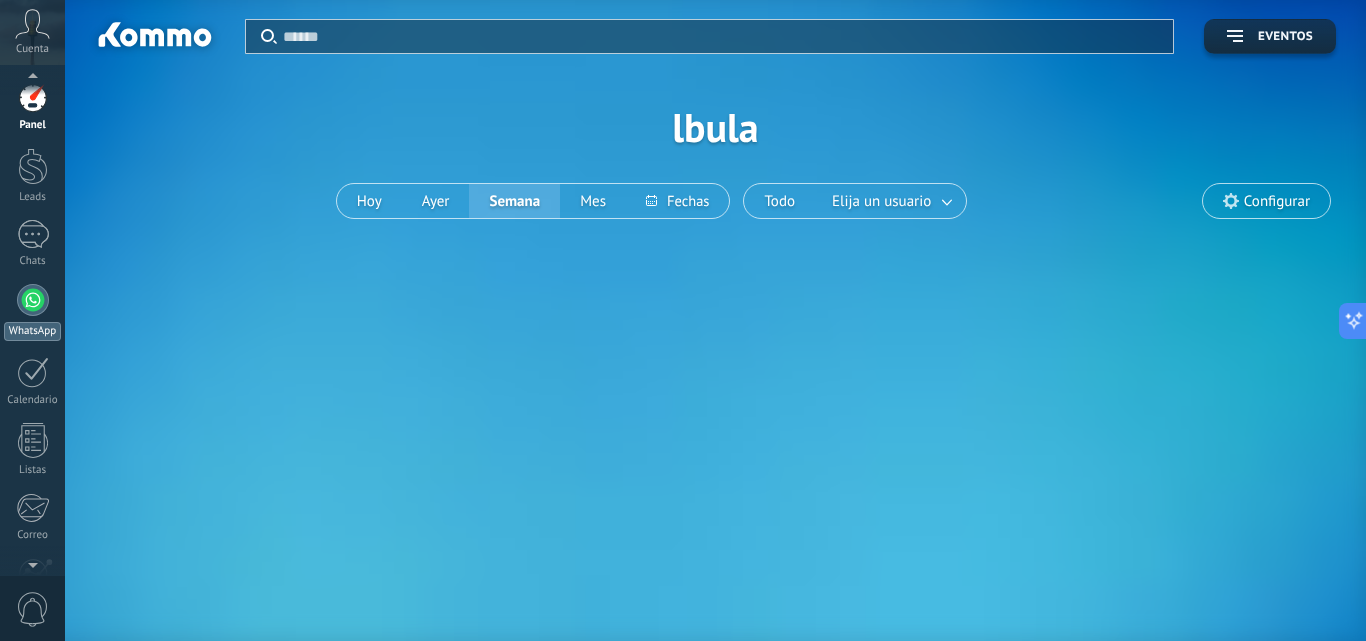 click on "WhatsApp" at bounding box center (32, 312) 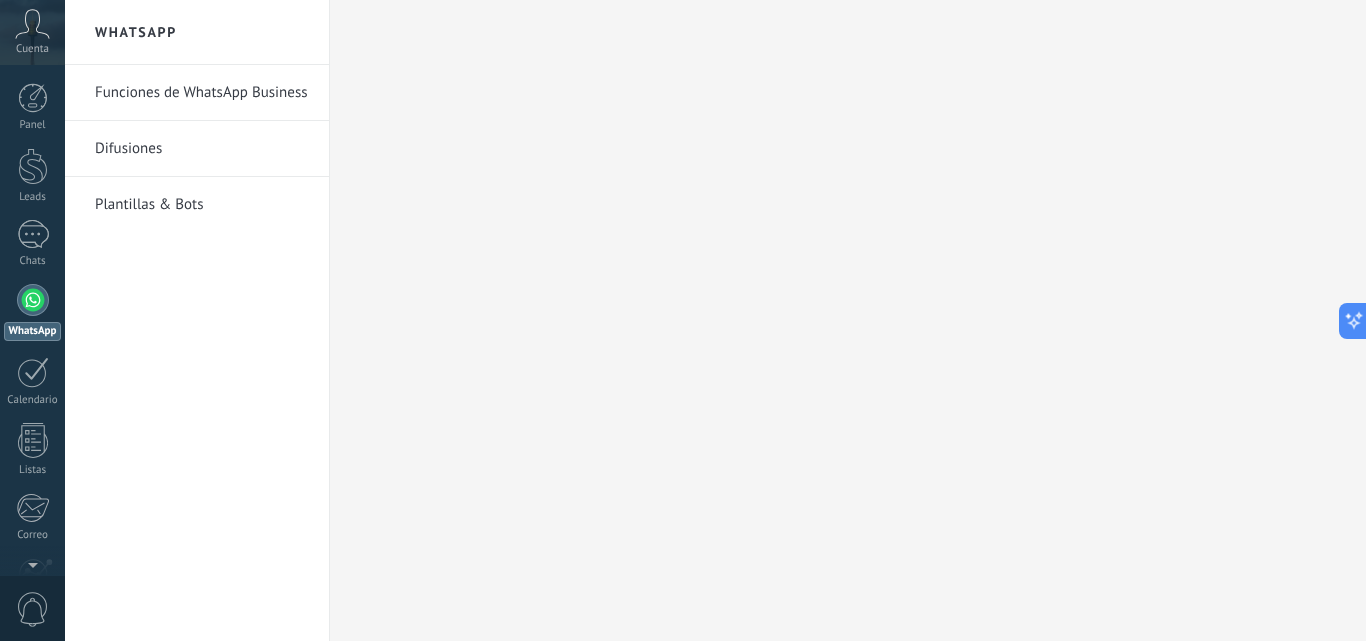 click on "Funciones de WhatsApp Business" at bounding box center [202, 93] 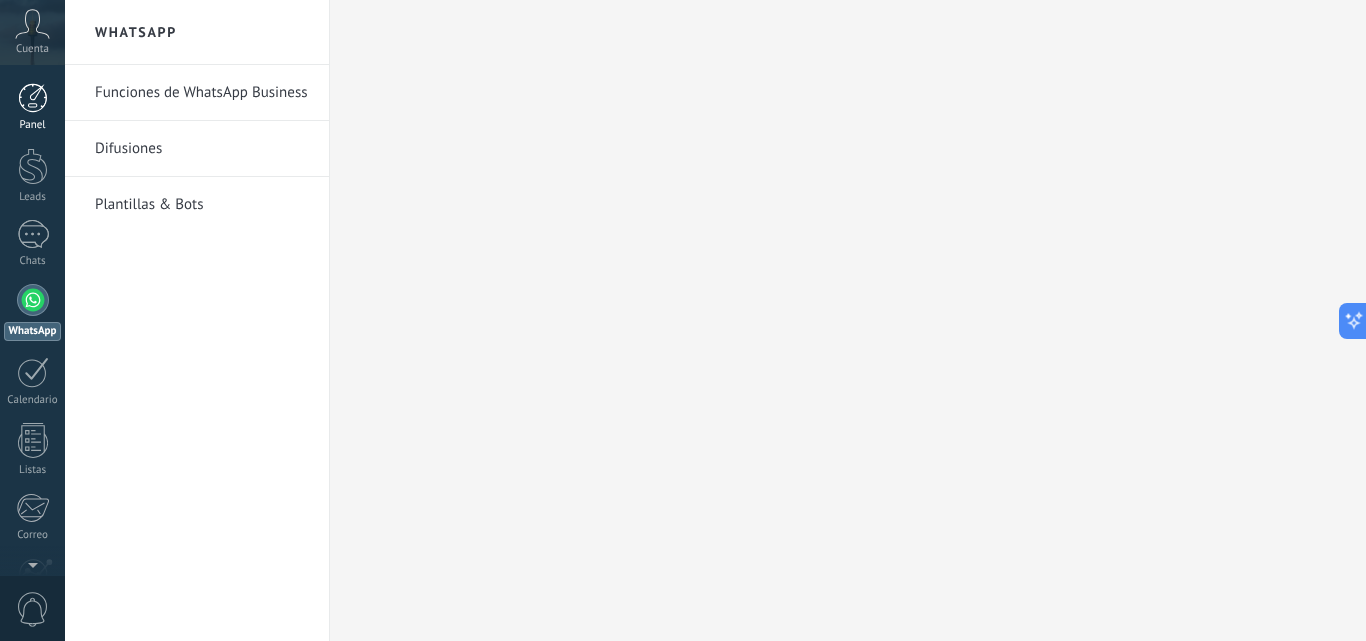 click at bounding box center [33, 98] 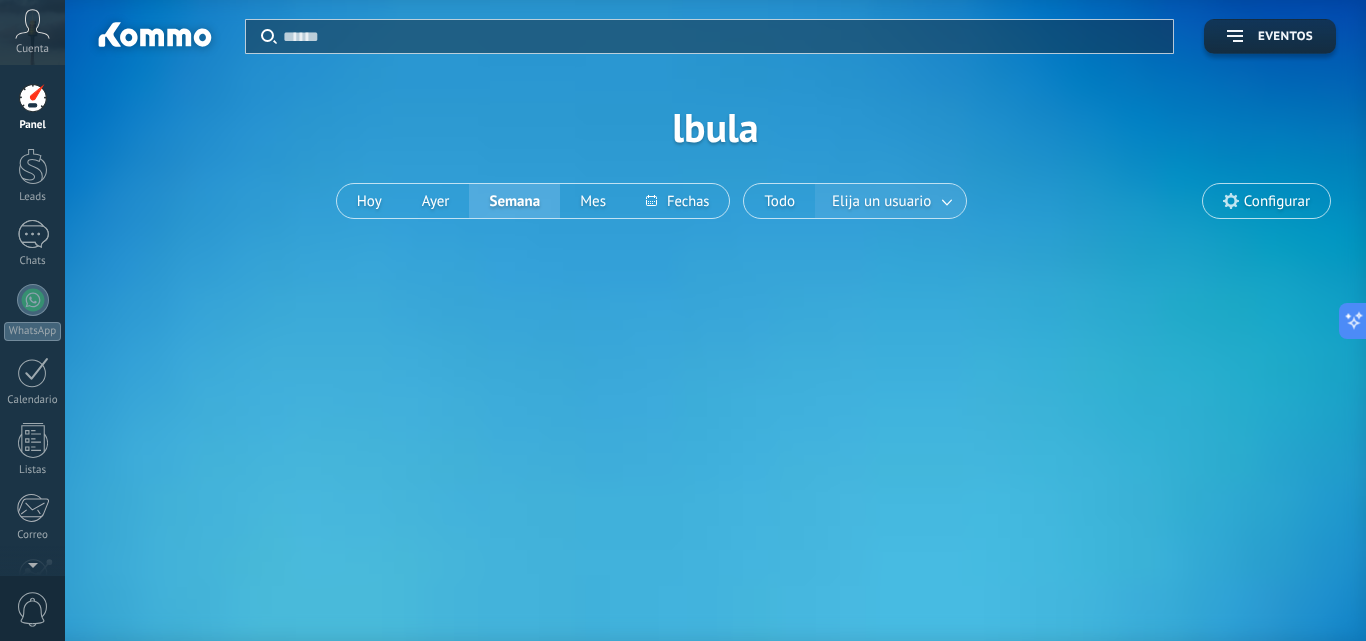 click on "Elija un usuario" at bounding box center [881, 201] 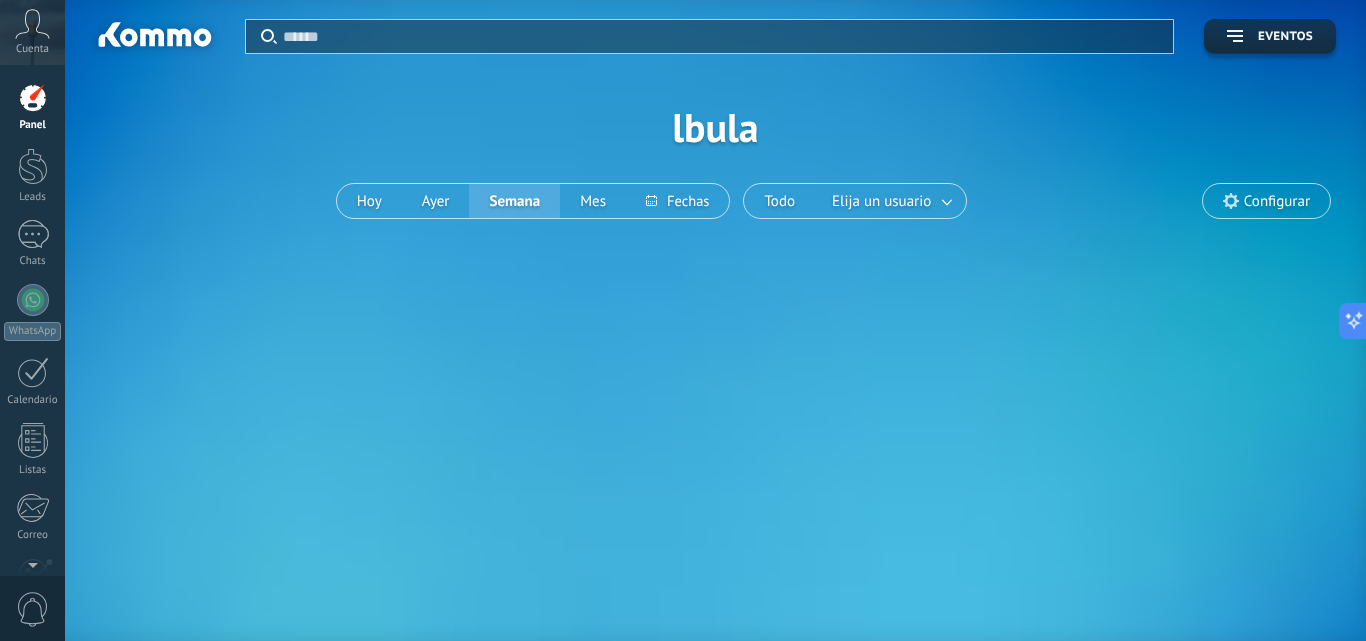 click on "Configurar" at bounding box center (1277, 201) 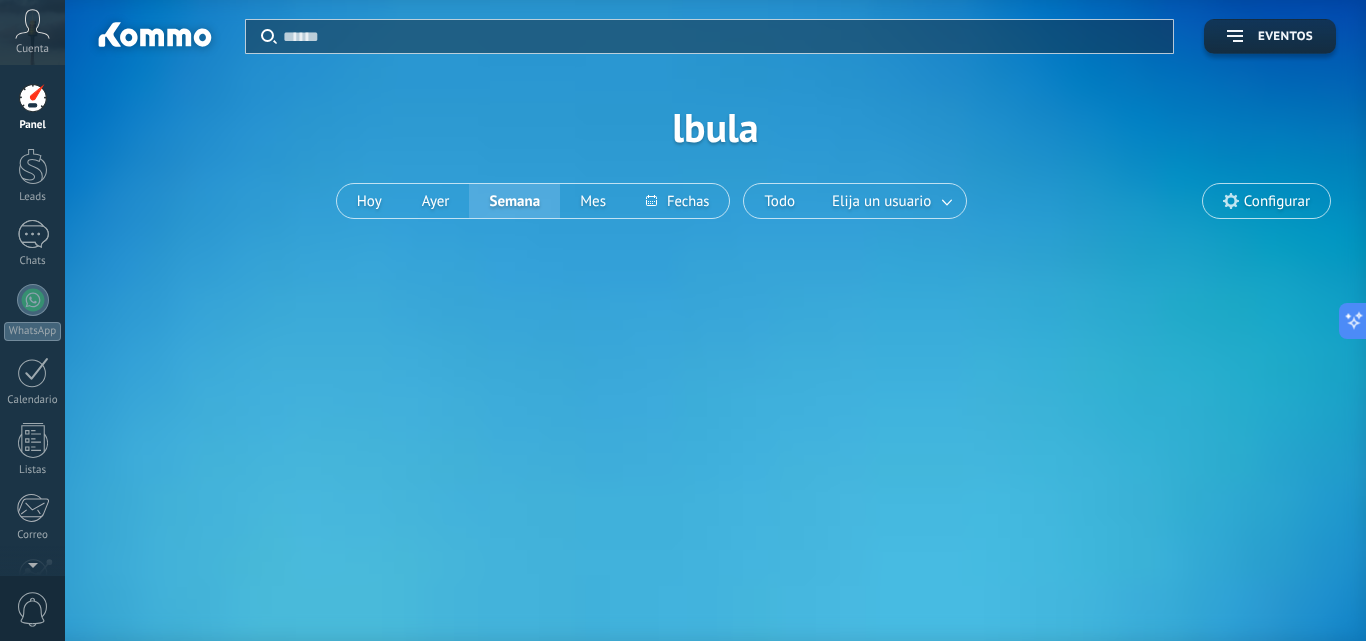 click on "Panel" at bounding box center (32, 107) 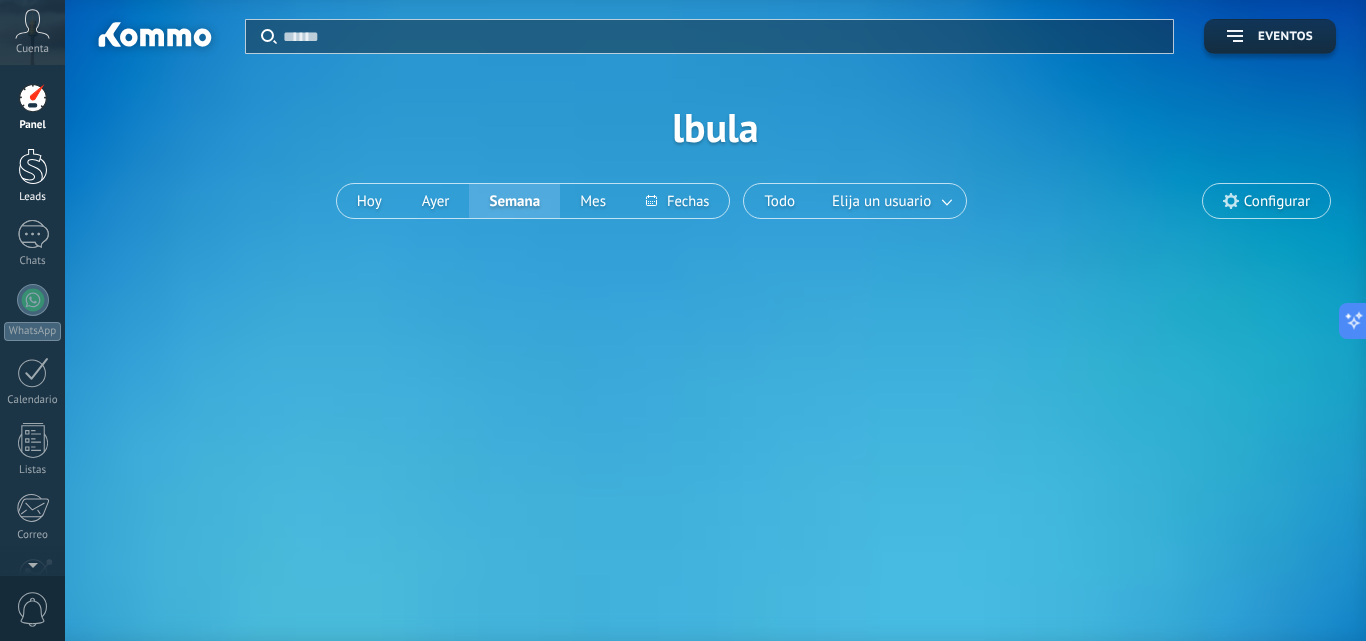 click at bounding box center (33, 166) 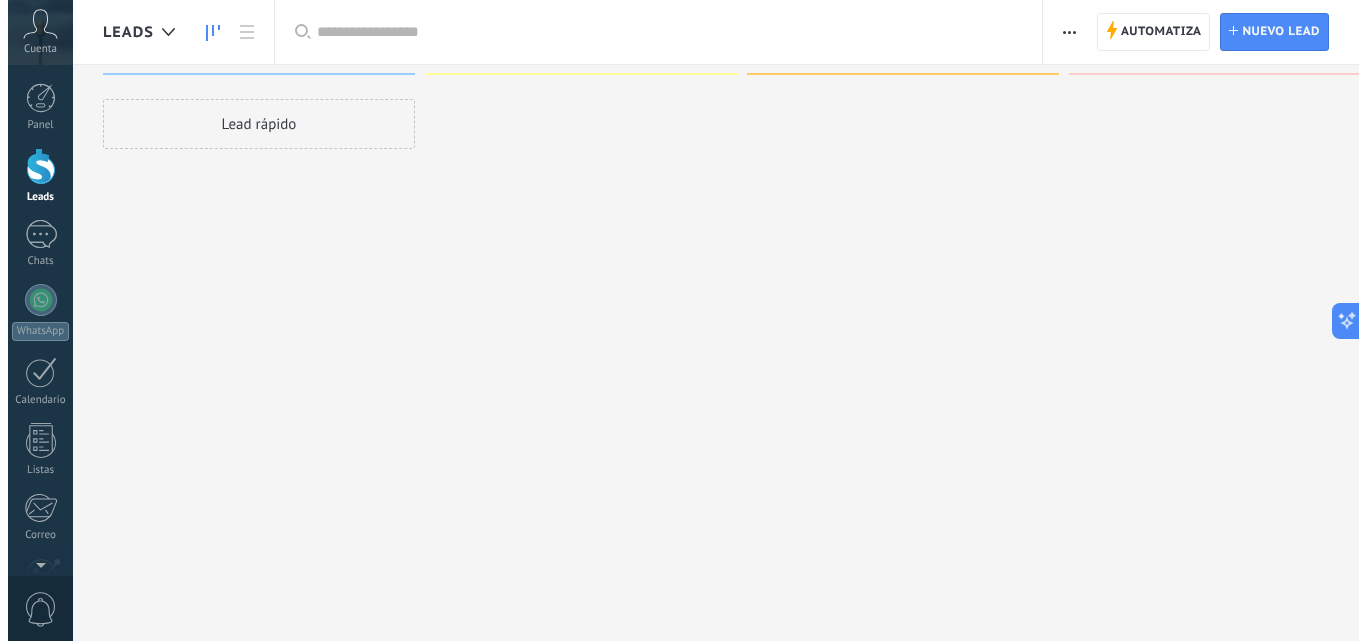 scroll, scrollTop: 0, scrollLeft: 0, axis: both 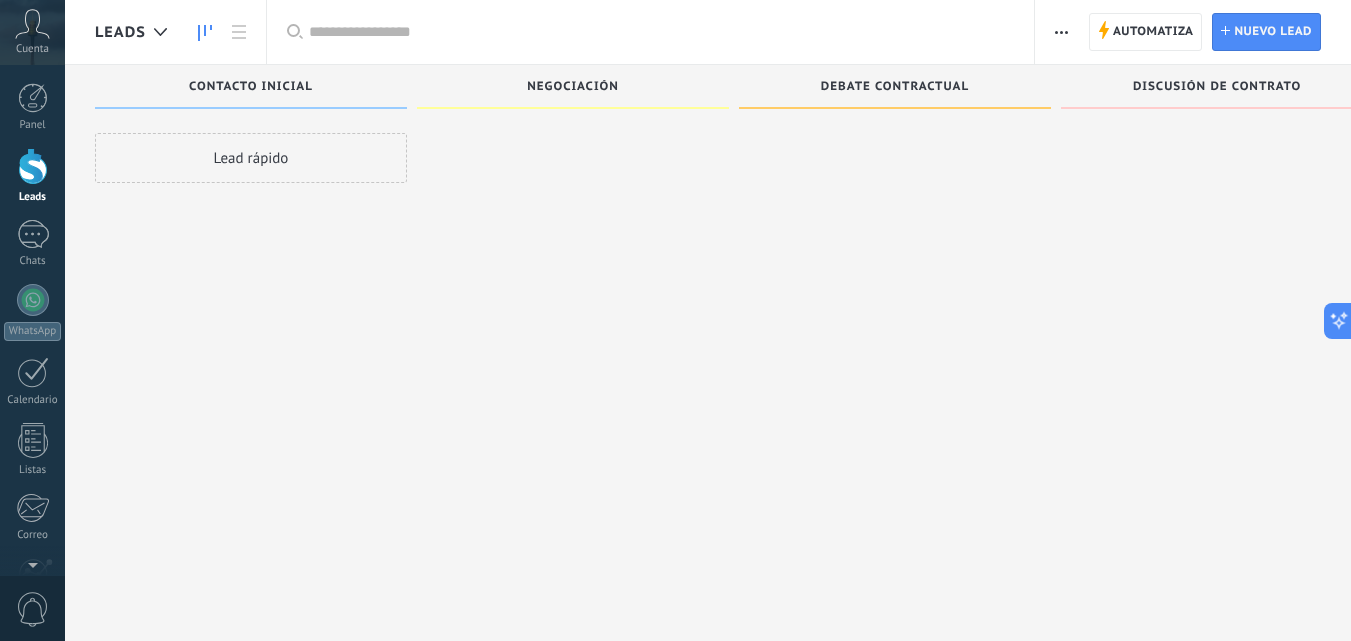 click at bounding box center [32, 24] 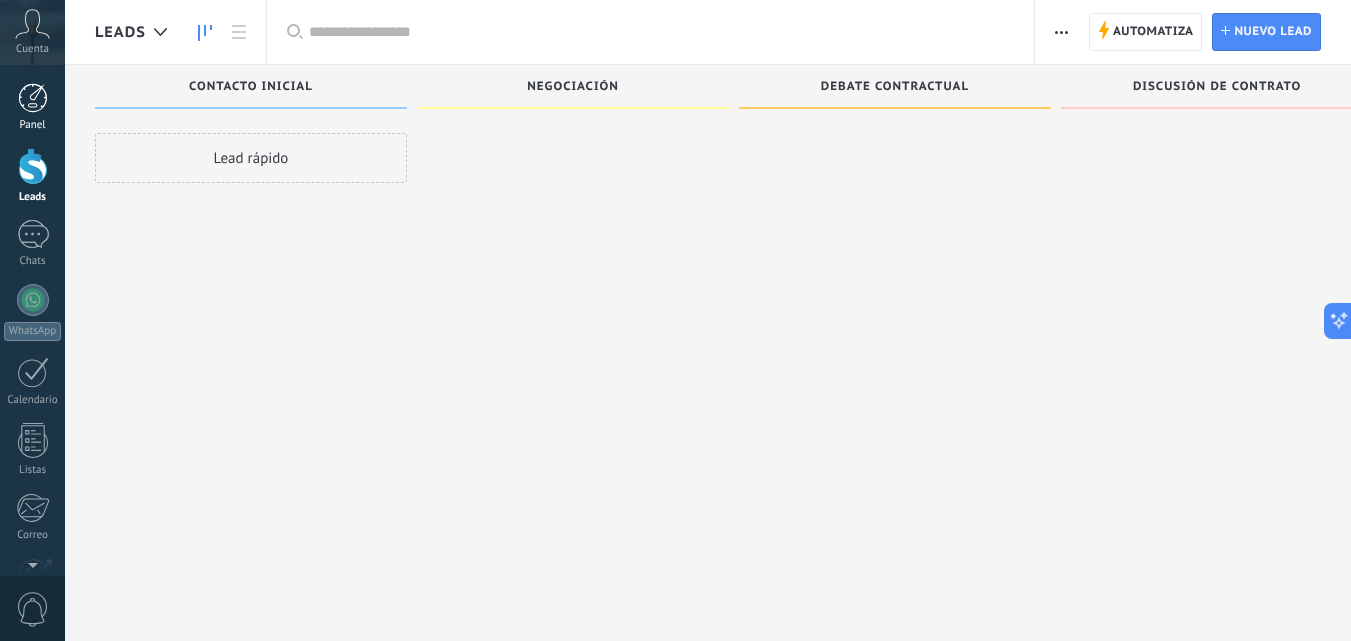 click on "Panel" at bounding box center [32, 107] 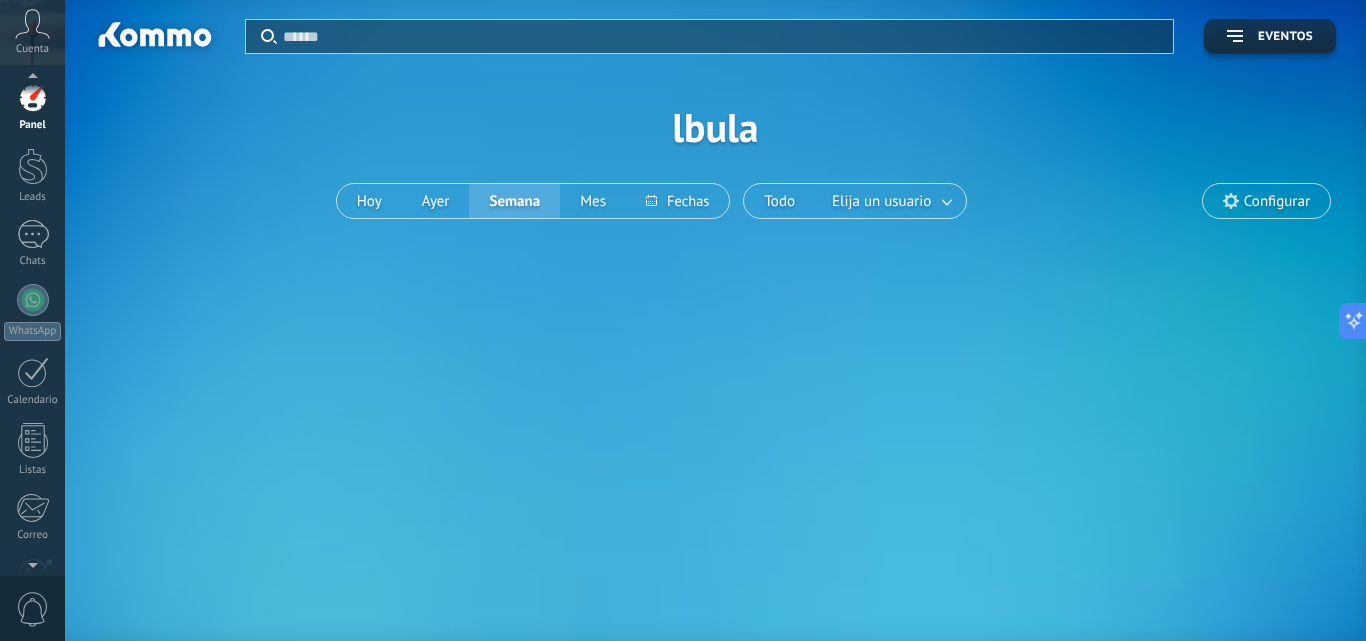 scroll, scrollTop: 0, scrollLeft: 0, axis: both 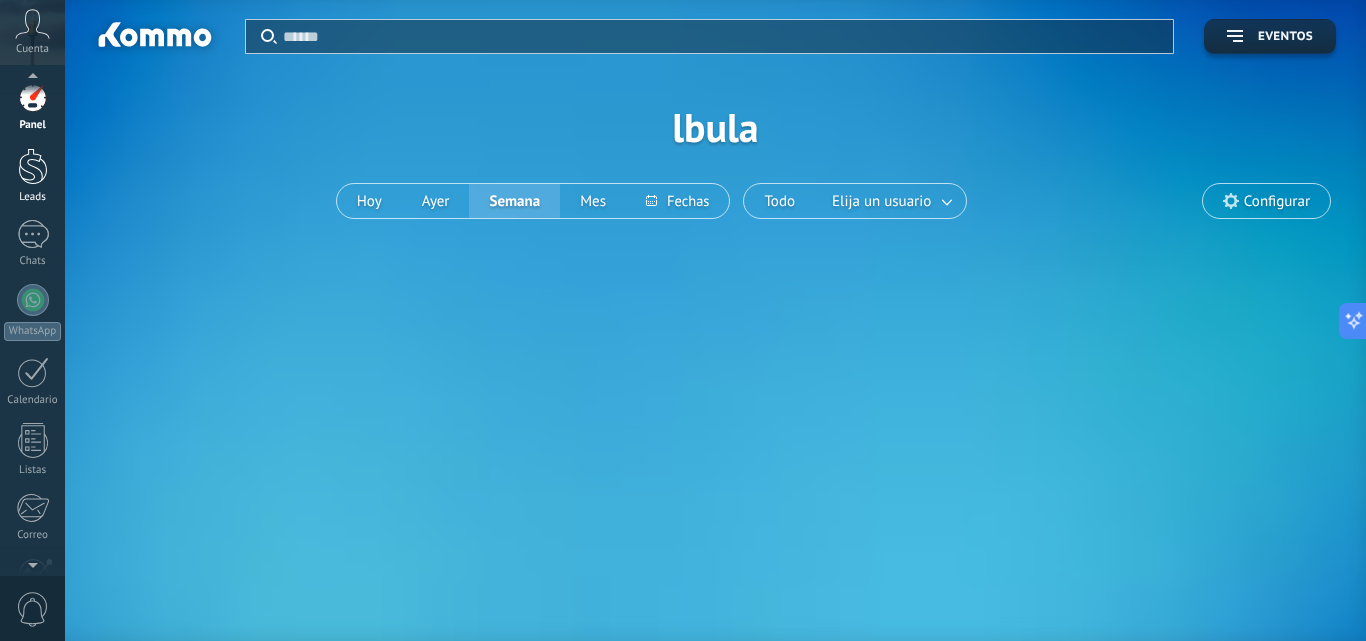 click at bounding box center (33, 166) 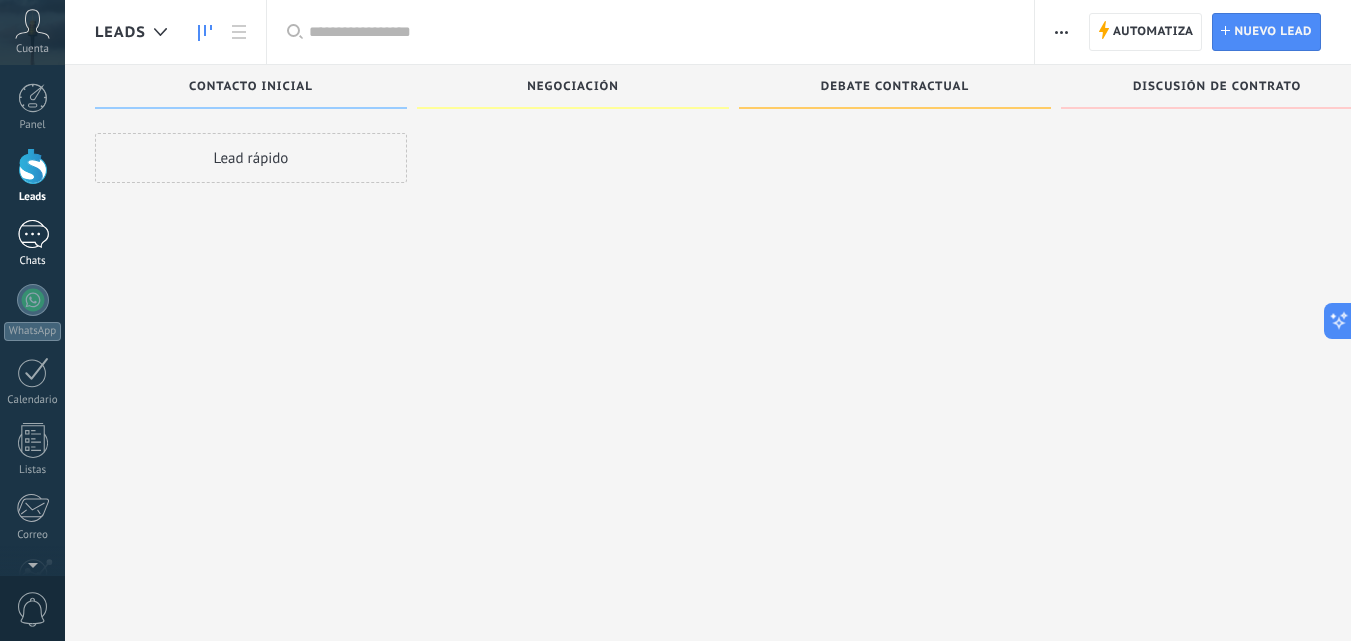 click at bounding box center [33, 234] 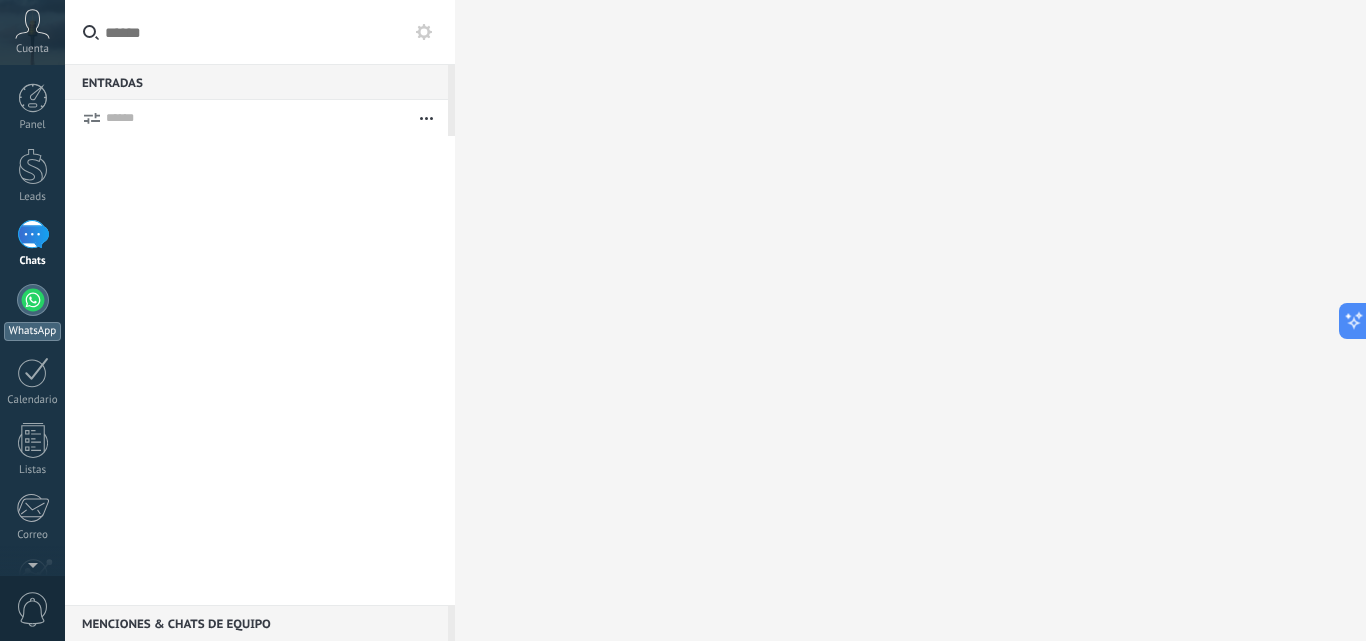 click at bounding box center (33, 300) 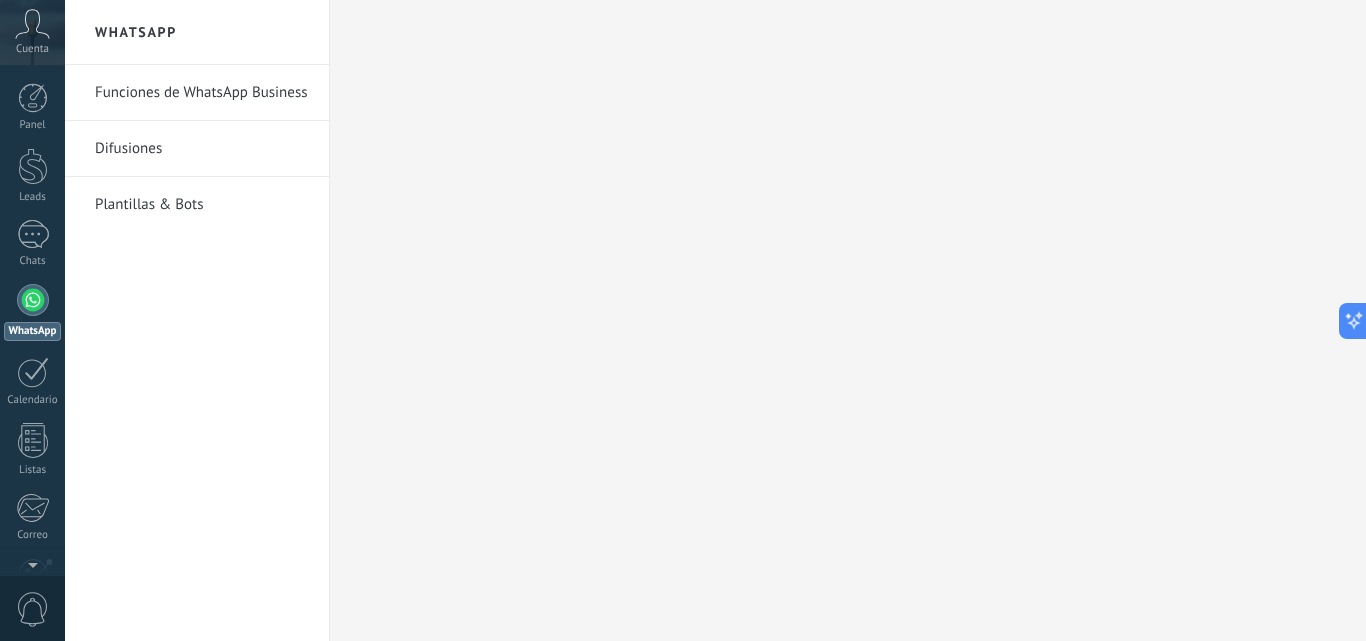 click on "Plantillas & Bots" at bounding box center (202, 205) 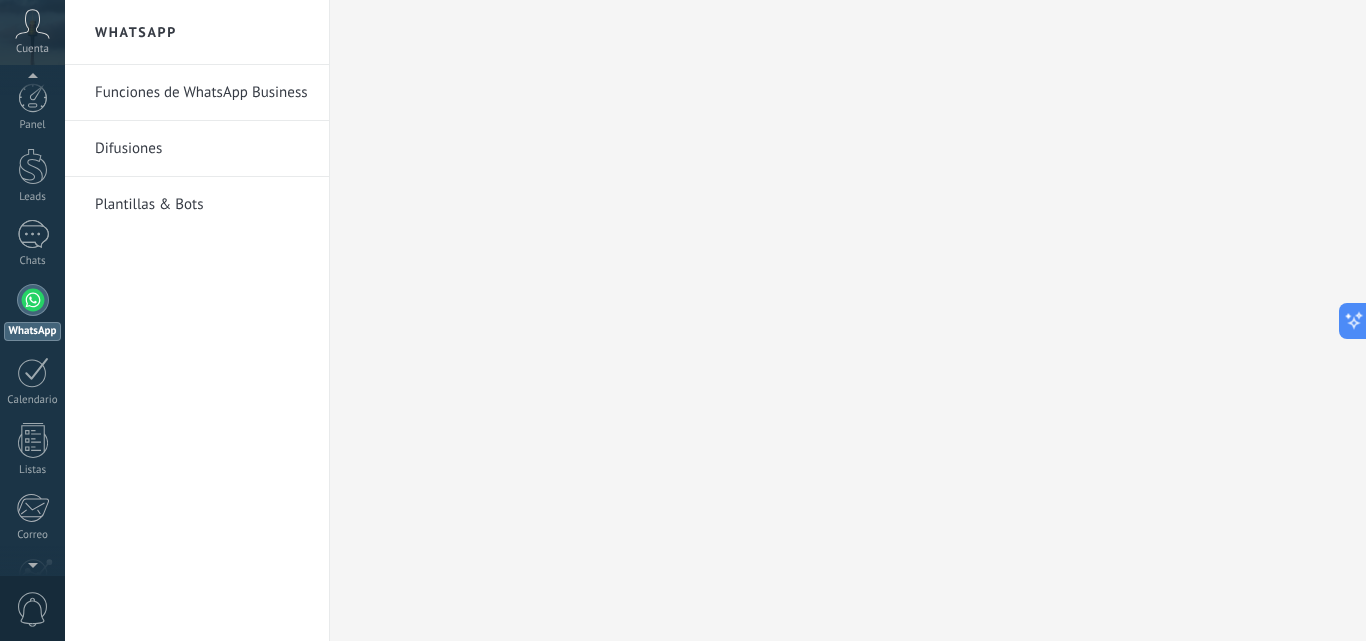 scroll, scrollTop: 100, scrollLeft: 0, axis: vertical 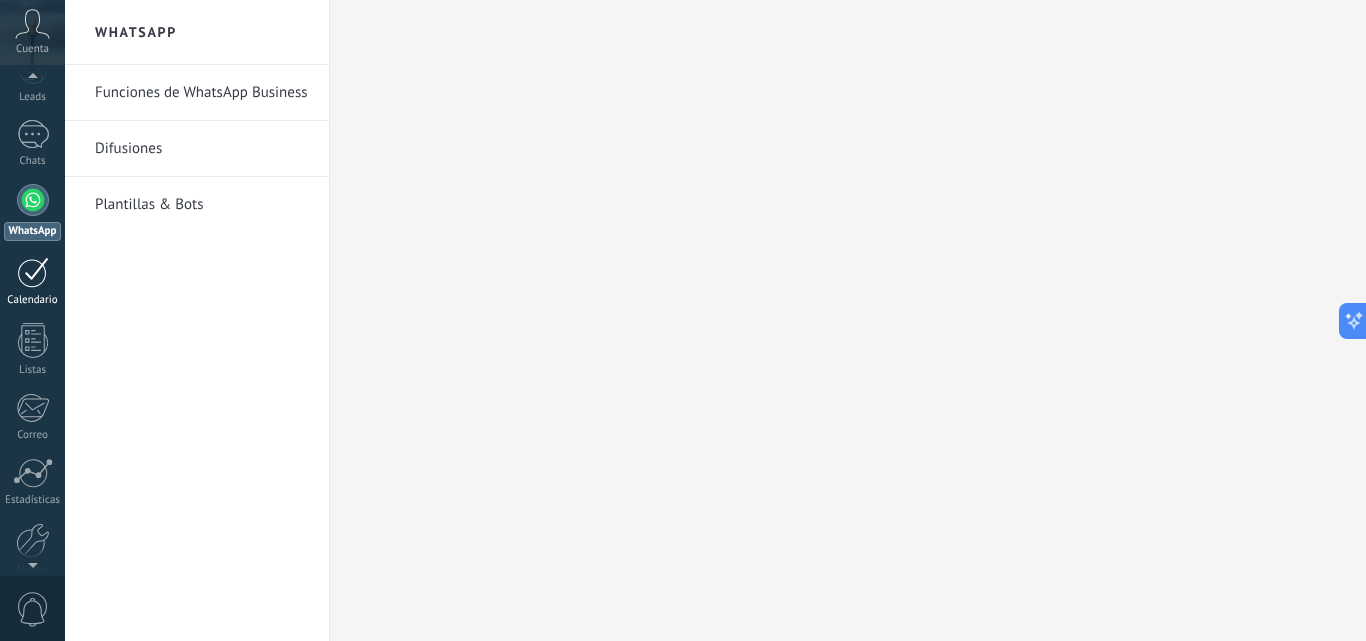 click at bounding box center [33, 272] 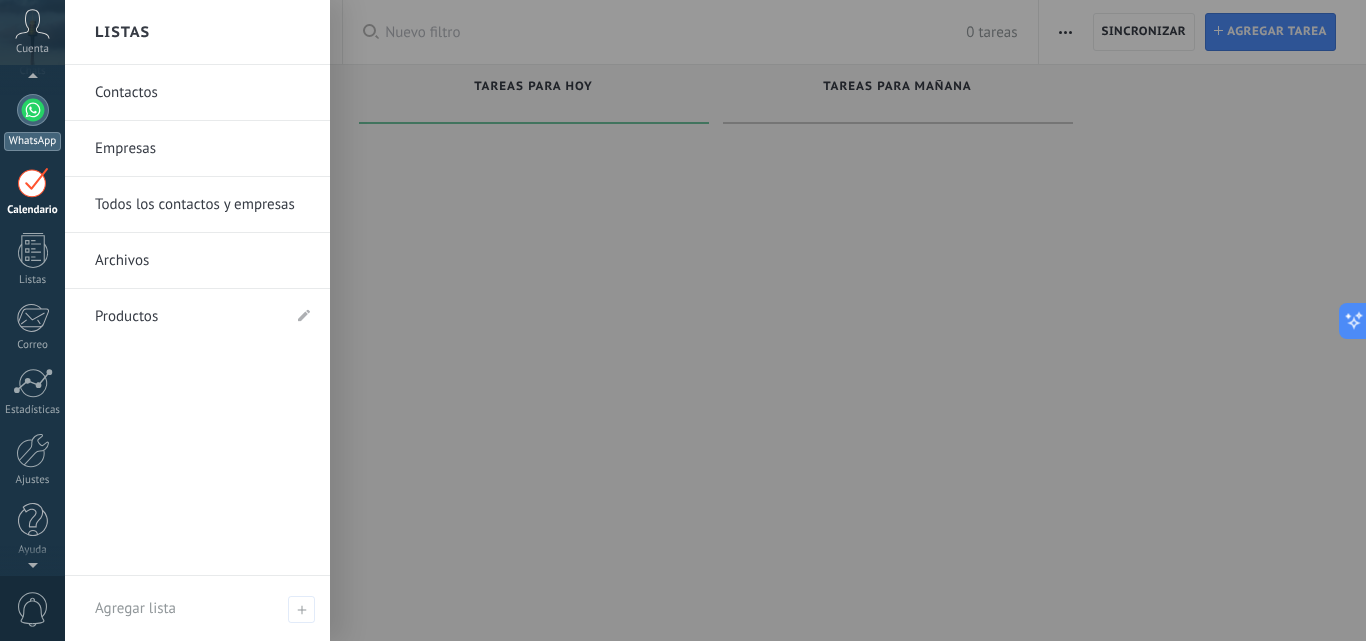 scroll, scrollTop: 191, scrollLeft: 0, axis: vertical 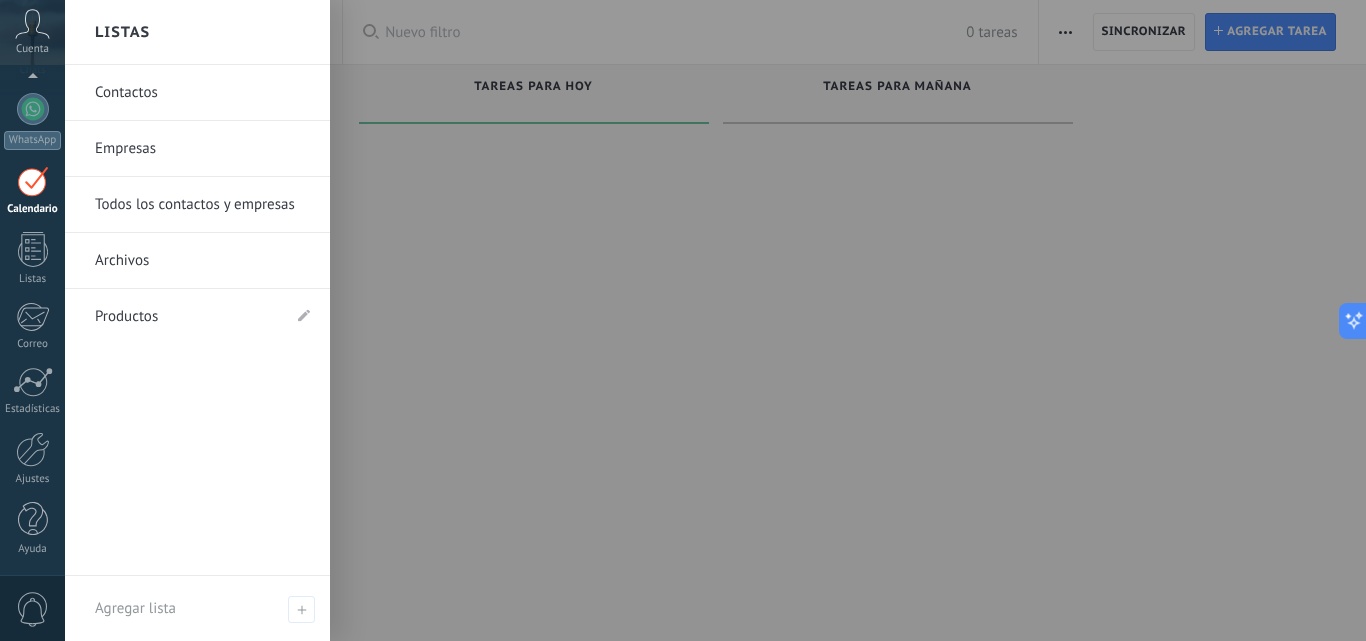 click on "Contactos" at bounding box center [202, 93] 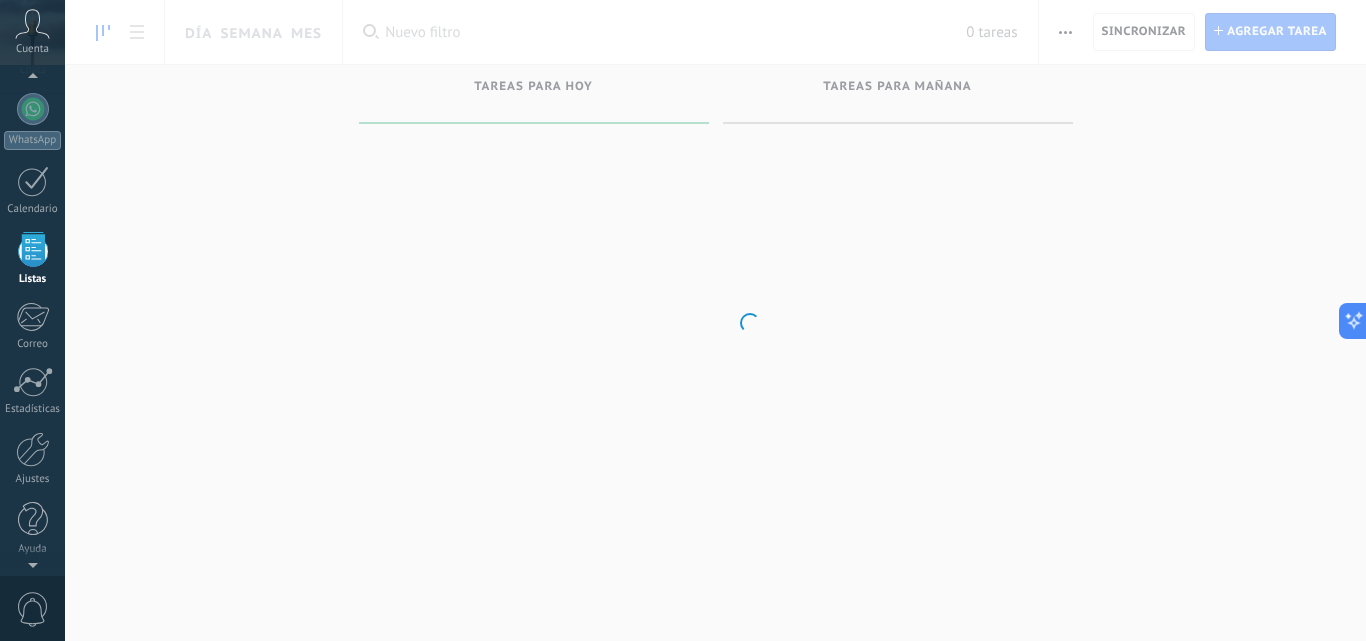 scroll, scrollTop: 124, scrollLeft: 0, axis: vertical 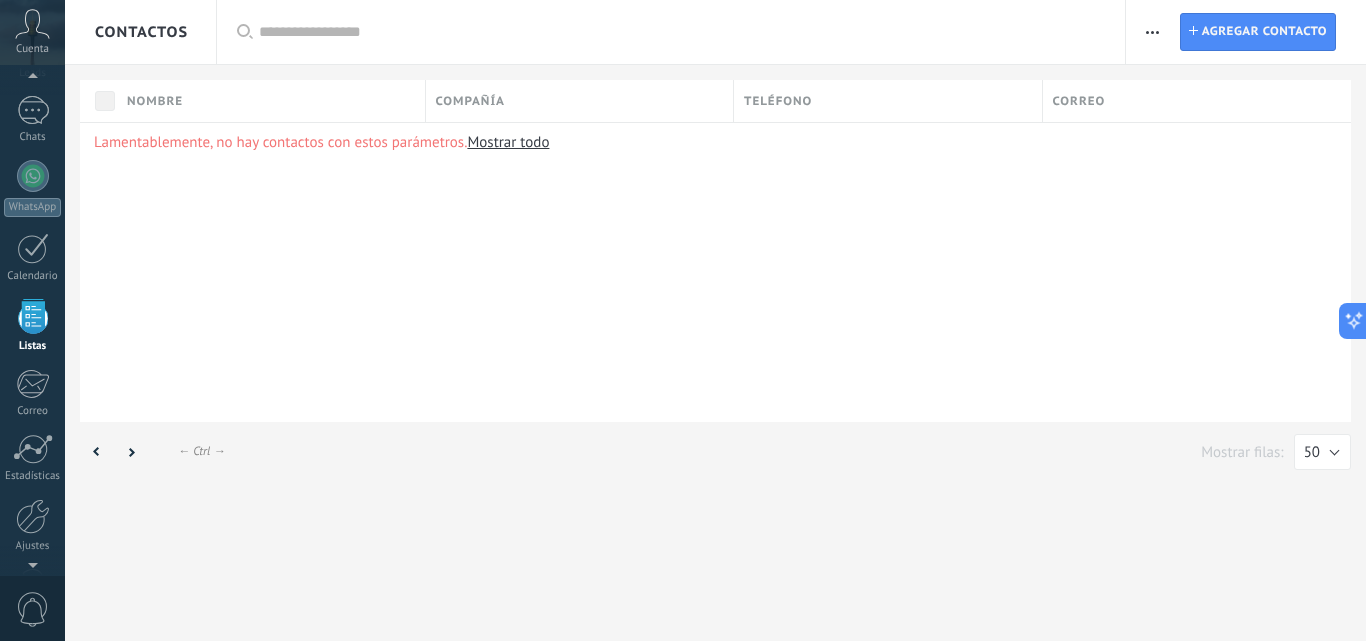 click on "Mostrar todo" at bounding box center [508, 142] 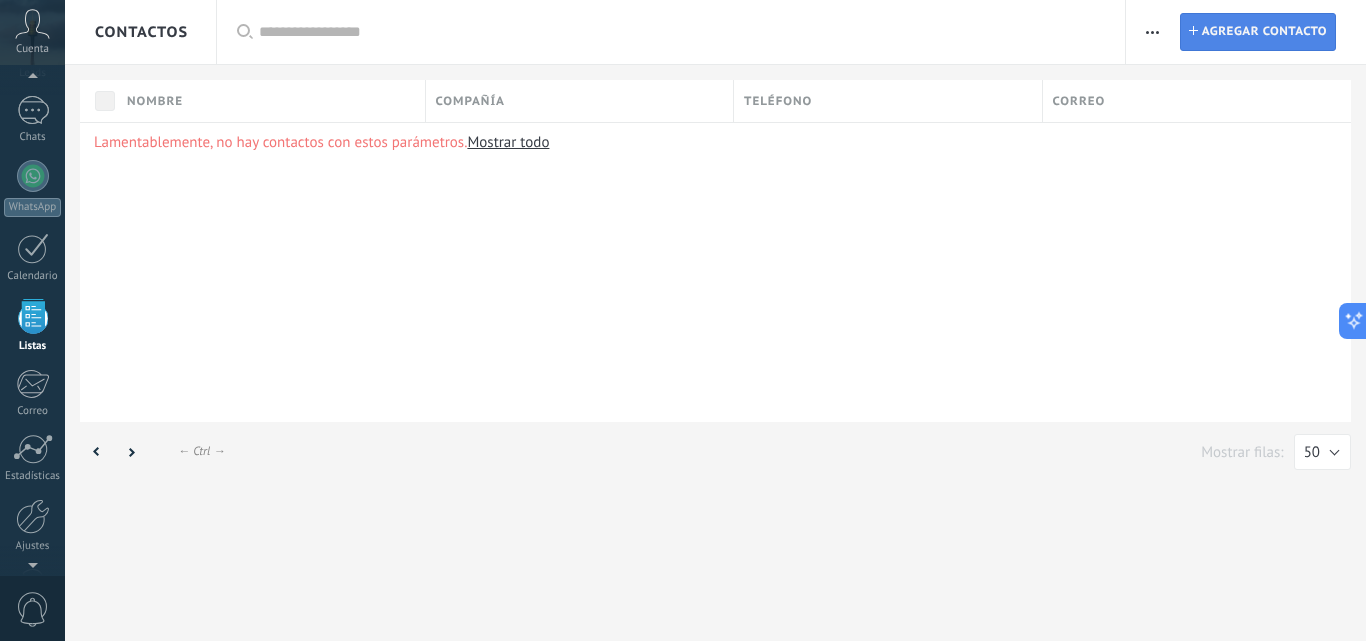 click on "Agregar contacto" at bounding box center (1264, 32) 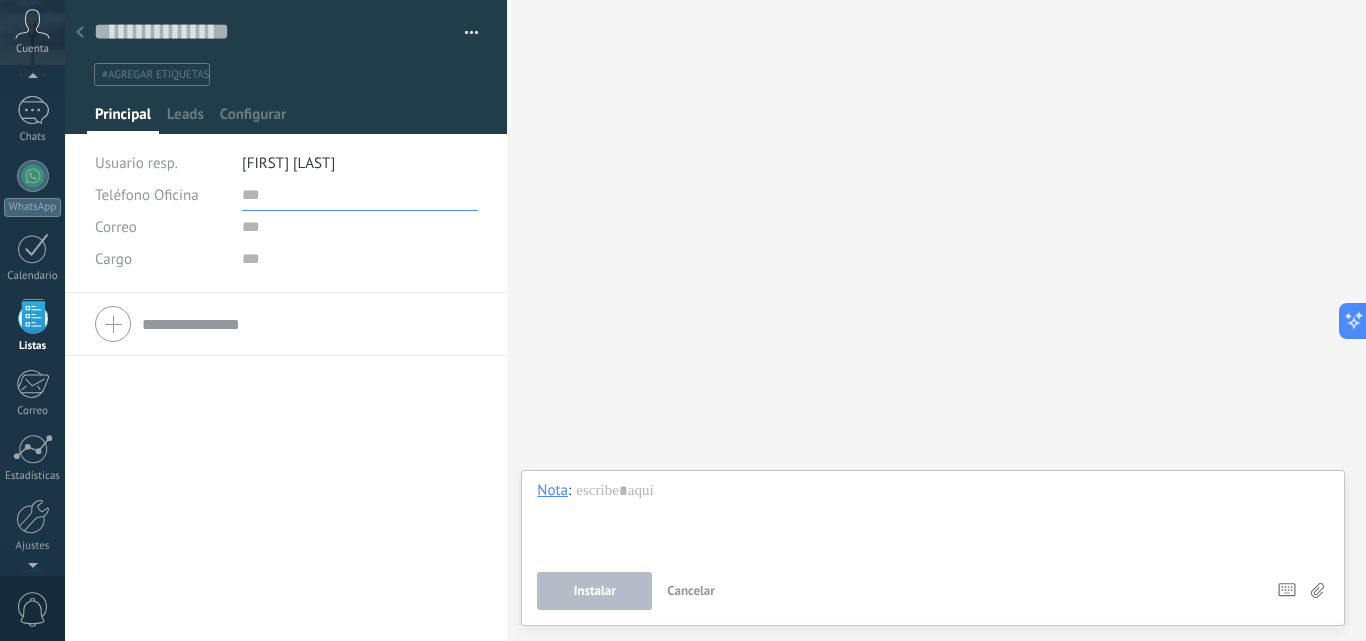 click at bounding box center (360, 195) 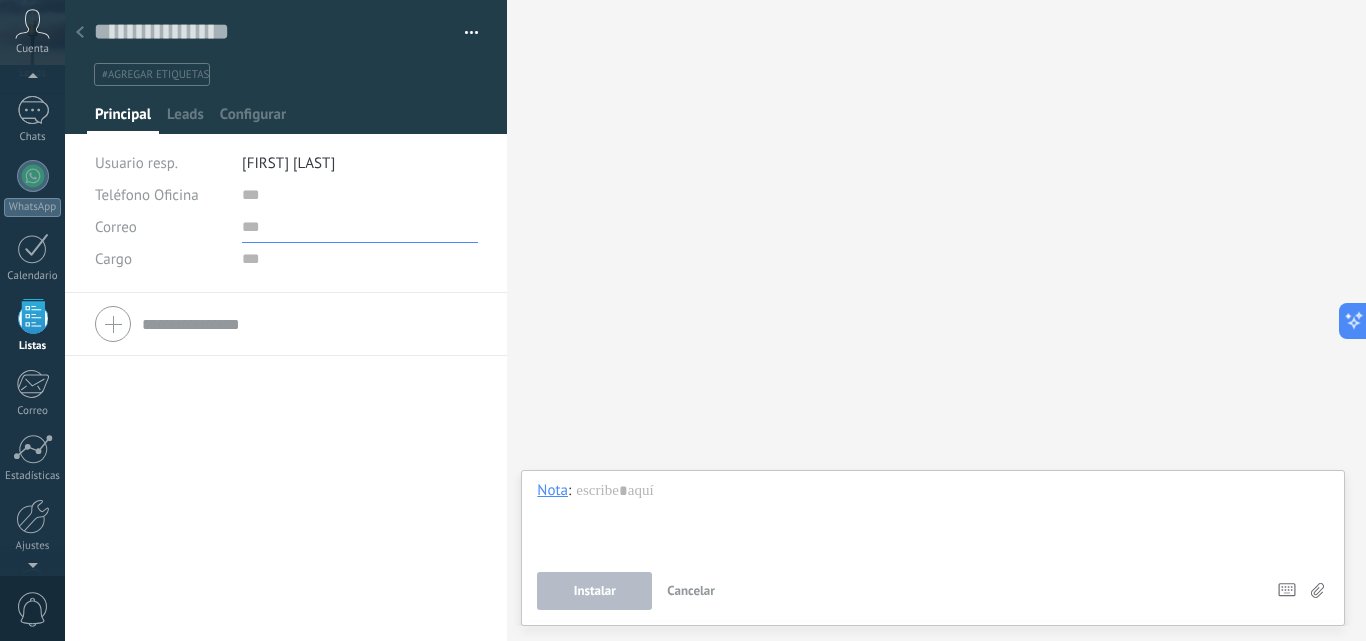 click at bounding box center [360, 227] 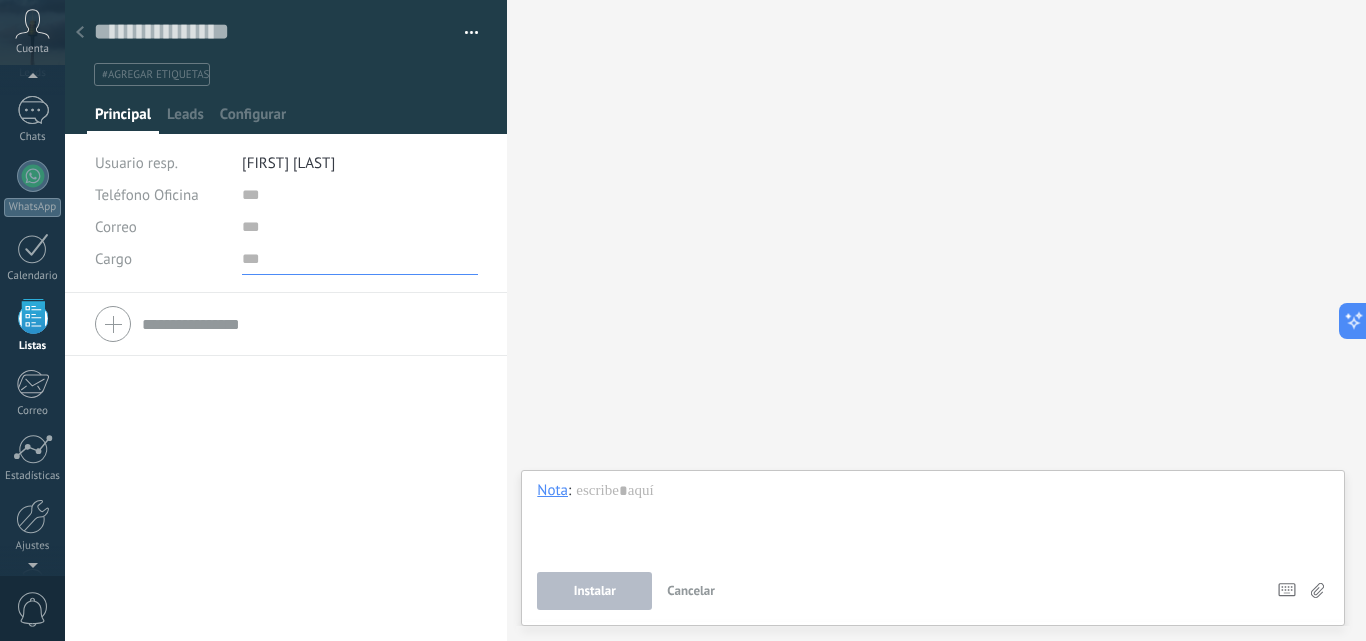 click at bounding box center (360, 259) 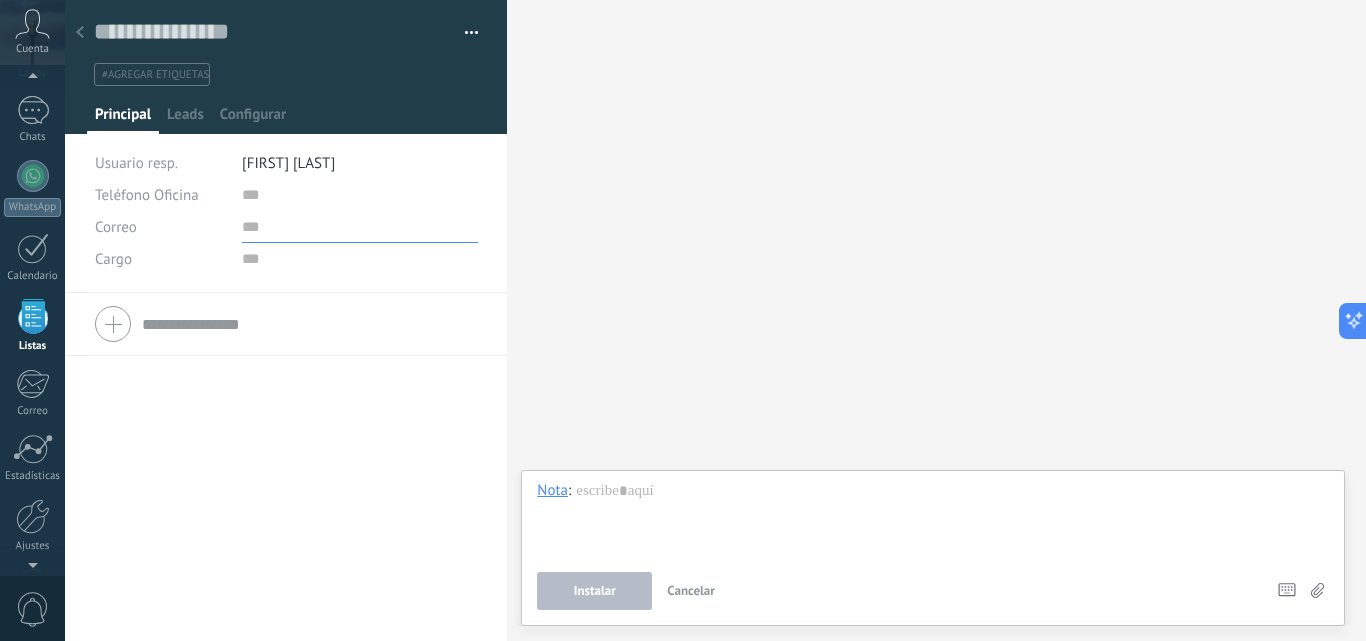 click at bounding box center [360, 227] 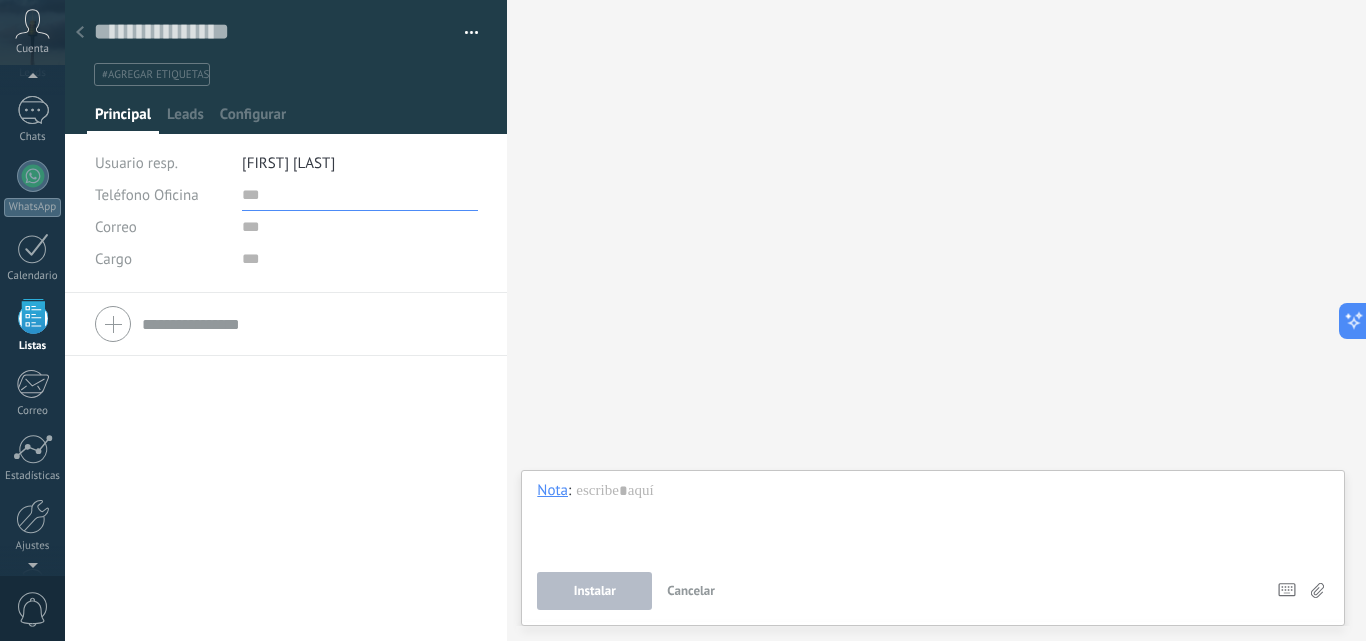 click at bounding box center [360, 195] 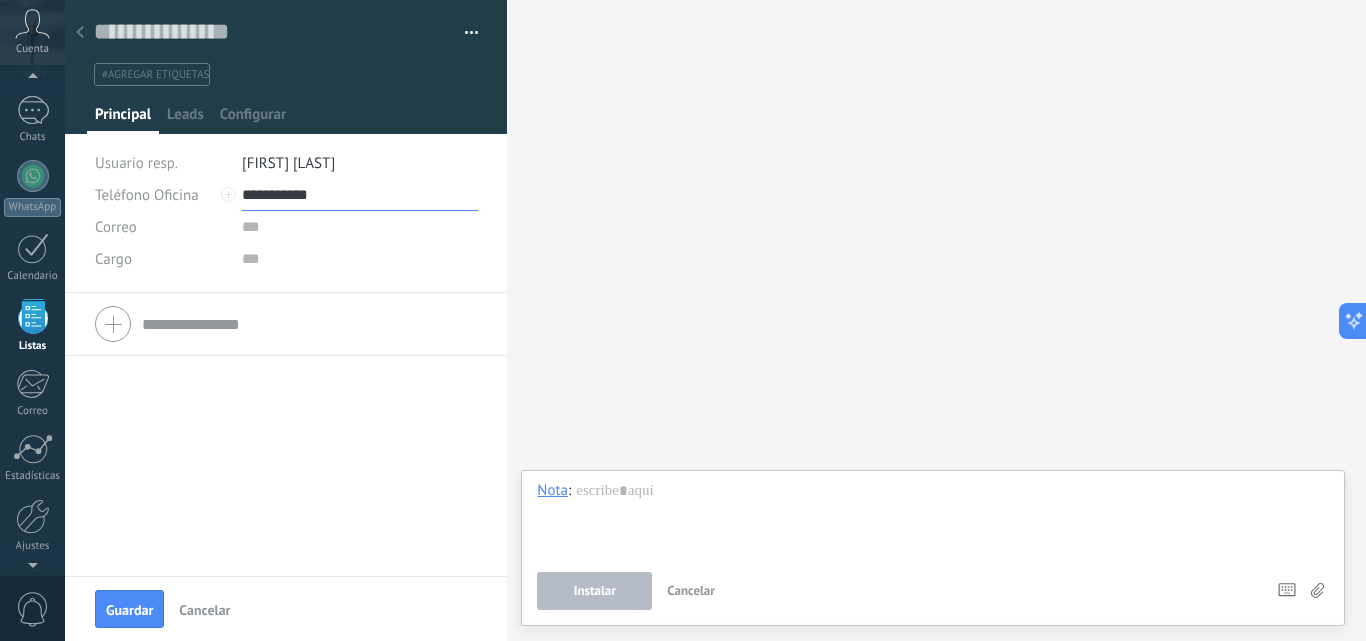 type on "**********" 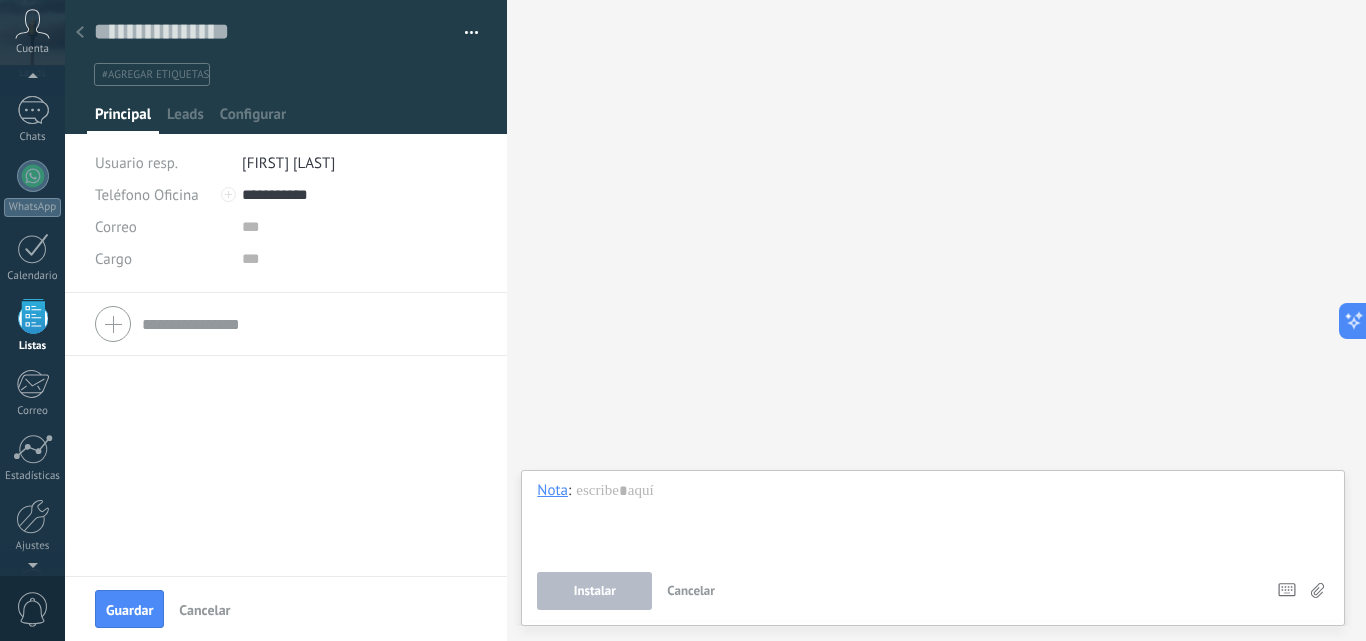 click on "[FIRST] [LAST]" at bounding box center (360, 163) 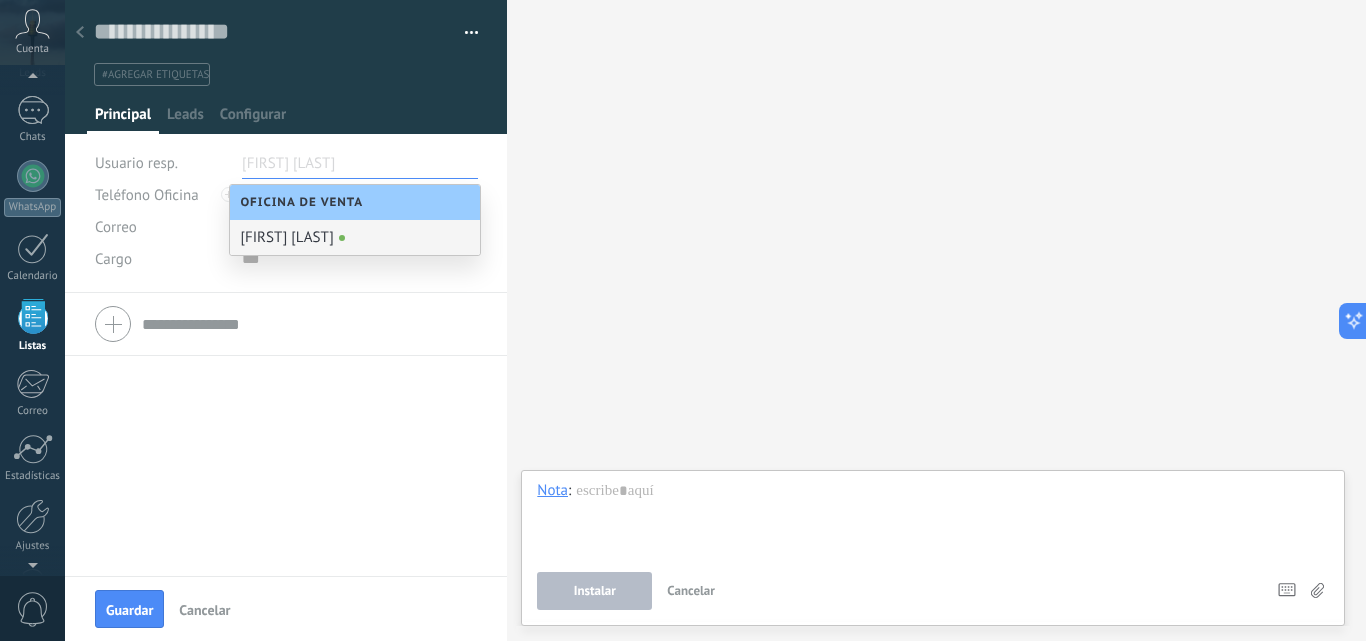 click on "[FIRST] [LAST]" at bounding box center (355, 237) 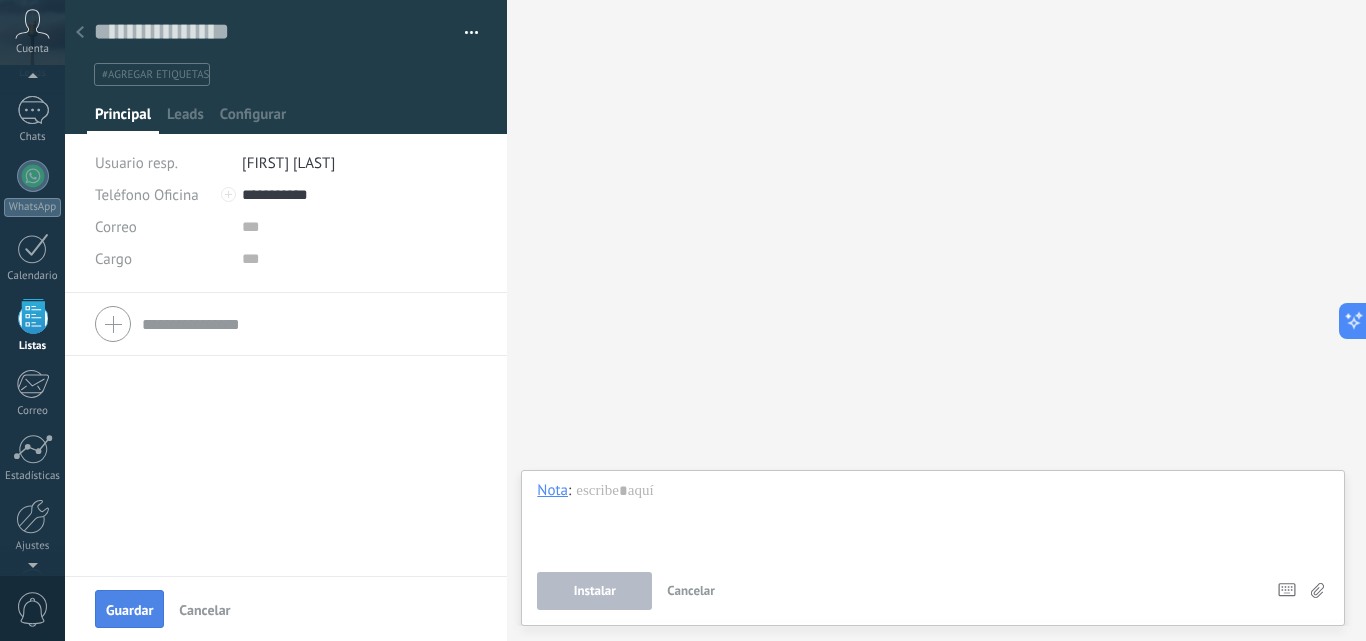 click on "Guardar" at bounding box center [129, 609] 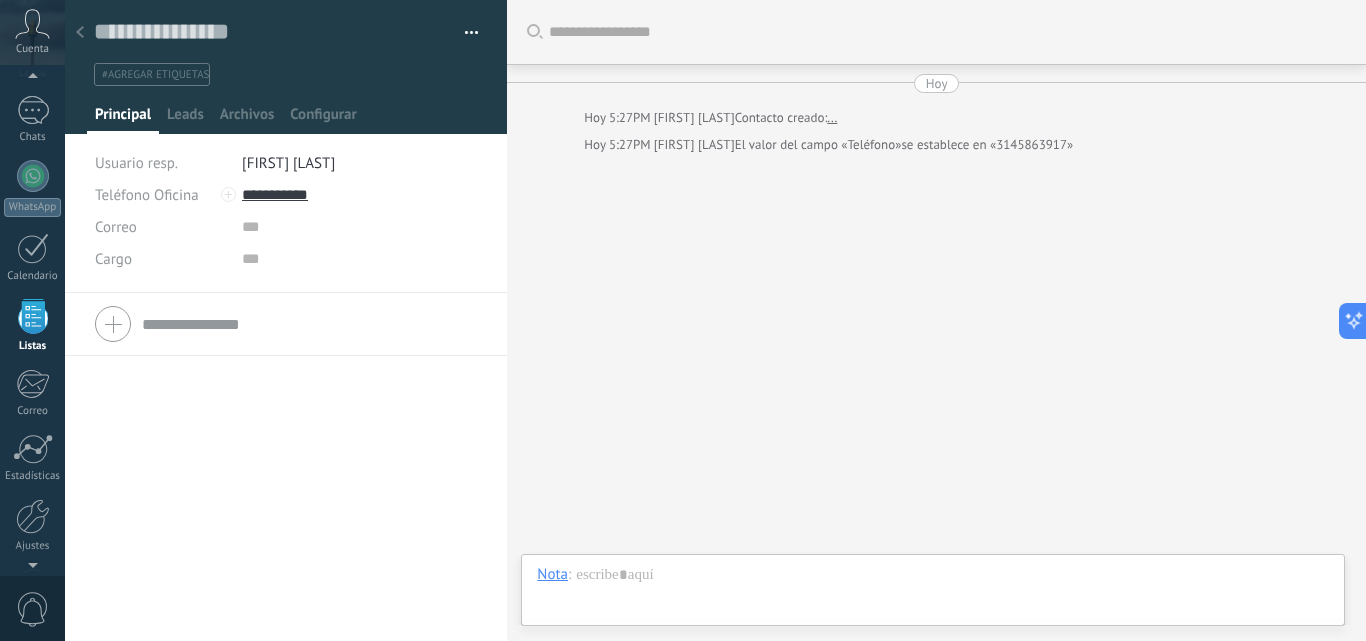 scroll, scrollTop: 30, scrollLeft: 0, axis: vertical 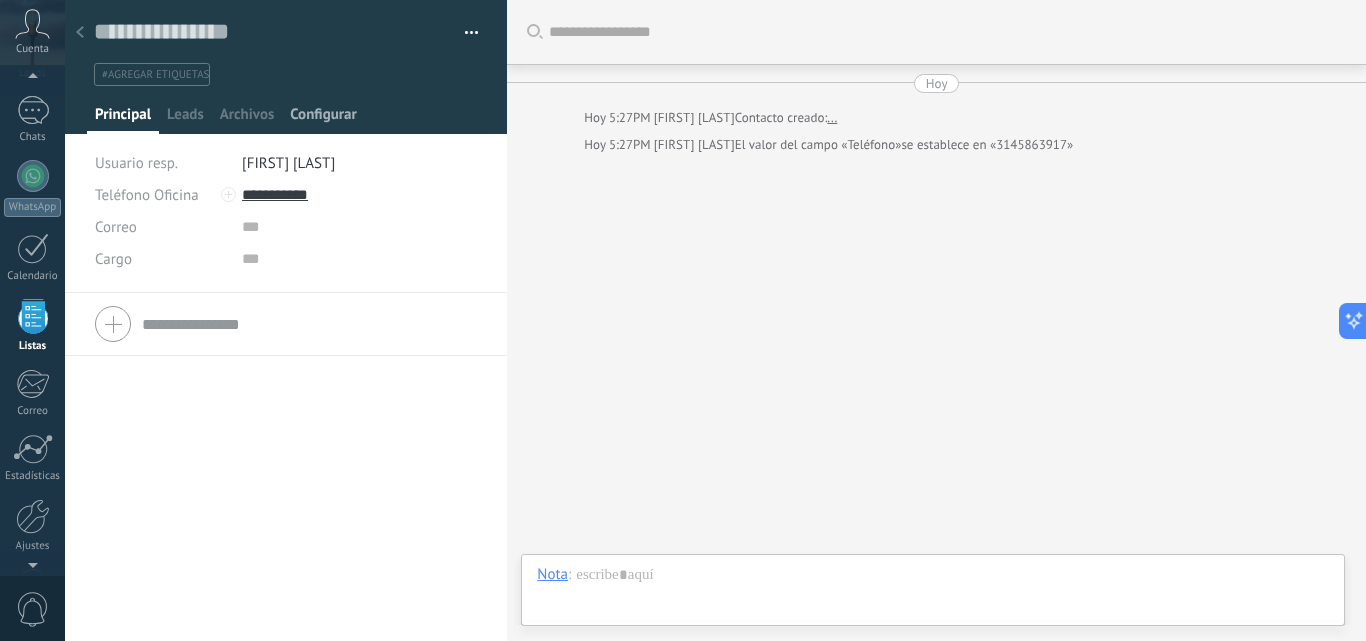 click on "Configurar" at bounding box center (123, 119) 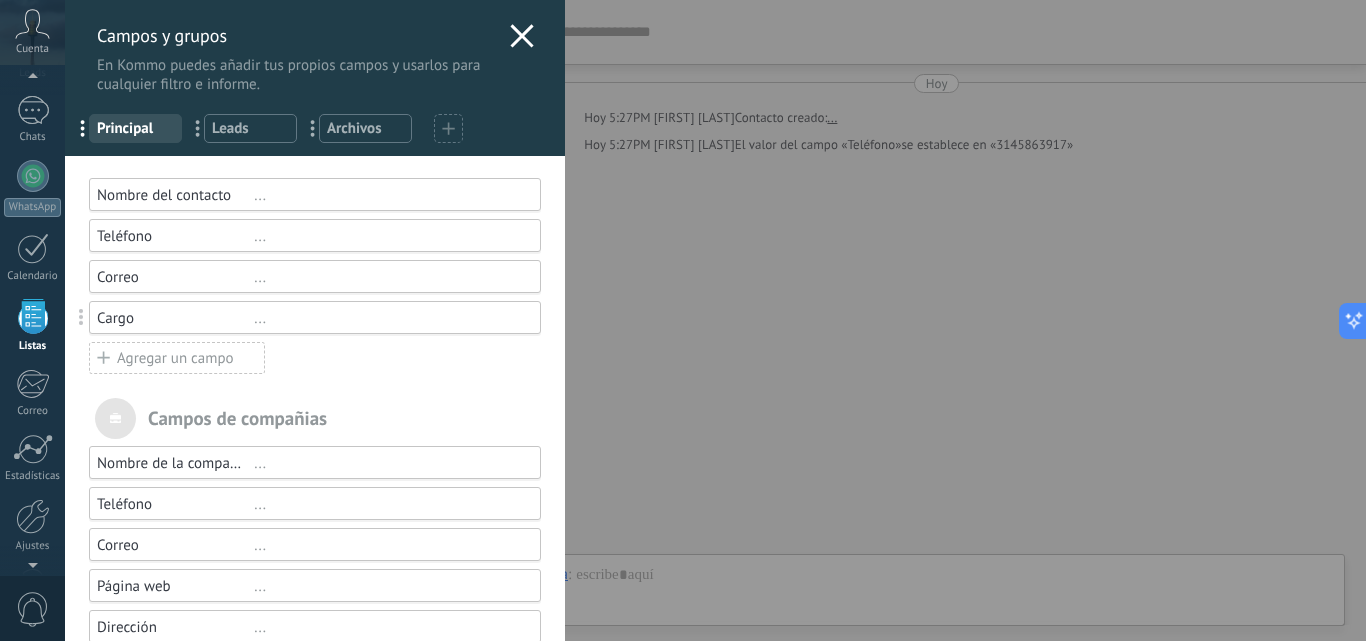 click at bounding box center (521, 35) 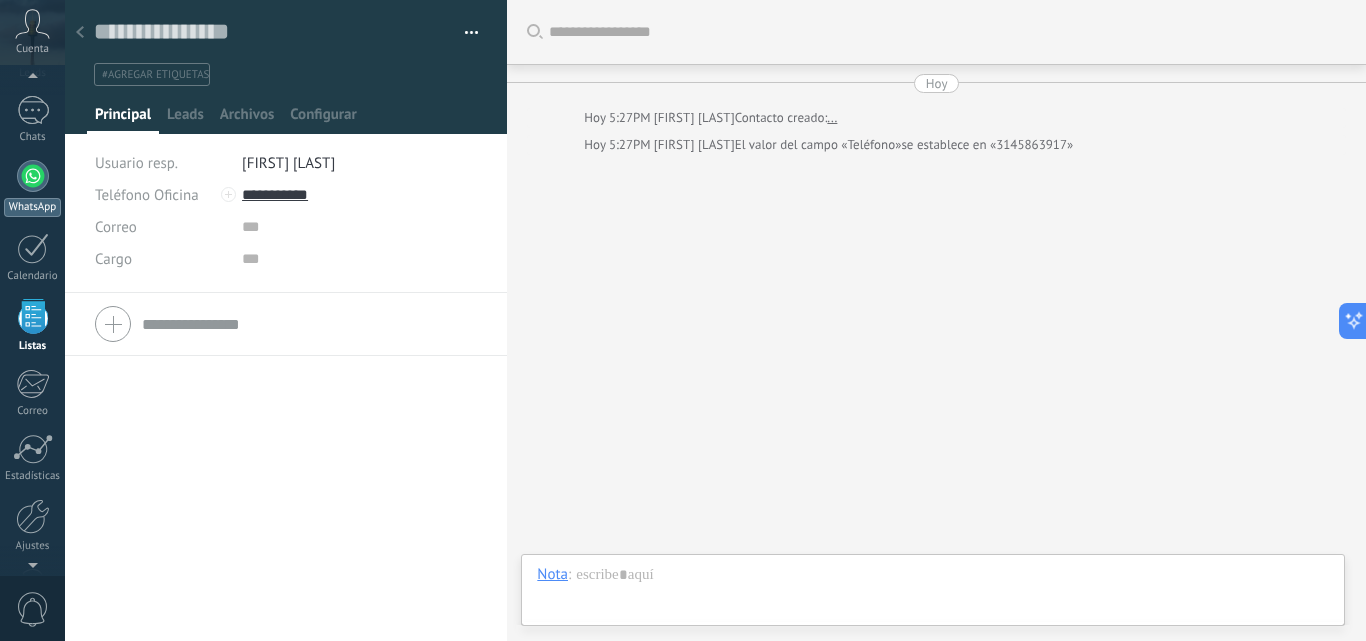 click at bounding box center [33, 176] 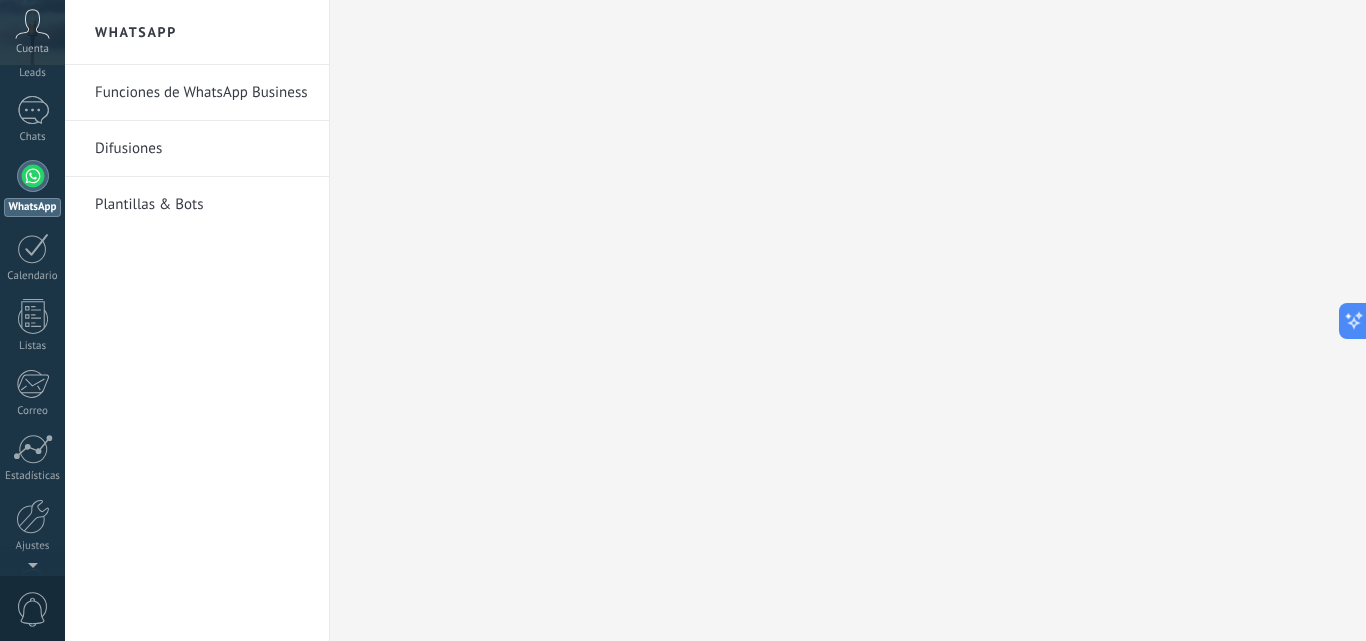 scroll, scrollTop: 0, scrollLeft: 0, axis: both 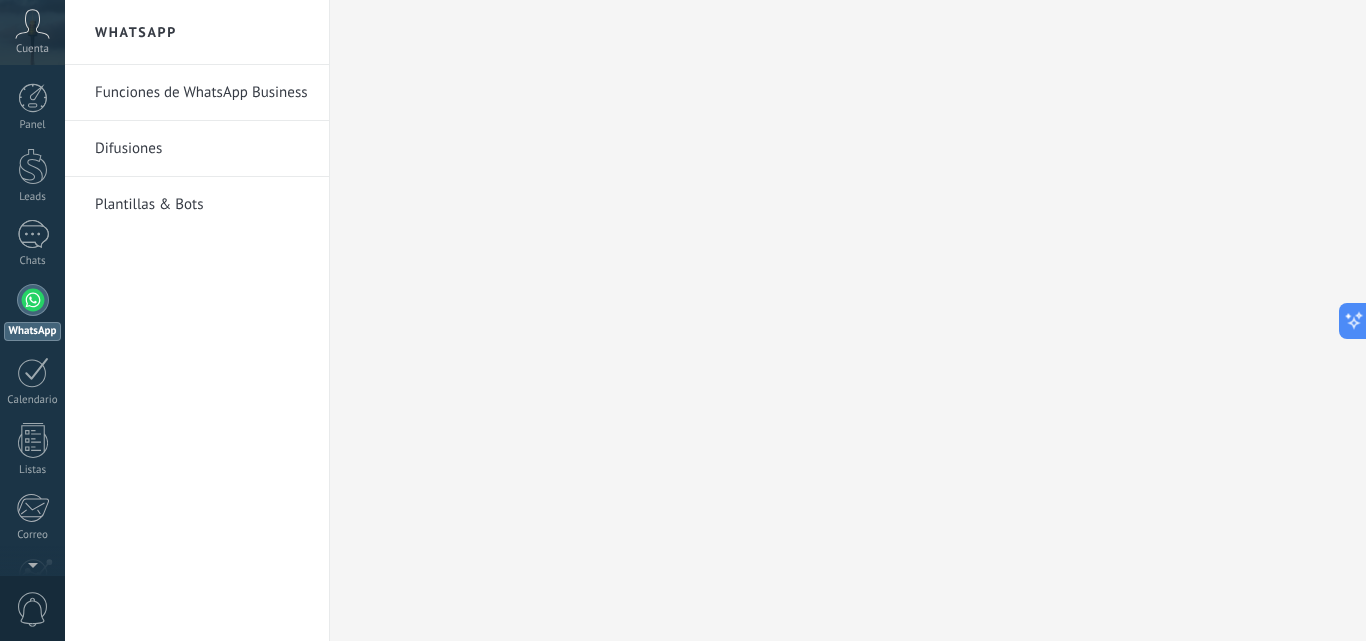 click at bounding box center (33, 300) 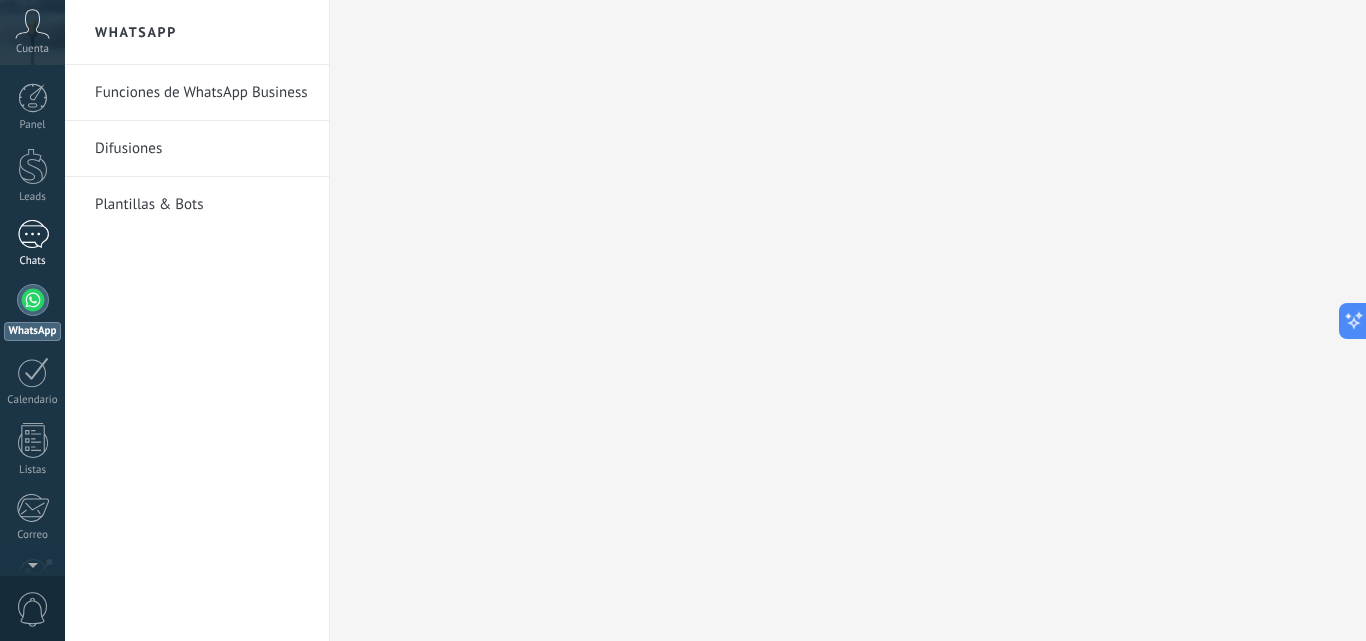 click at bounding box center (33, 234) 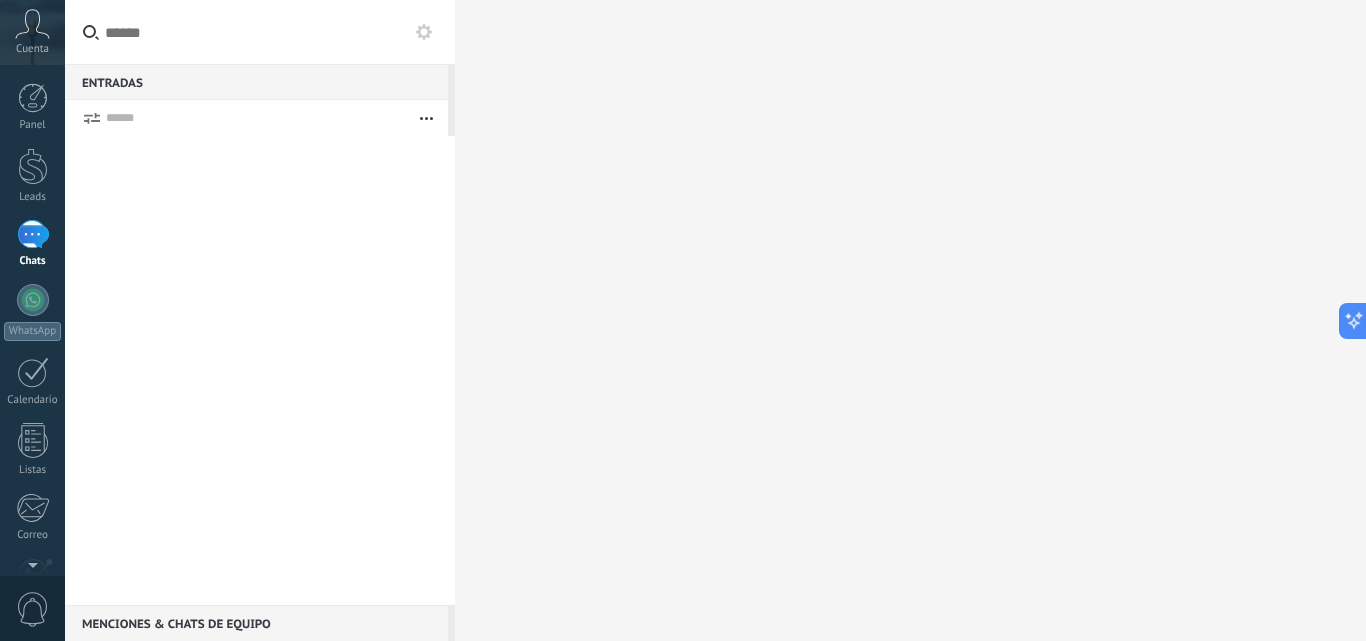 click at bounding box center [260, 32] 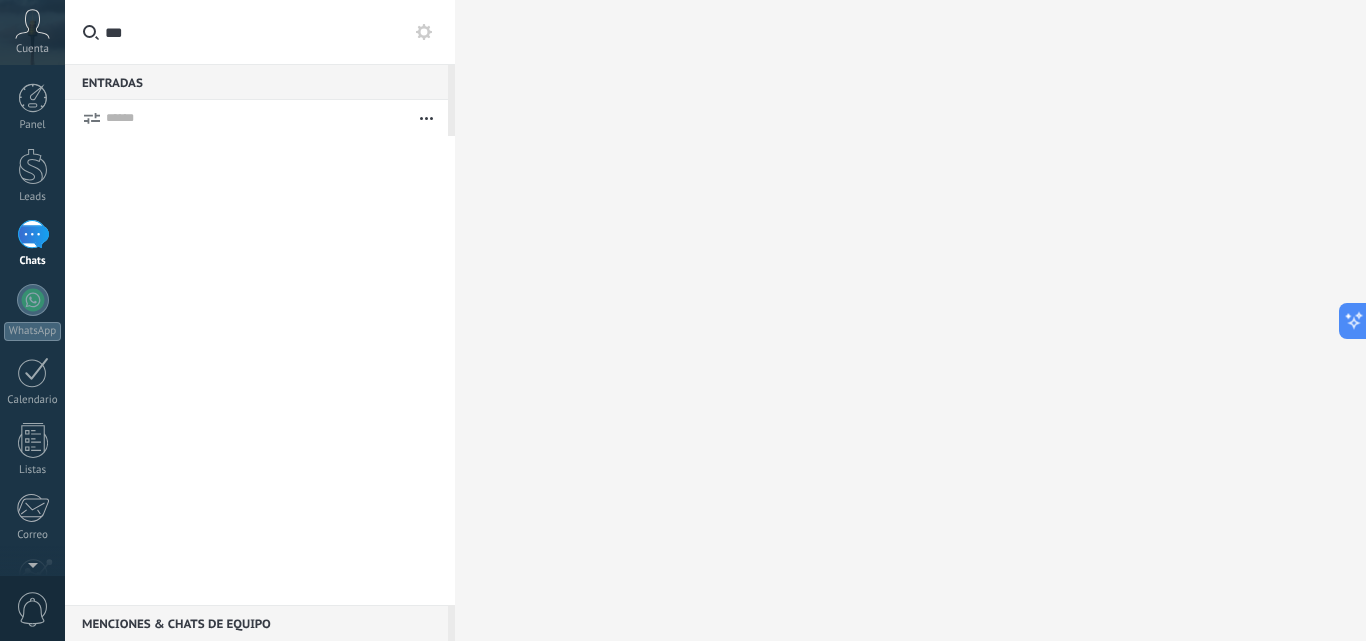 type on "***" 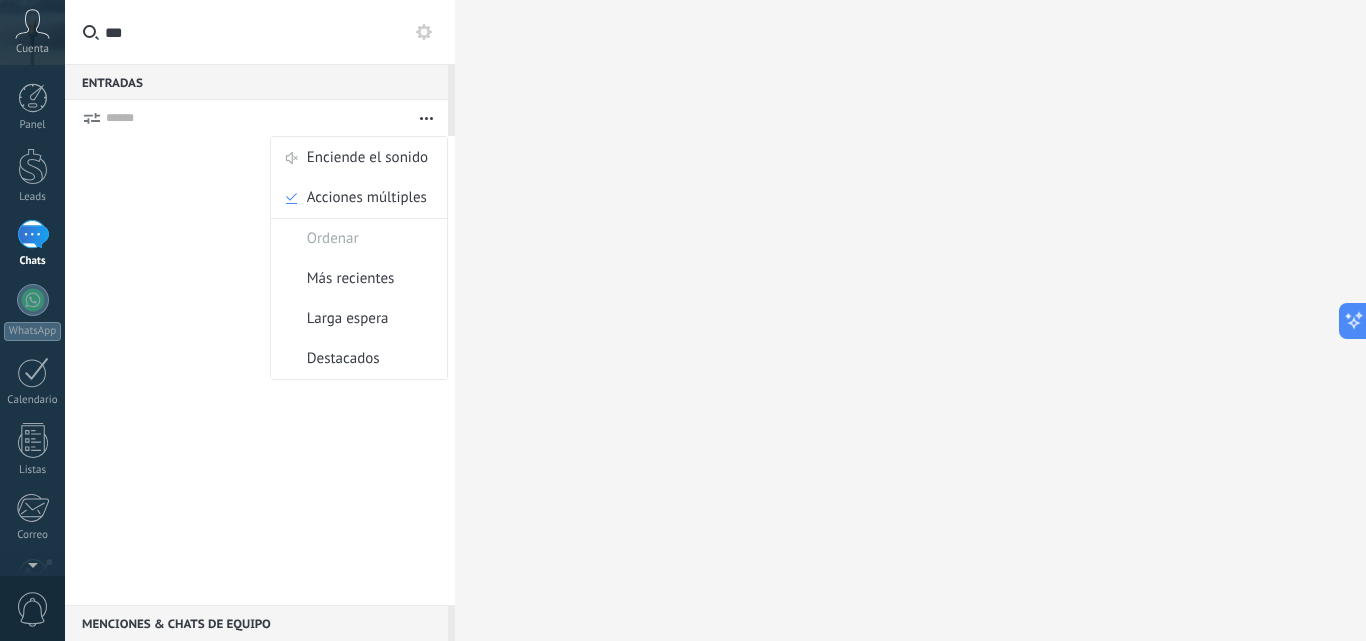 click at bounding box center (426, 118) 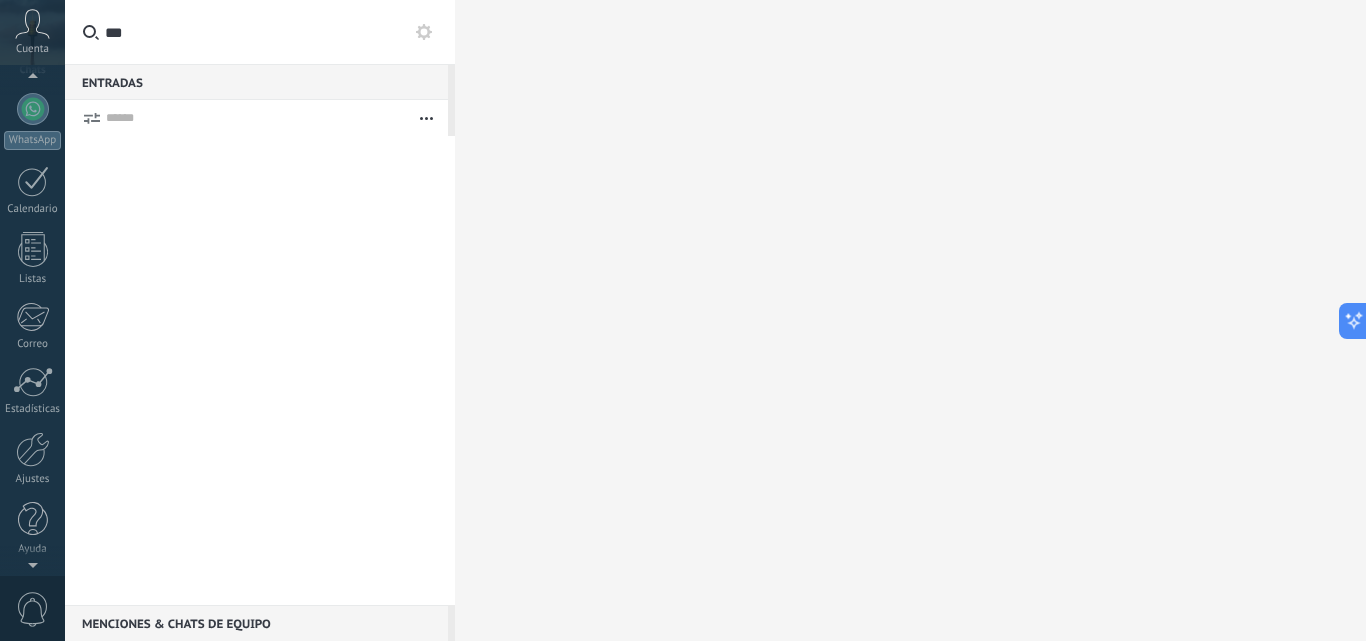 scroll, scrollTop: 0, scrollLeft: 0, axis: both 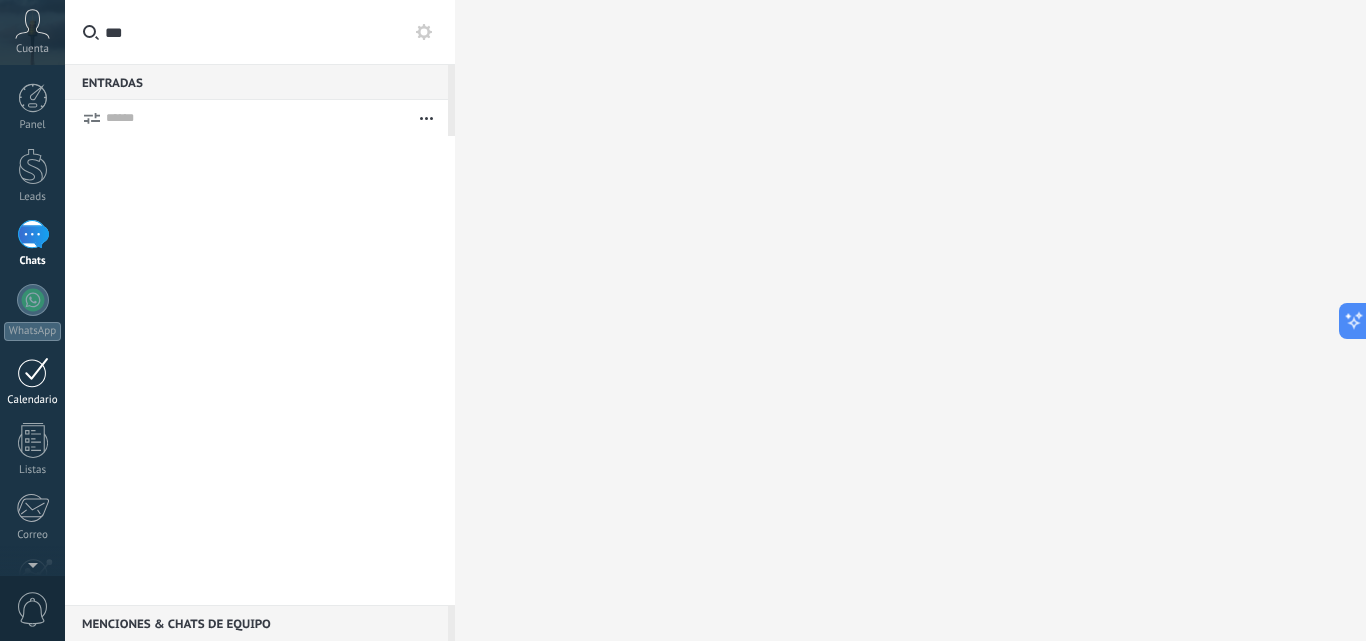click at bounding box center (33, 372) 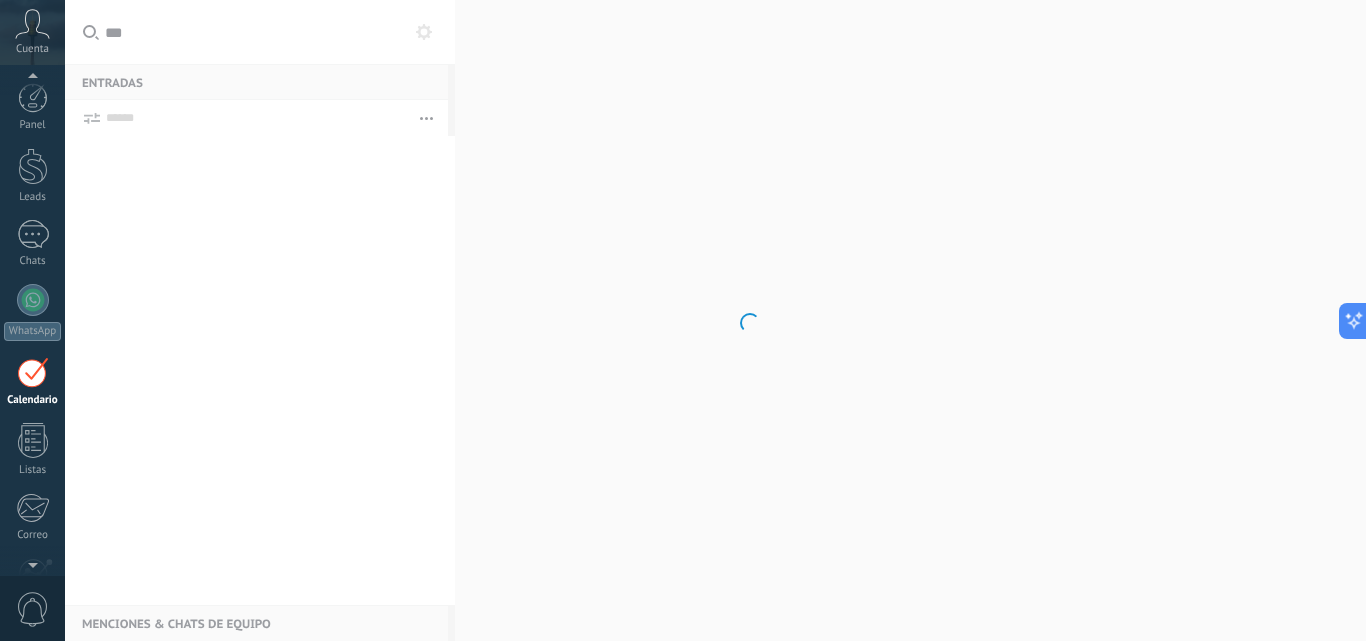 scroll, scrollTop: 58, scrollLeft: 0, axis: vertical 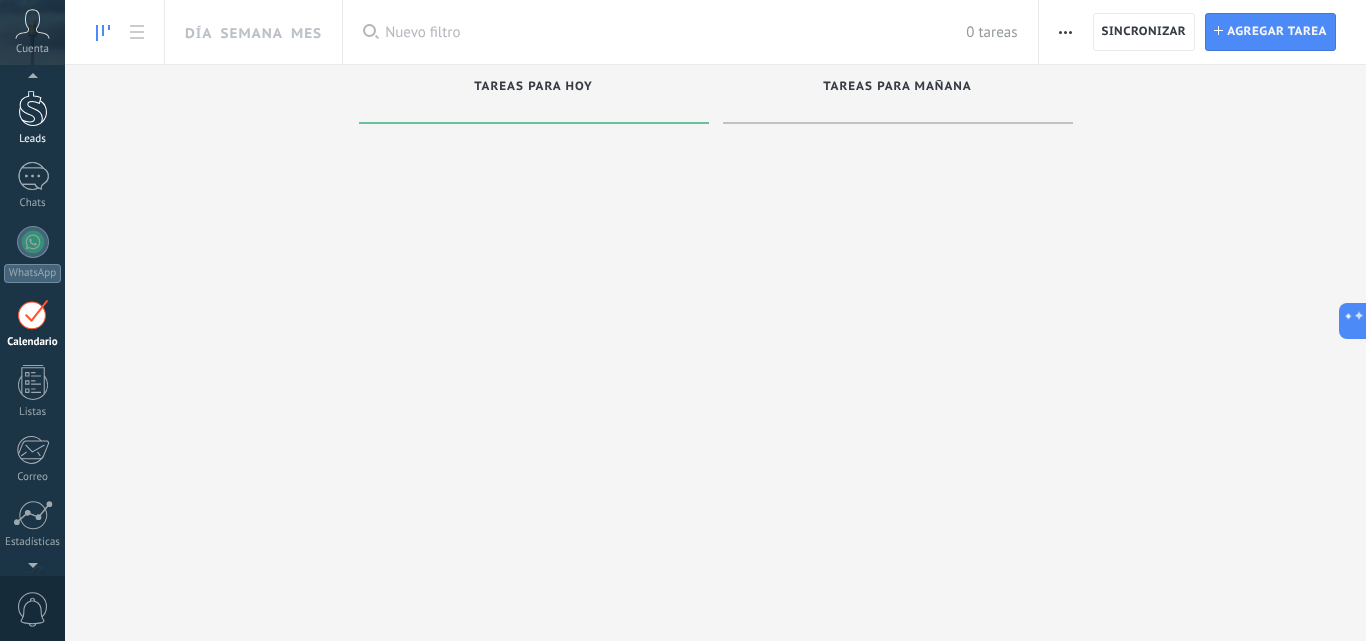 click on "Leads" at bounding box center (32, 118) 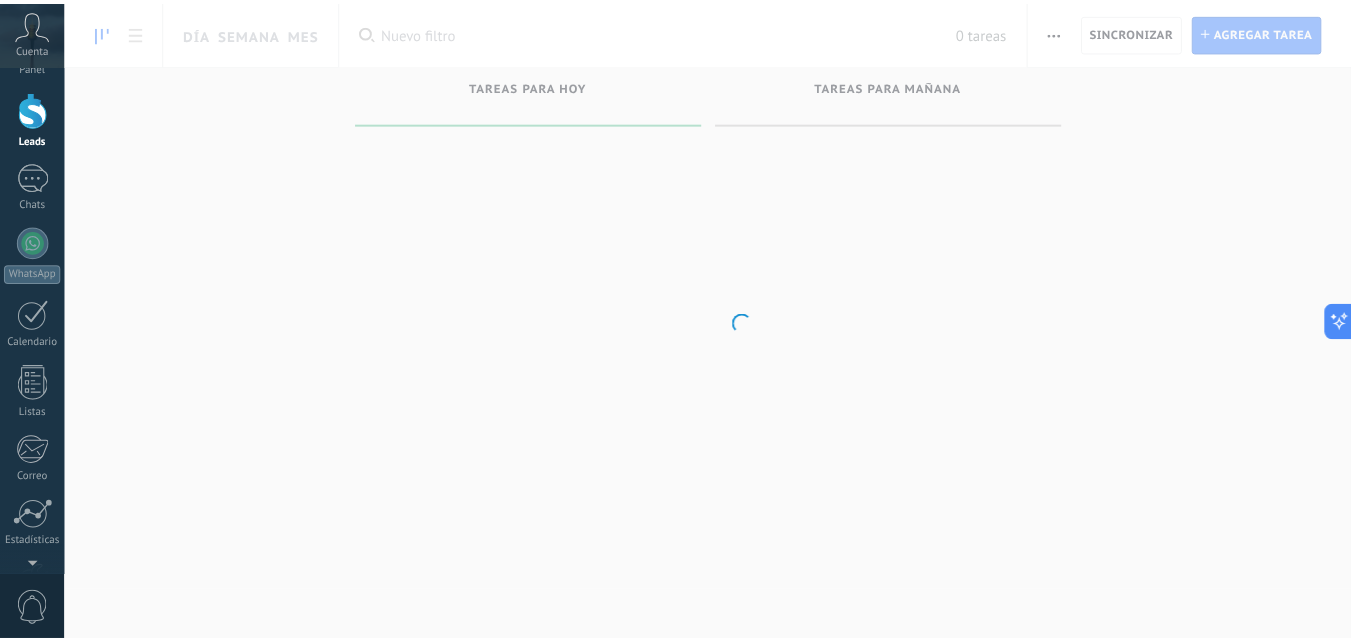 scroll, scrollTop: 0, scrollLeft: 0, axis: both 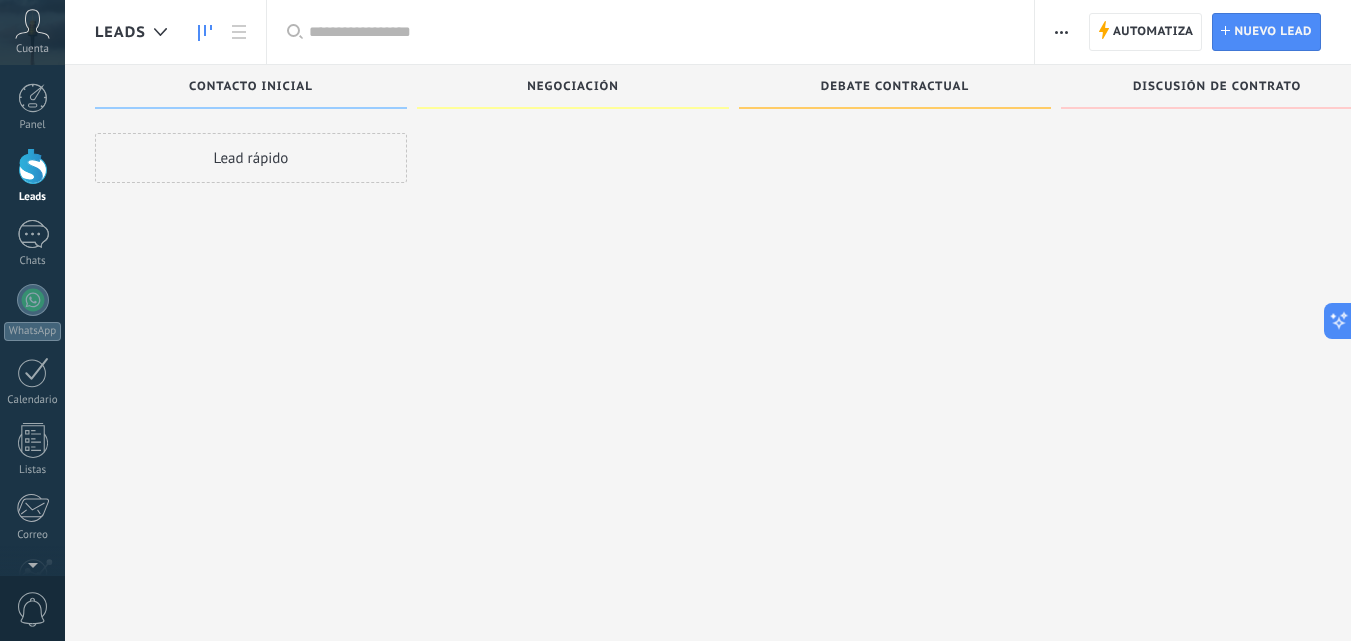 click on "Leads" at bounding box center [32, 176] 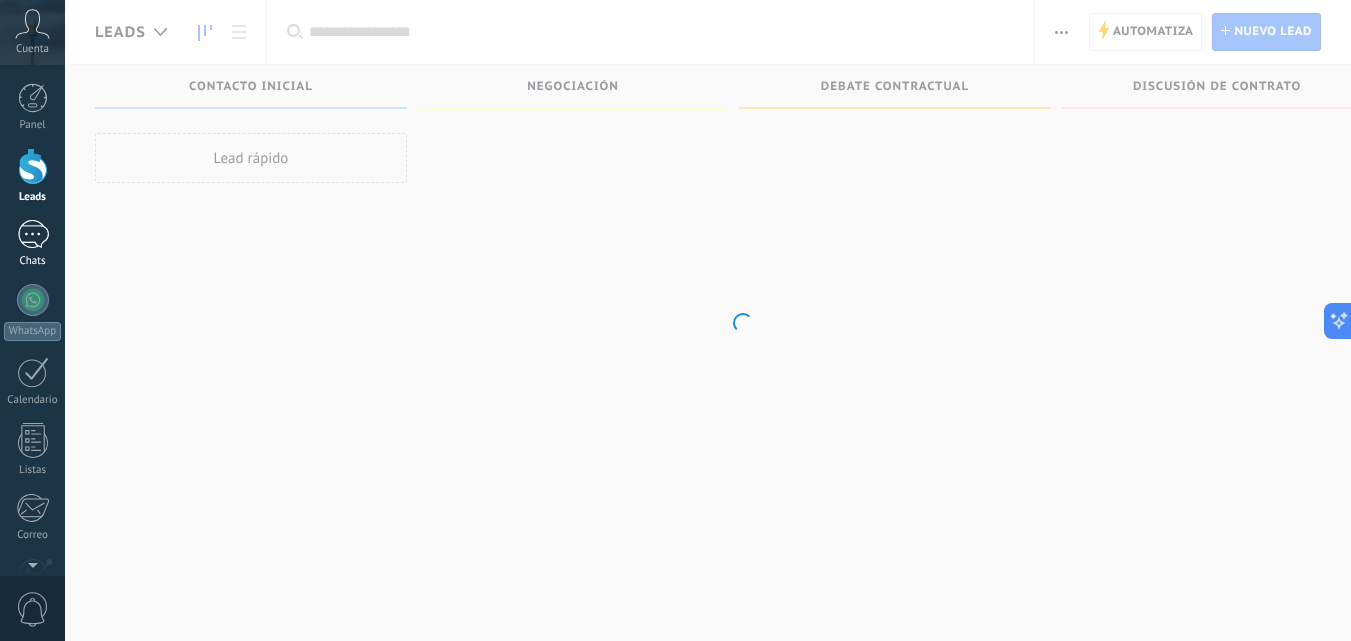 click on "Chats" at bounding box center (33, 261) 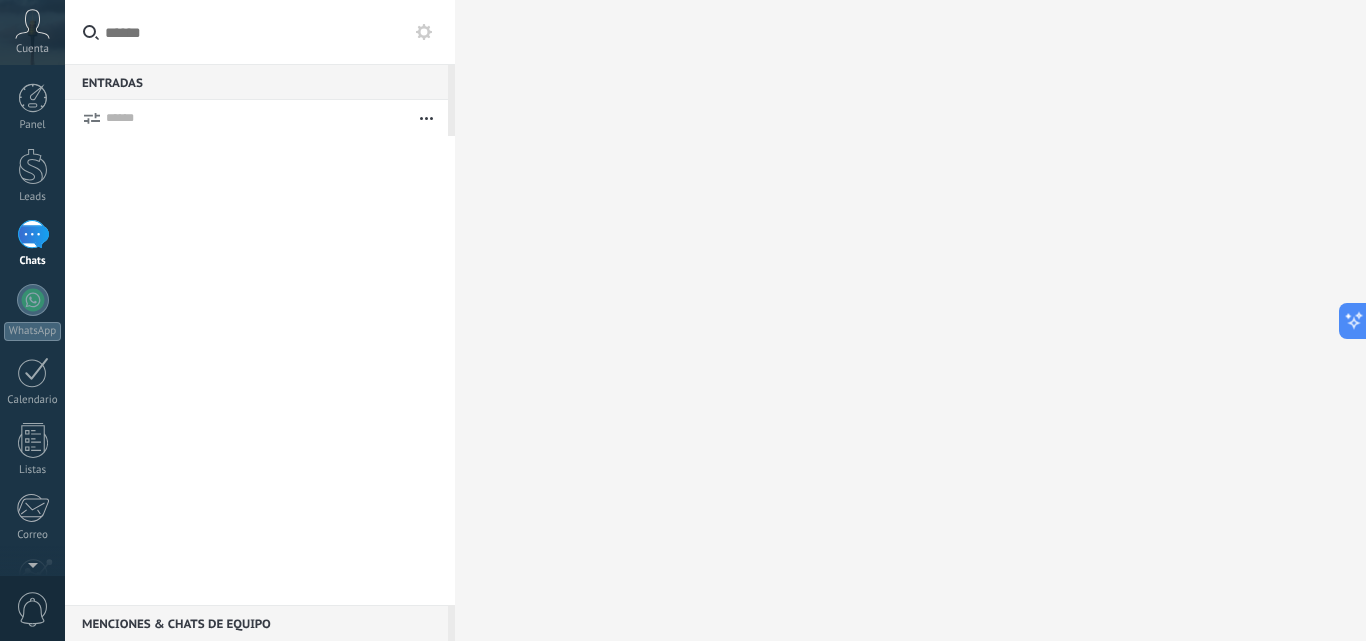 click on "Panel
Leads
Chats
WhatsApp
Clientes" at bounding box center (65, 320) 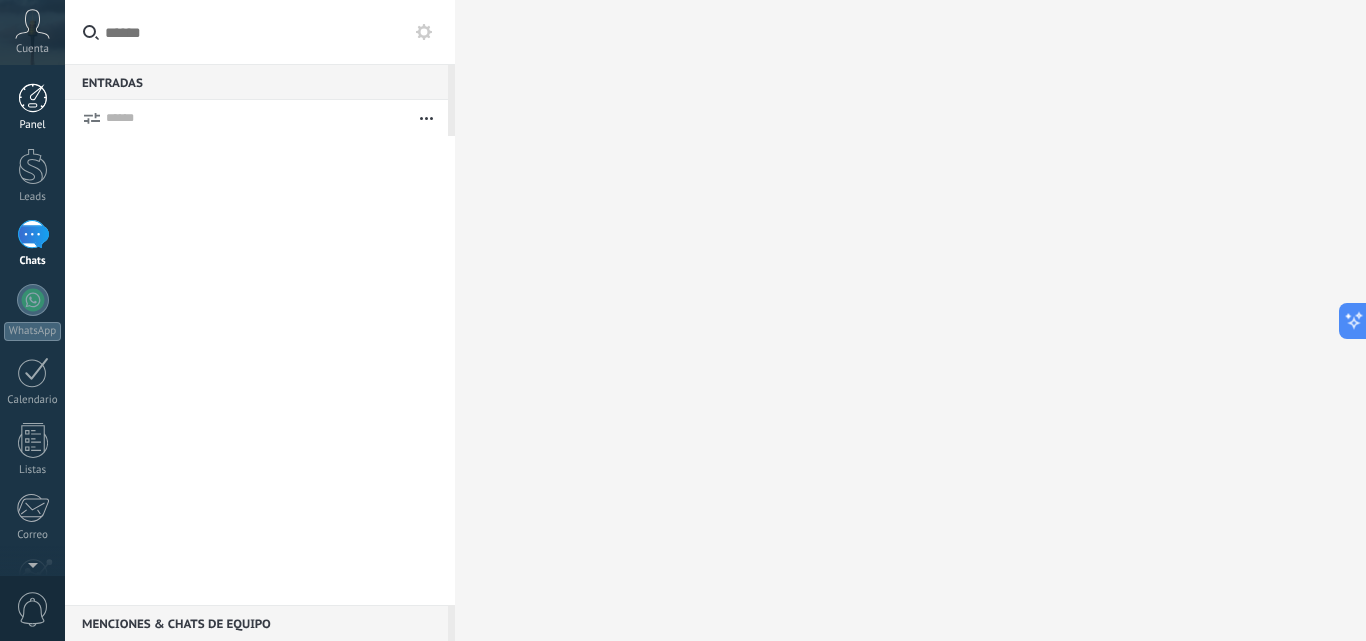 click at bounding box center [33, 98] 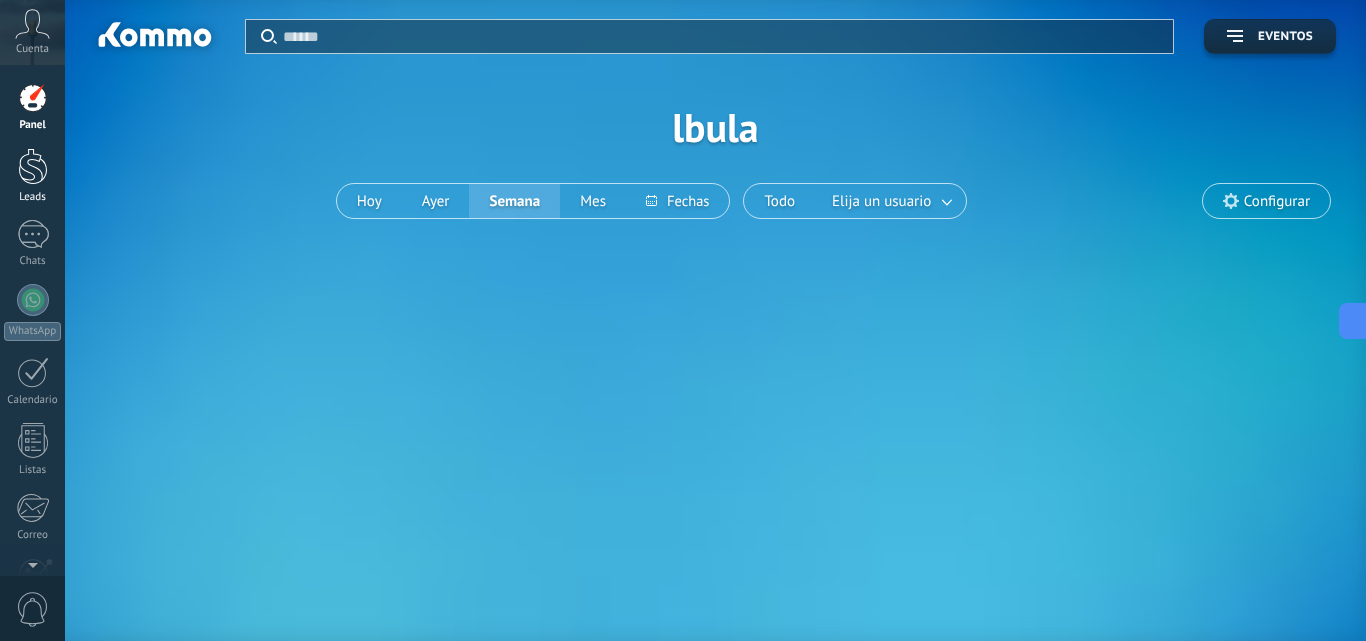click on "Leads" at bounding box center (32, 176) 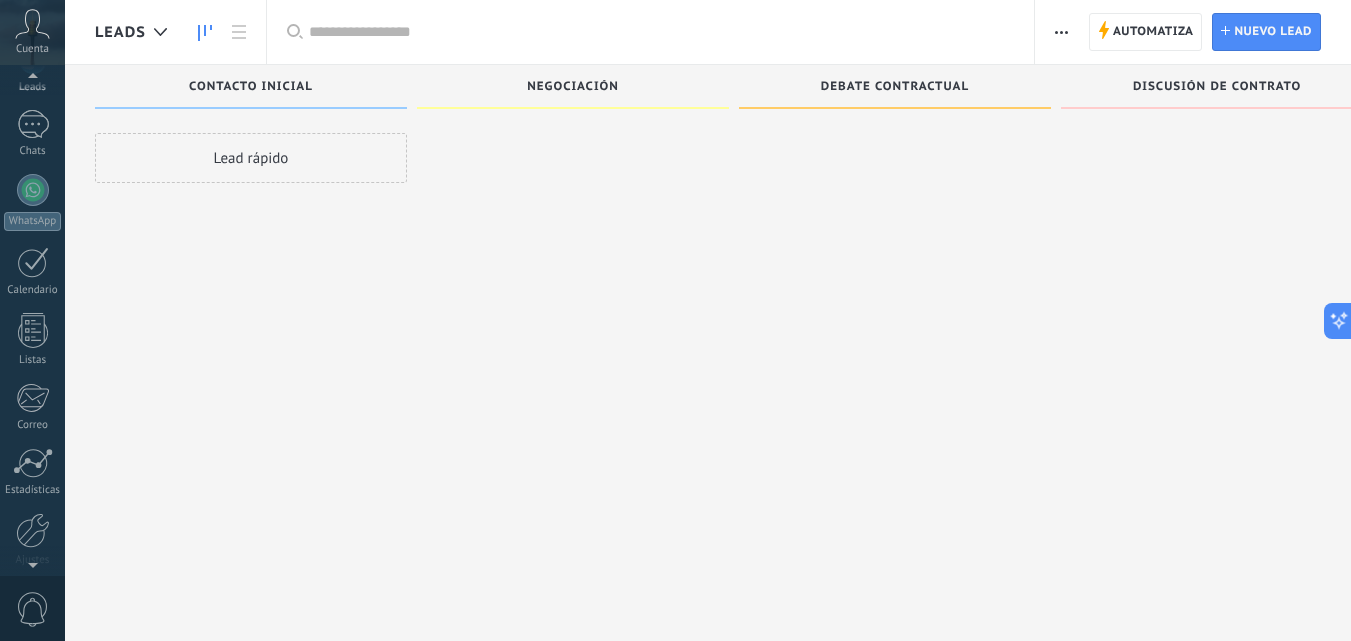 scroll, scrollTop: 112, scrollLeft: 0, axis: vertical 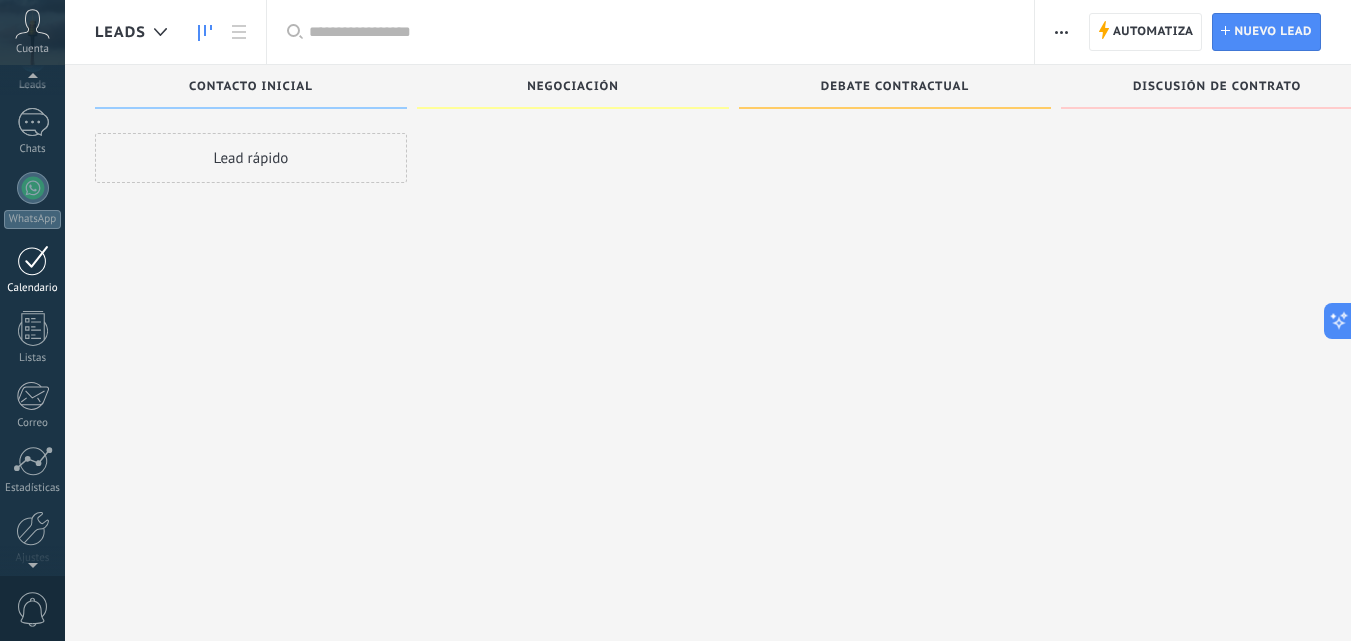 click on "Calendario" at bounding box center [32, 270] 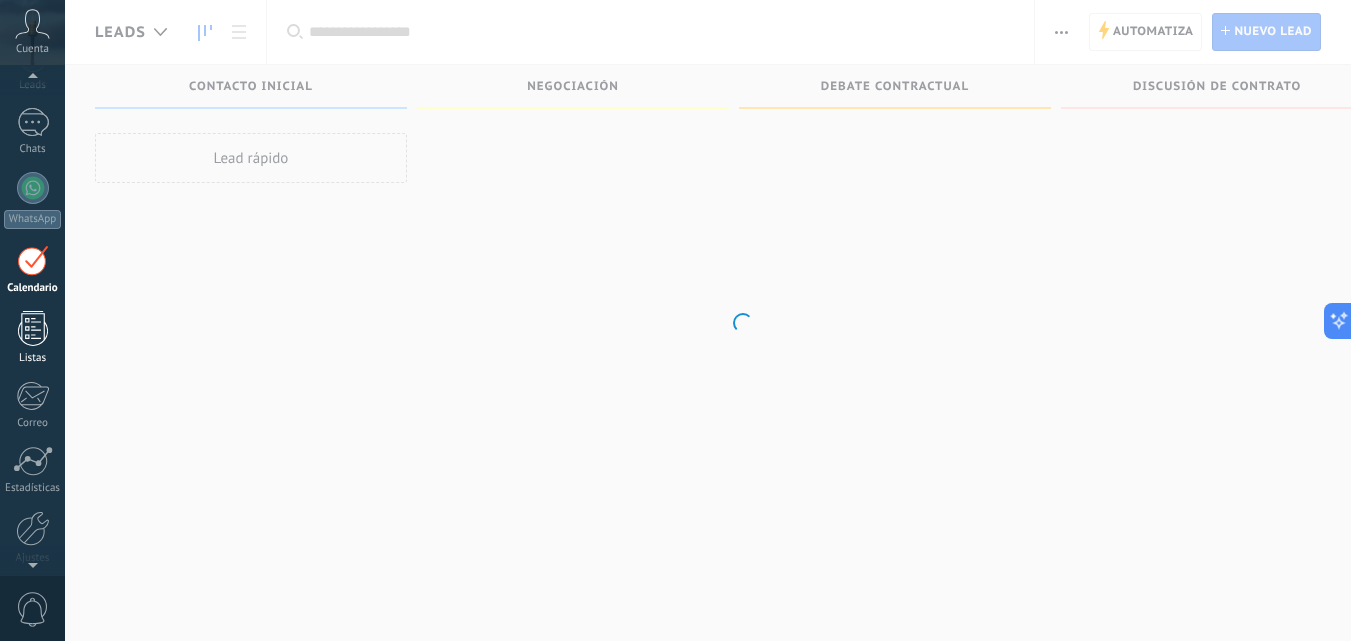 click at bounding box center [33, 328] 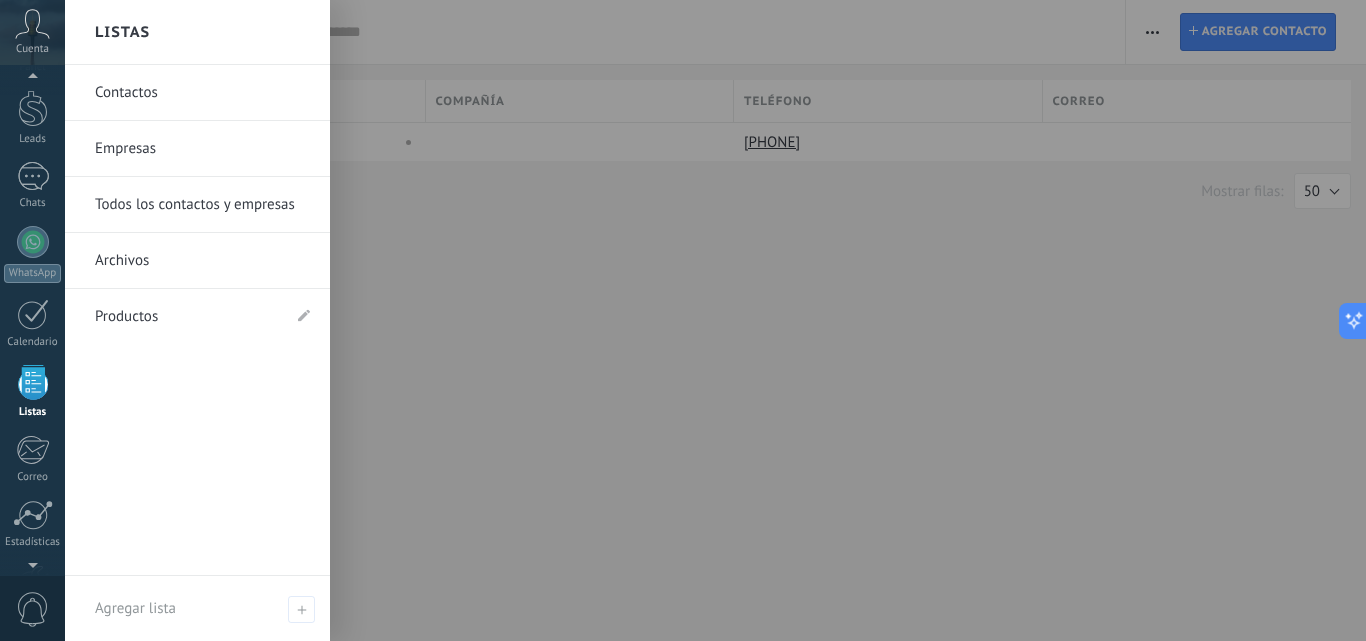 scroll, scrollTop: 124, scrollLeft: 0, axis: vertical 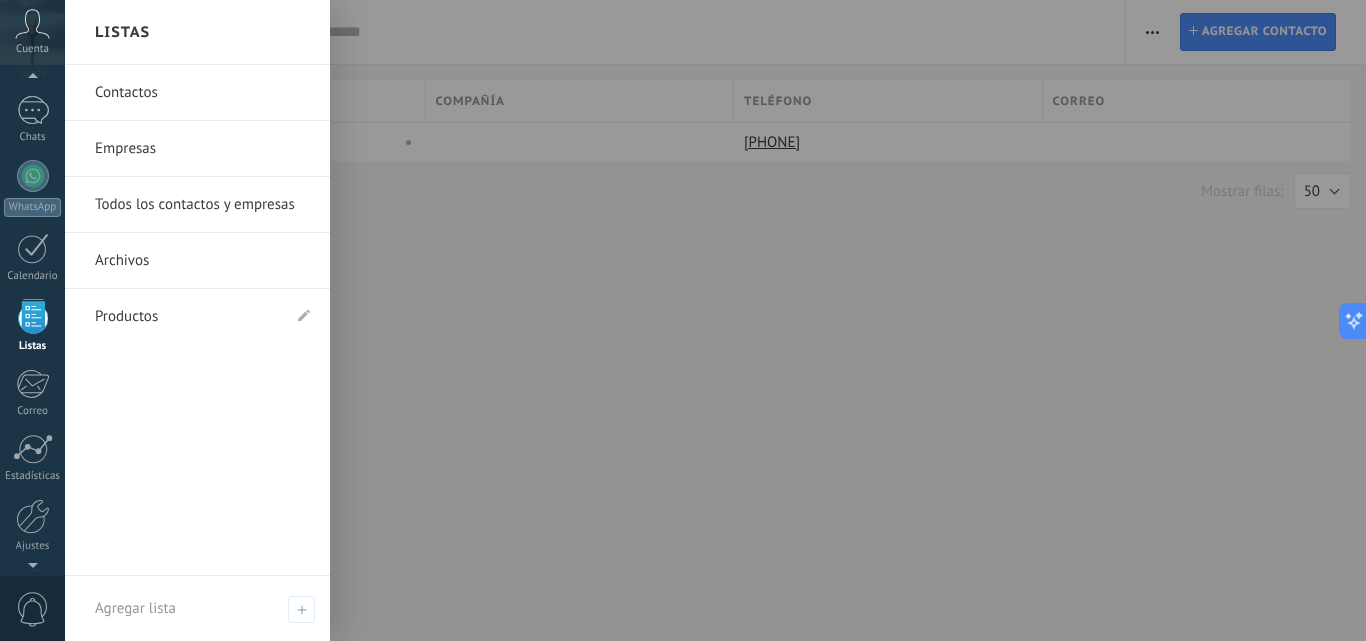 click on "Contactos" at bounding box center (202, 93) 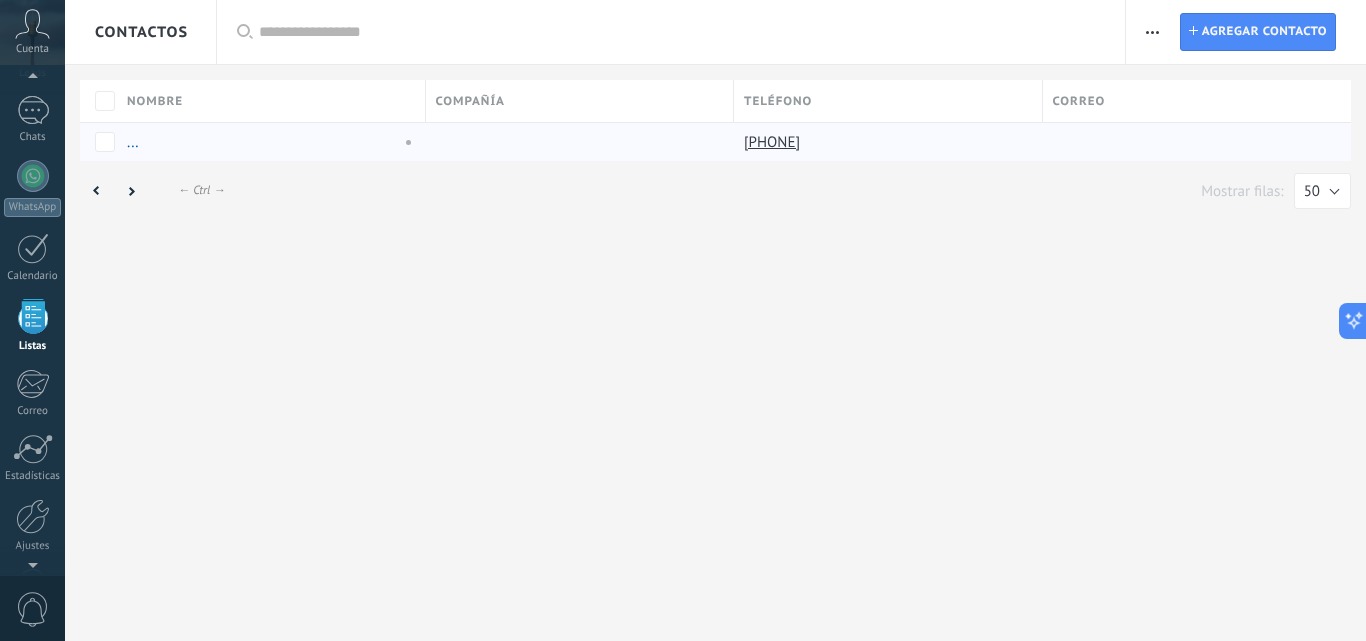 click on "[PHONE]" at bounding box center [774, 142] 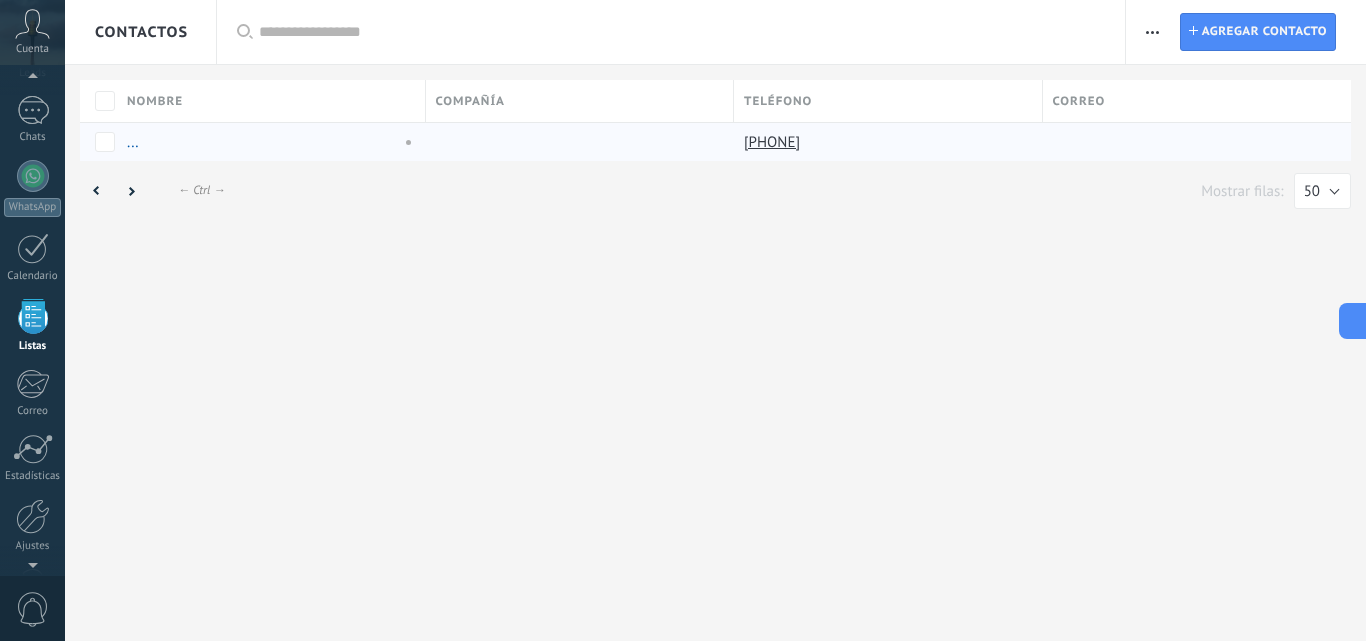 click on "..." at bounding box center [266, 142] 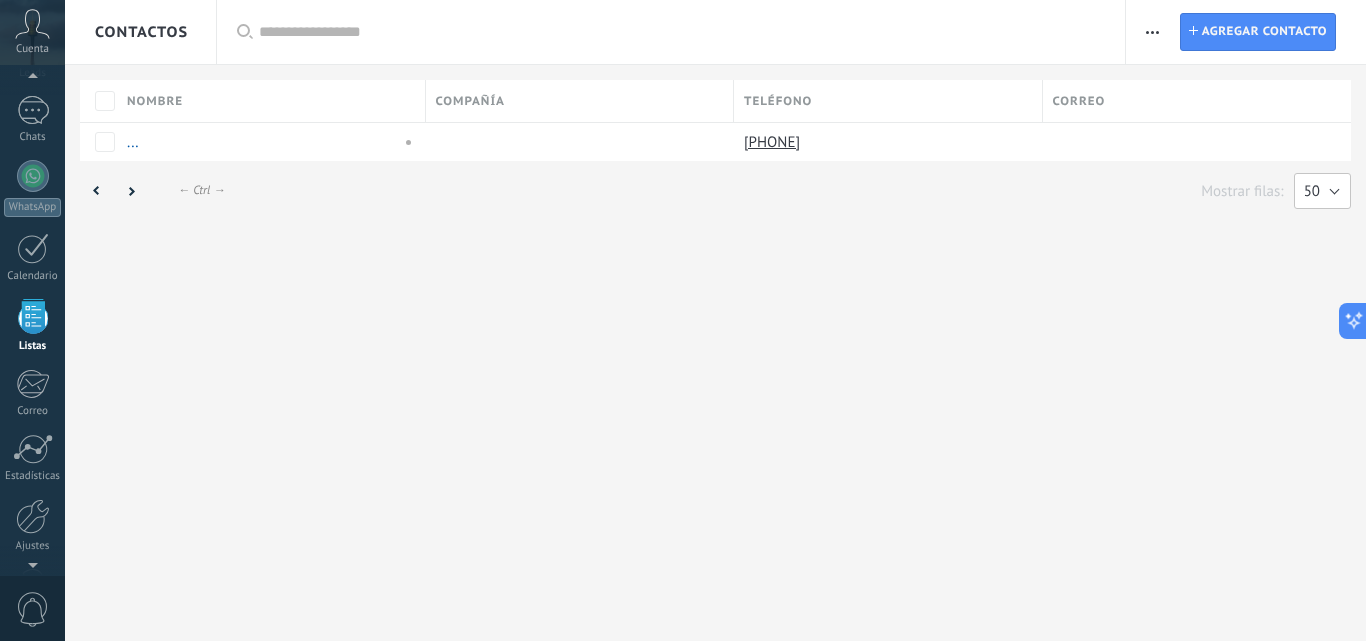 click on "50" at bounding box center (1322, 191) 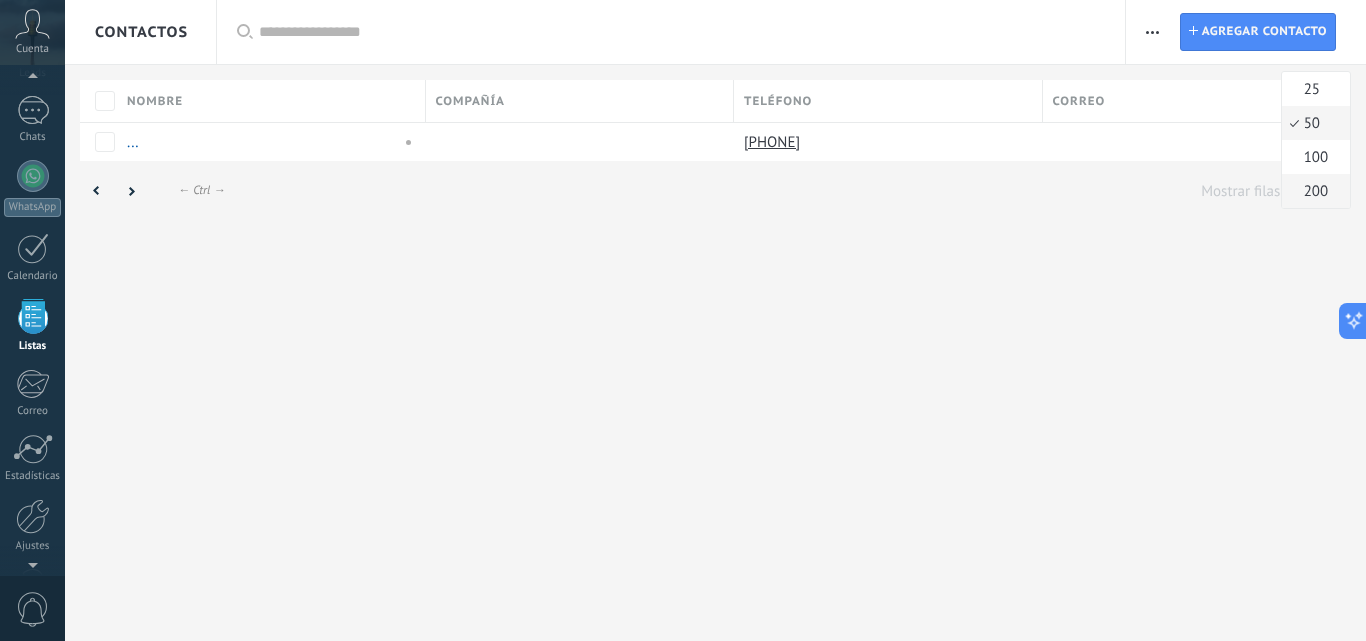 click on "200" at bounding box center (1313, 89) 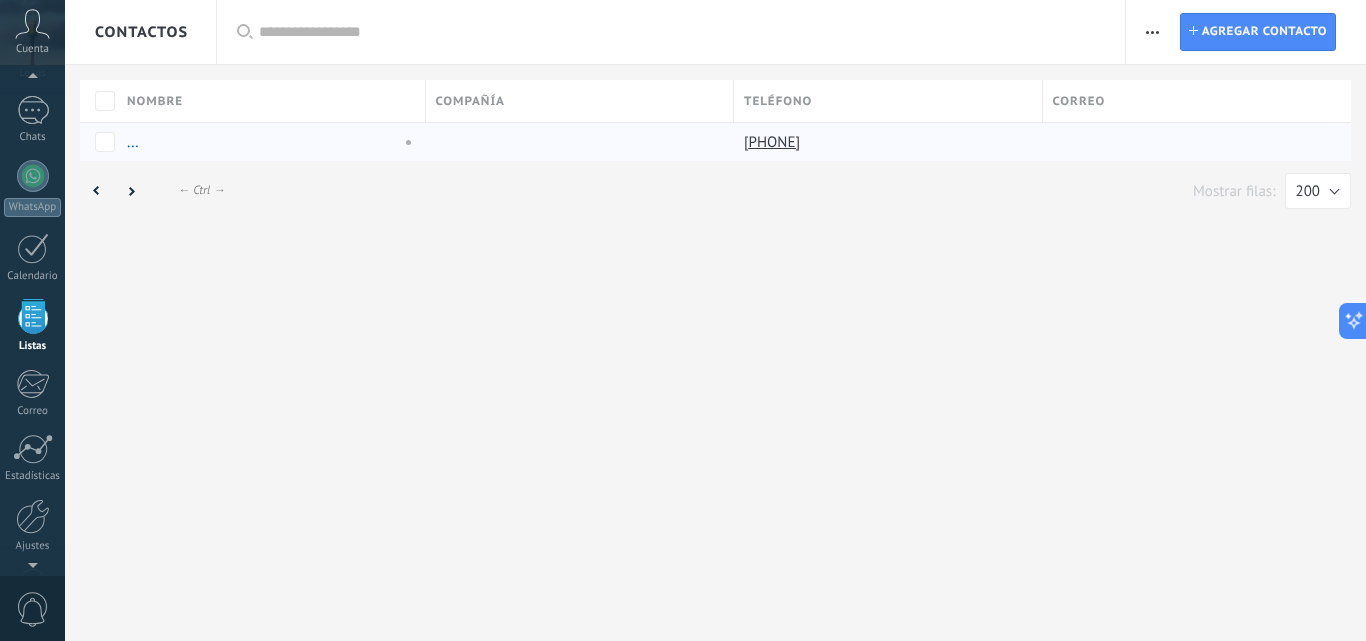 click at bounding box center (1190, 142) 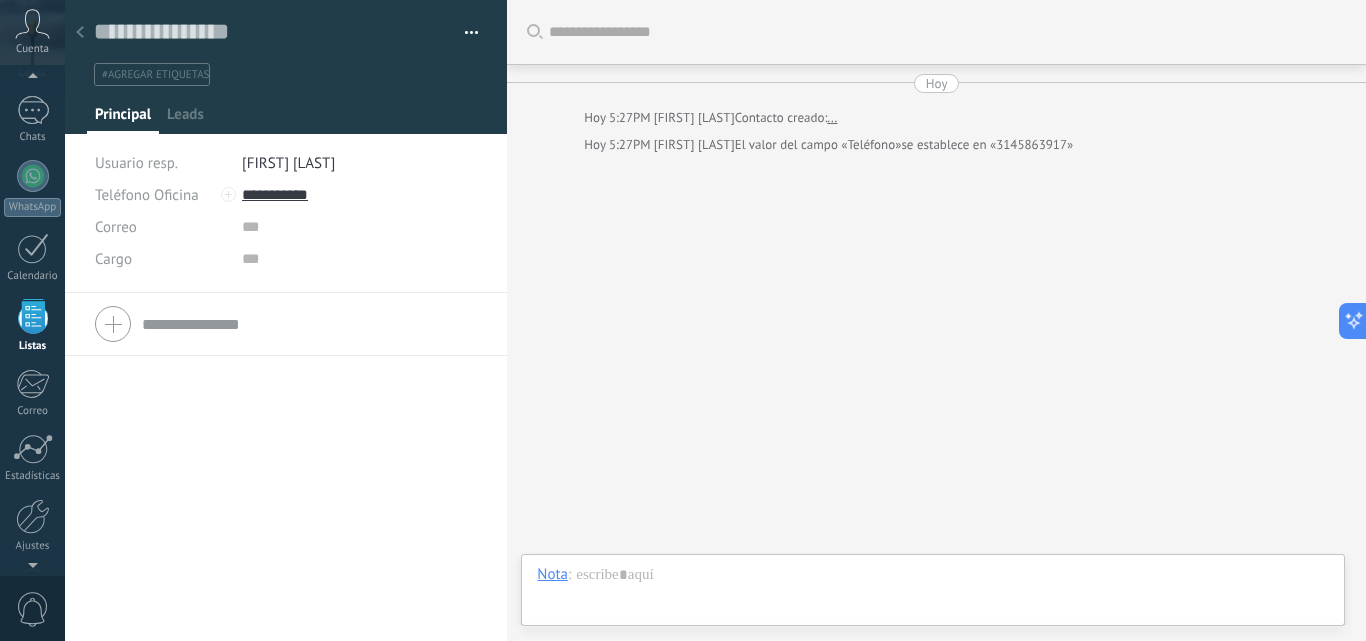 scroll, scrollTop: 30, scrollLeft: 0, axis: vertical 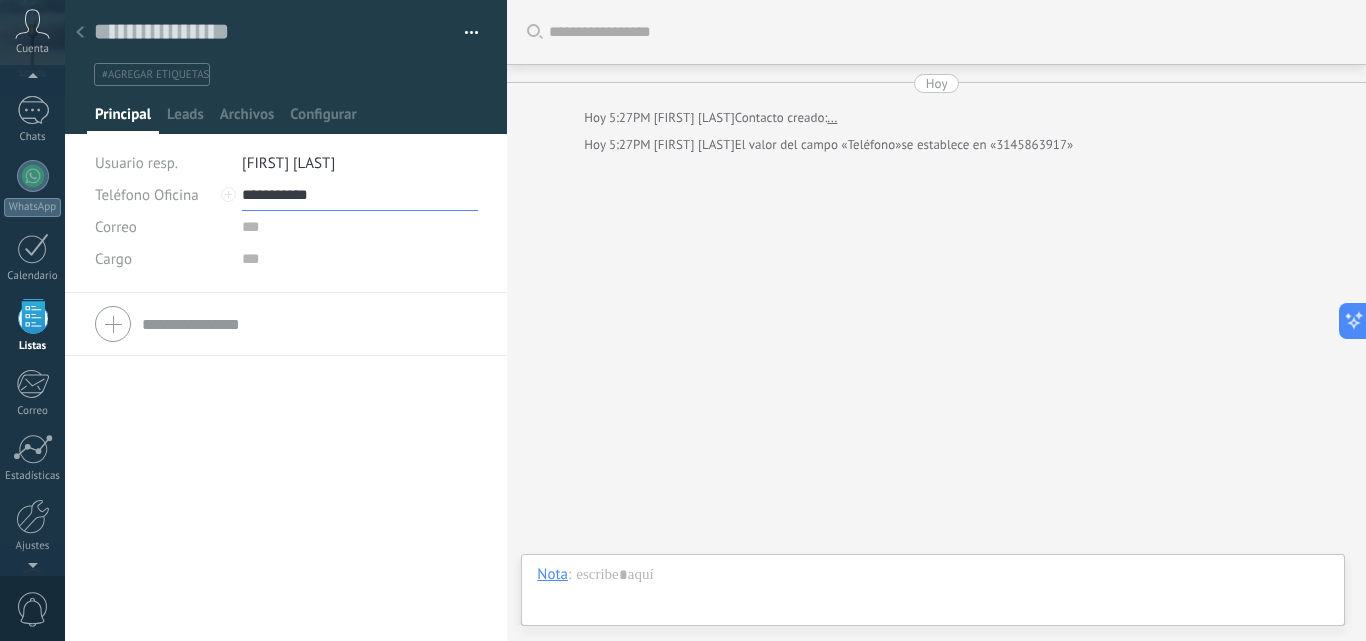 click on "**********" at bounding box center [360, 195] 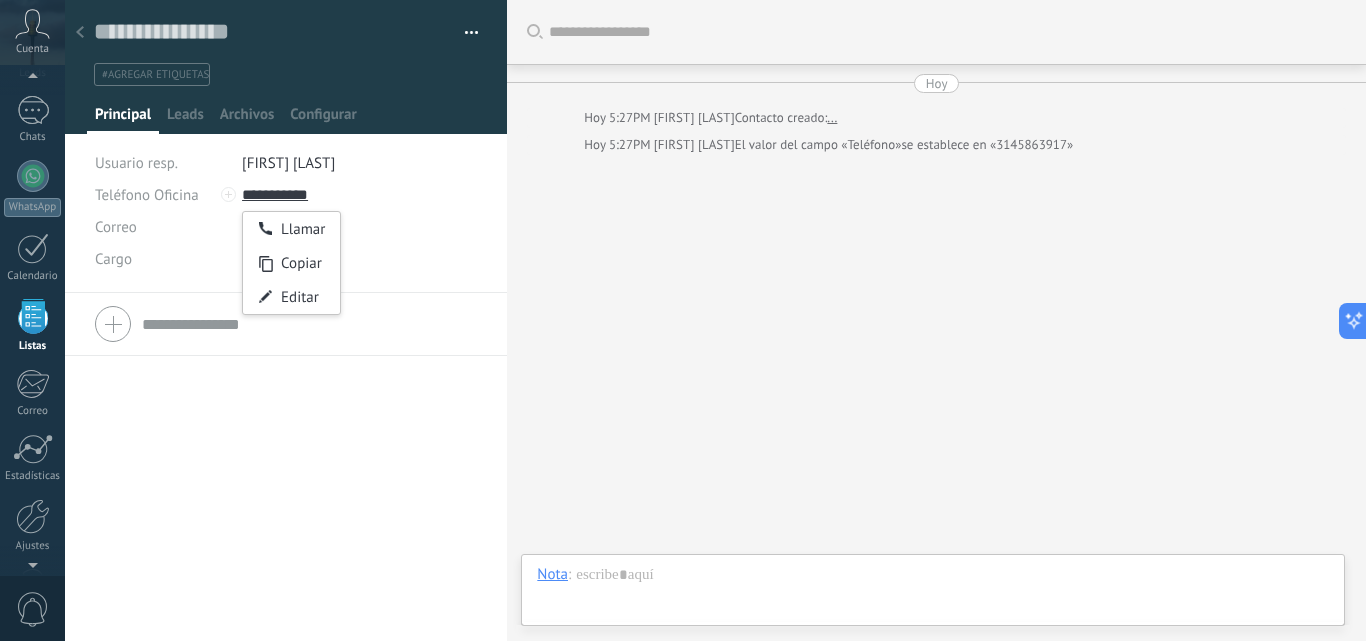 click on "Llamar" at bounding box center (291, 229) 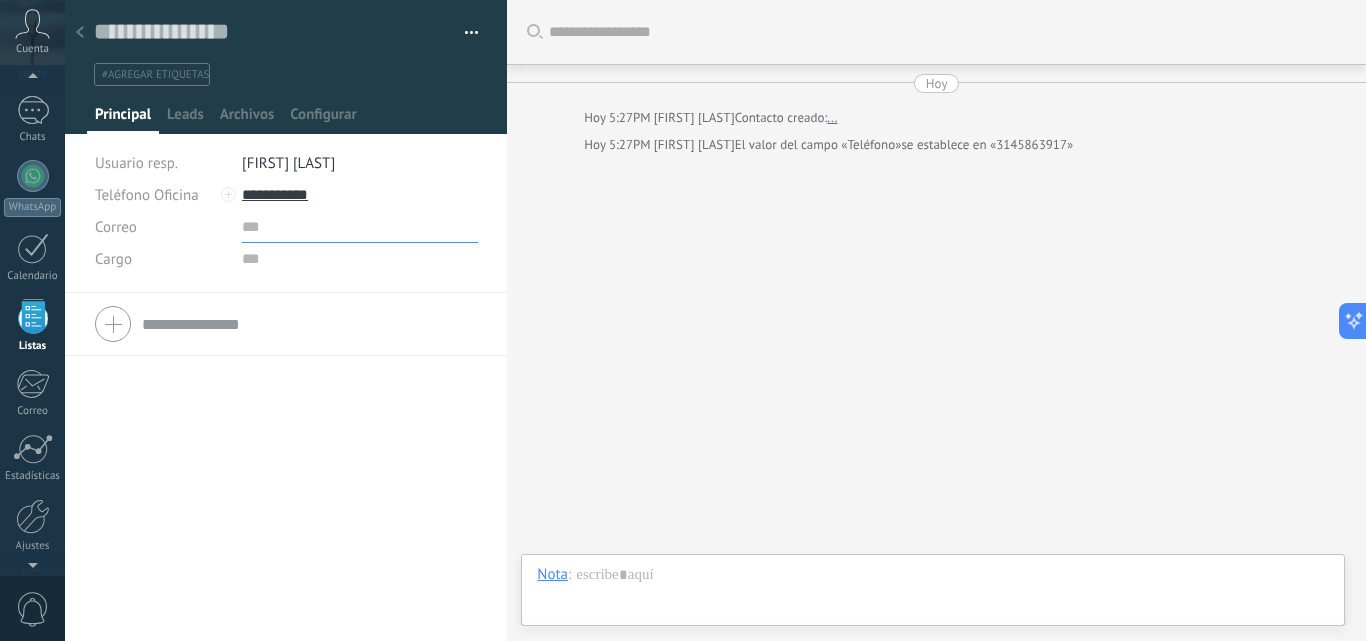 click at bounding box center [360, 227] 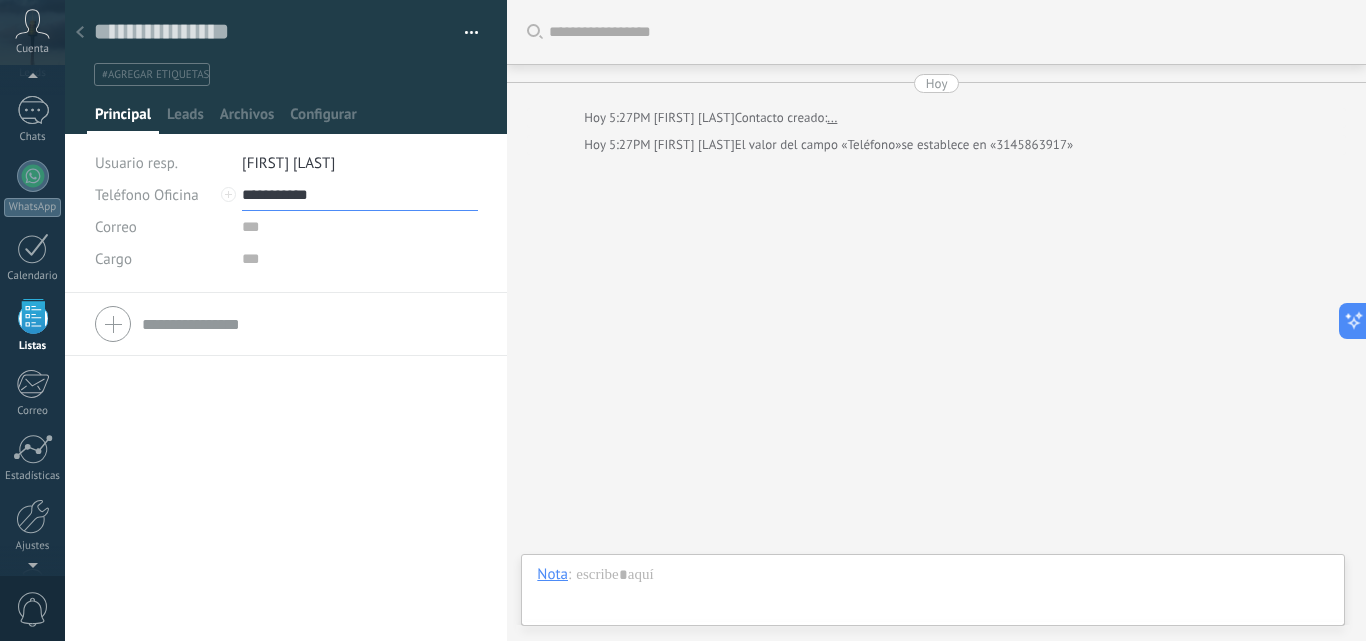 click on "**********" at bounding box center (360, 195) 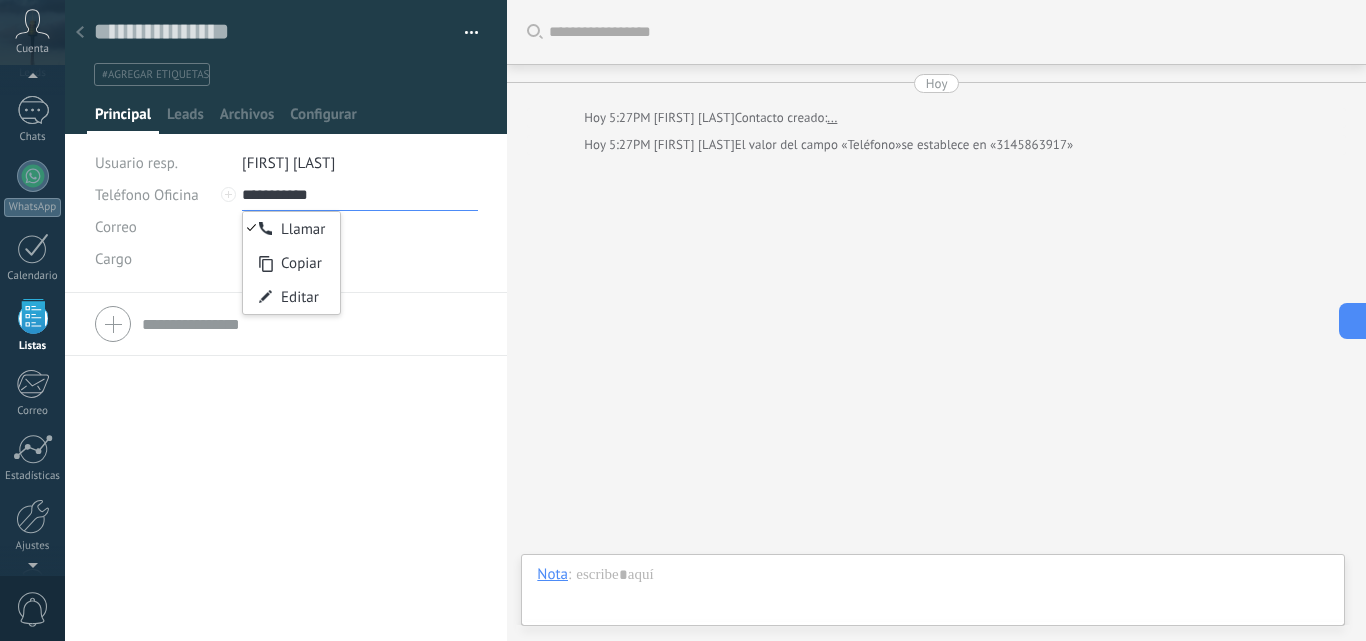 click on "**********" at bounding box center (360, 195) 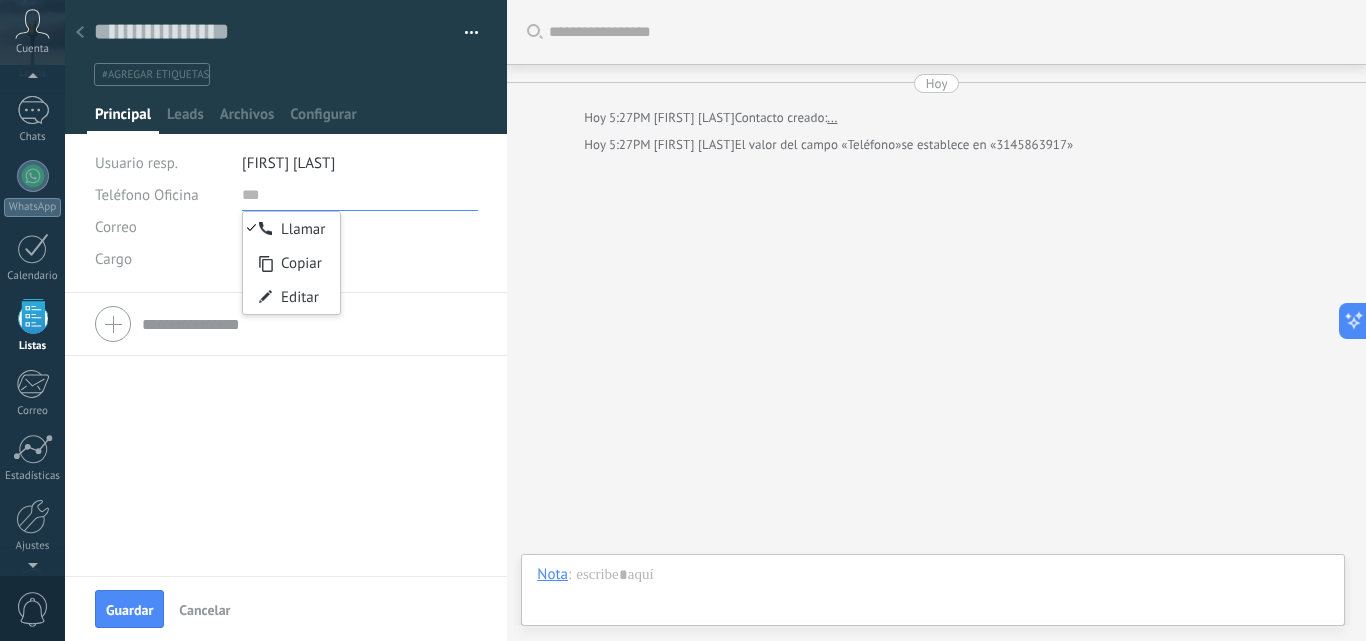 type 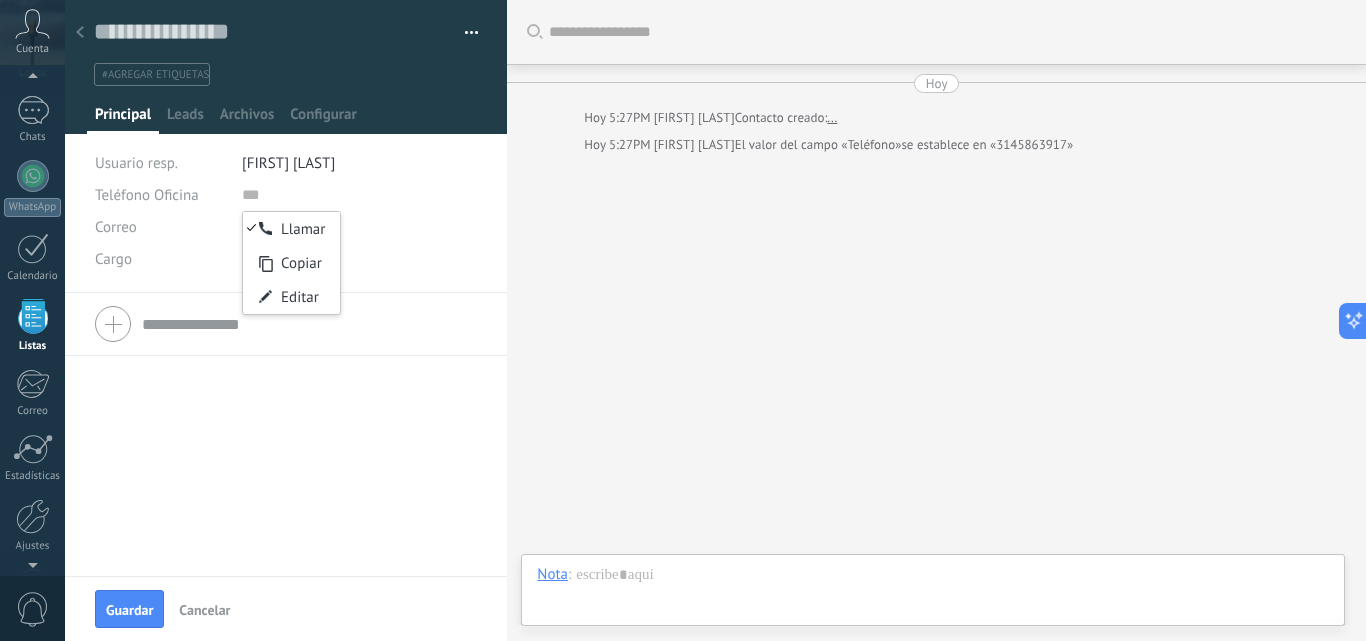 click on "Guardar
Cancelar" at bounding box center (286, 608) 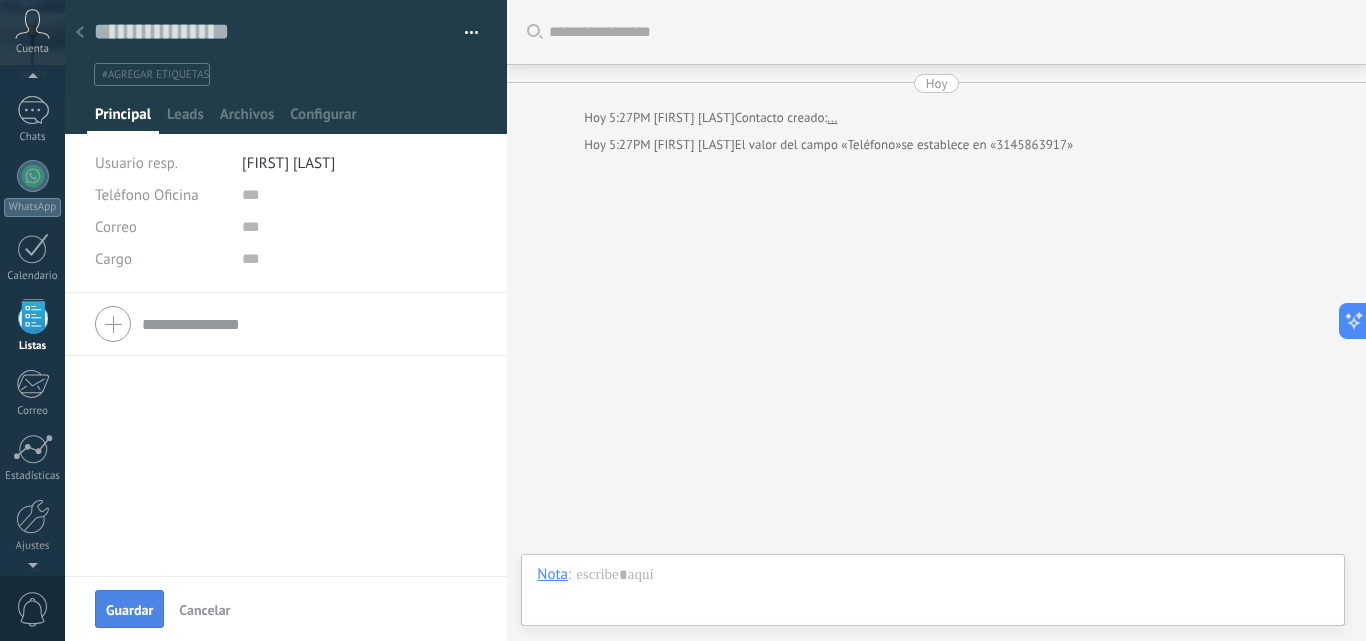 click on "Guardar" at bounding box center (129, 609) 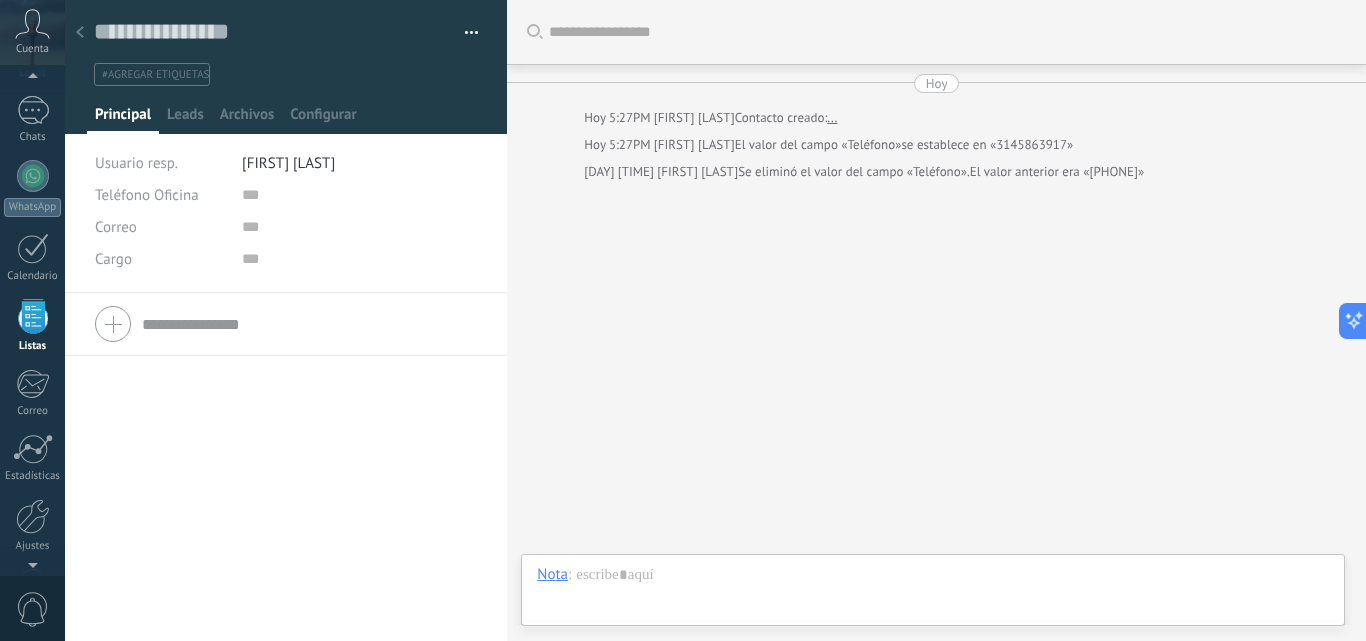 click on "Se eliminó el valor del campo «Teléfono»." at bounding box center (818, 145) 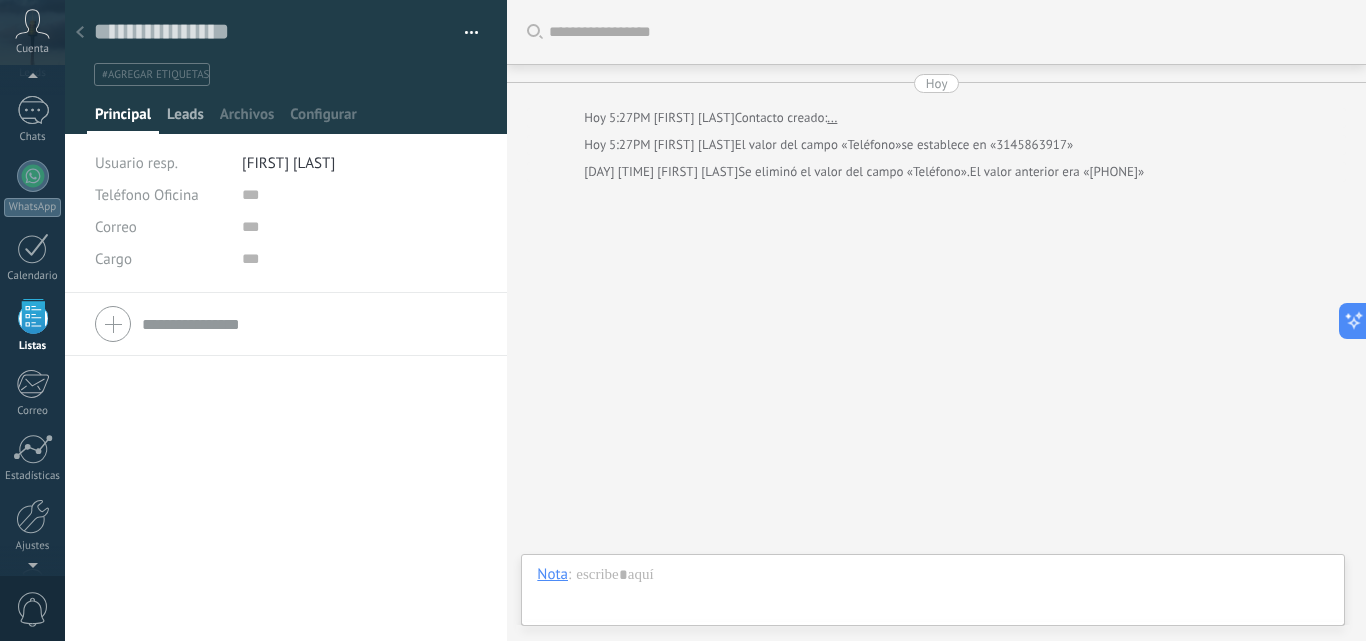 click on "Leads" at bounding box center [123, 119] 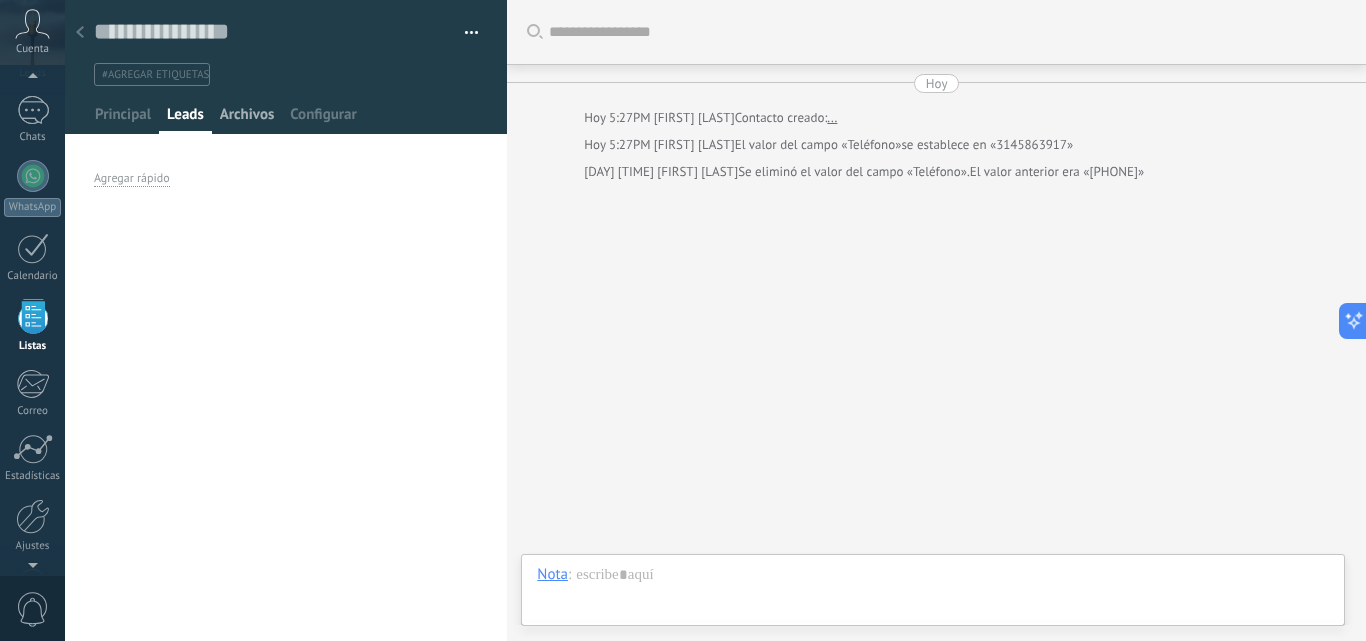 click on "Archivos" at bounding box center (123, 119) 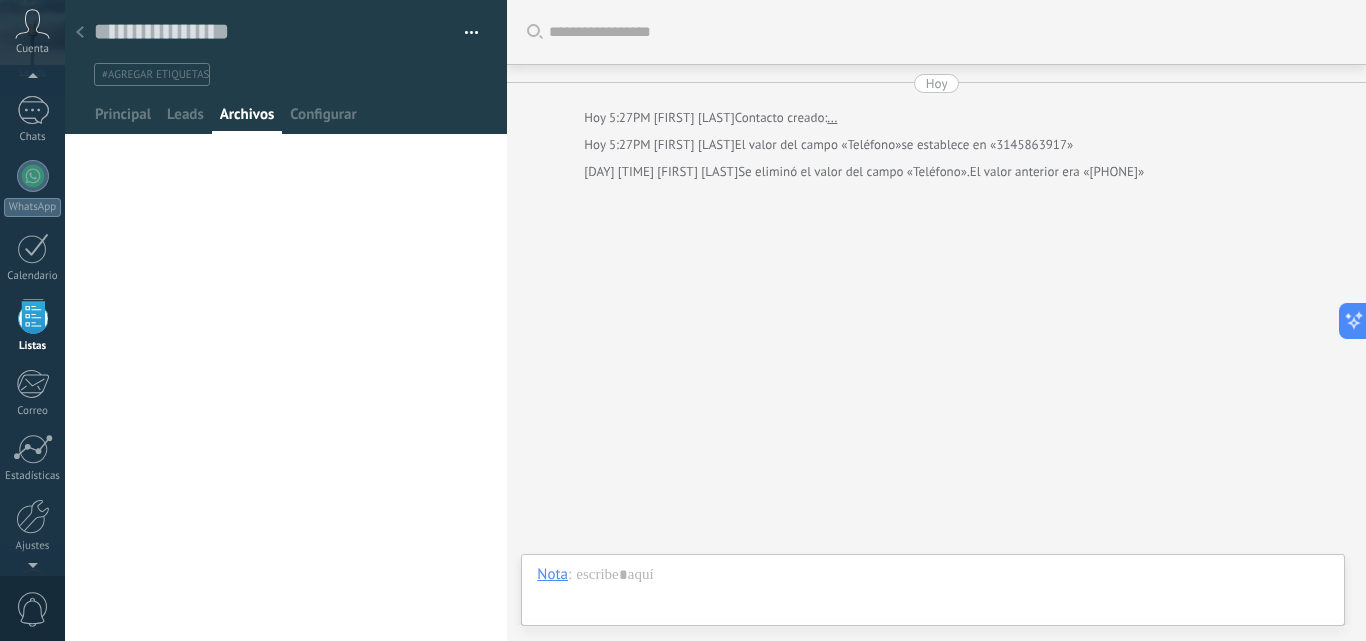 click at bounding box center [286, 67] 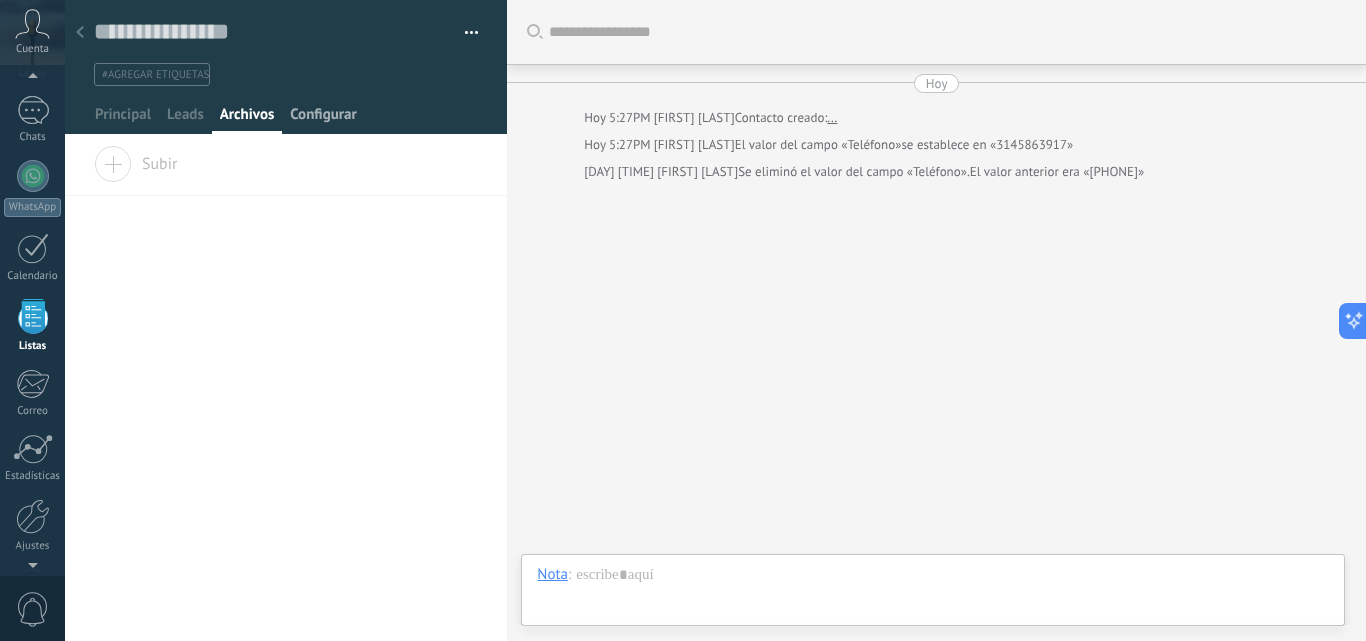 click on "Configurar" at bounding box center (123, 119) 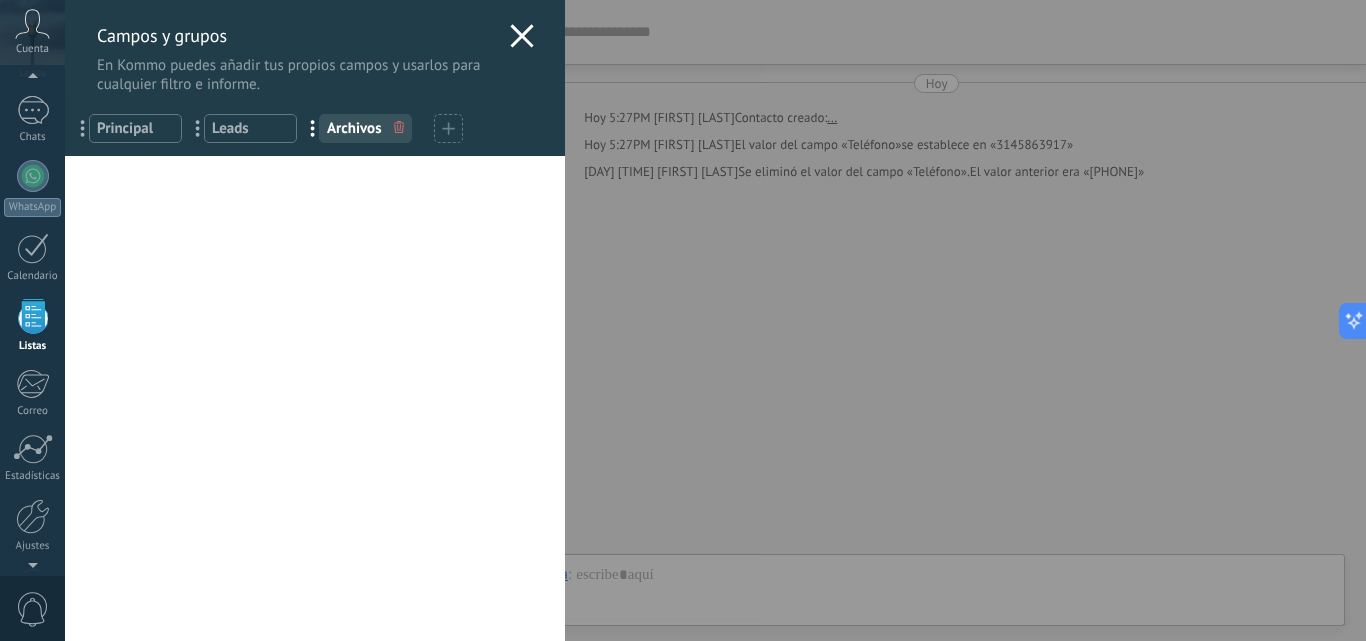 click at bounding box center (521, 35) 